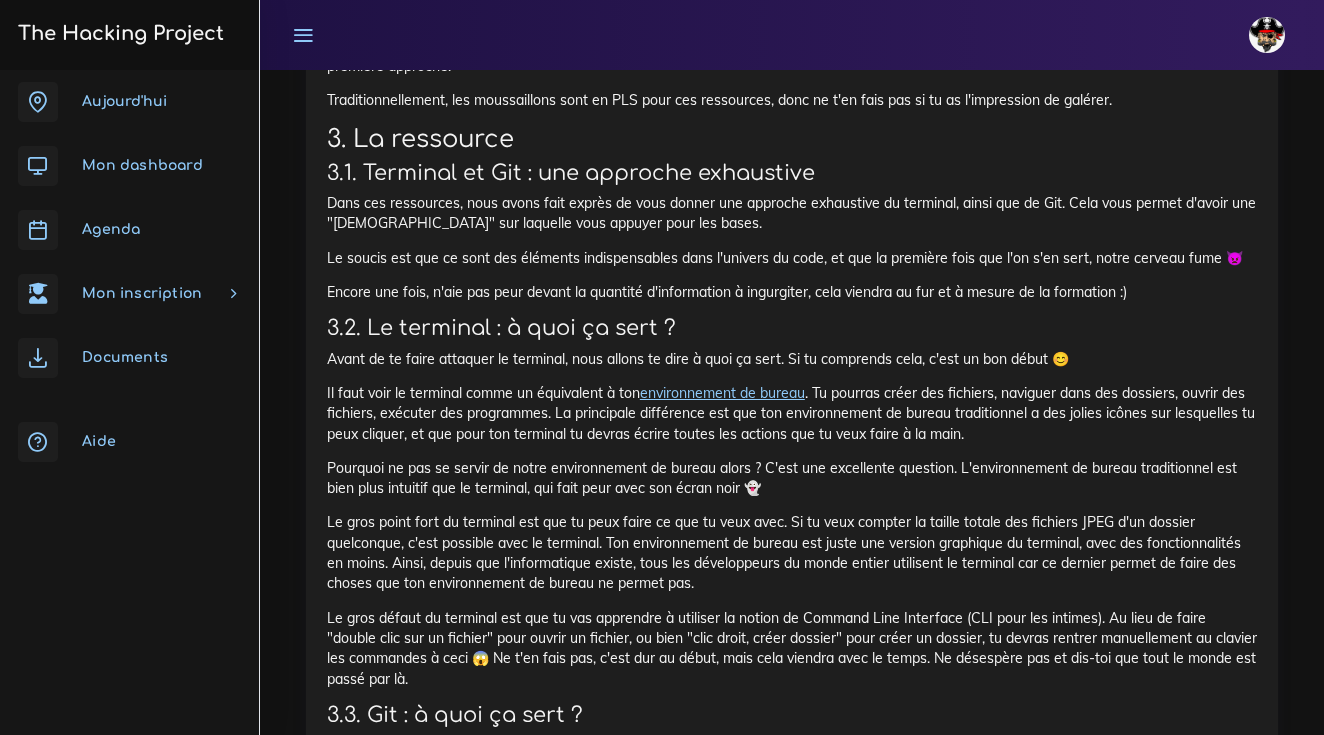 scroll, scrollTop: 1301, scrollLeft: 0, axis: vertical 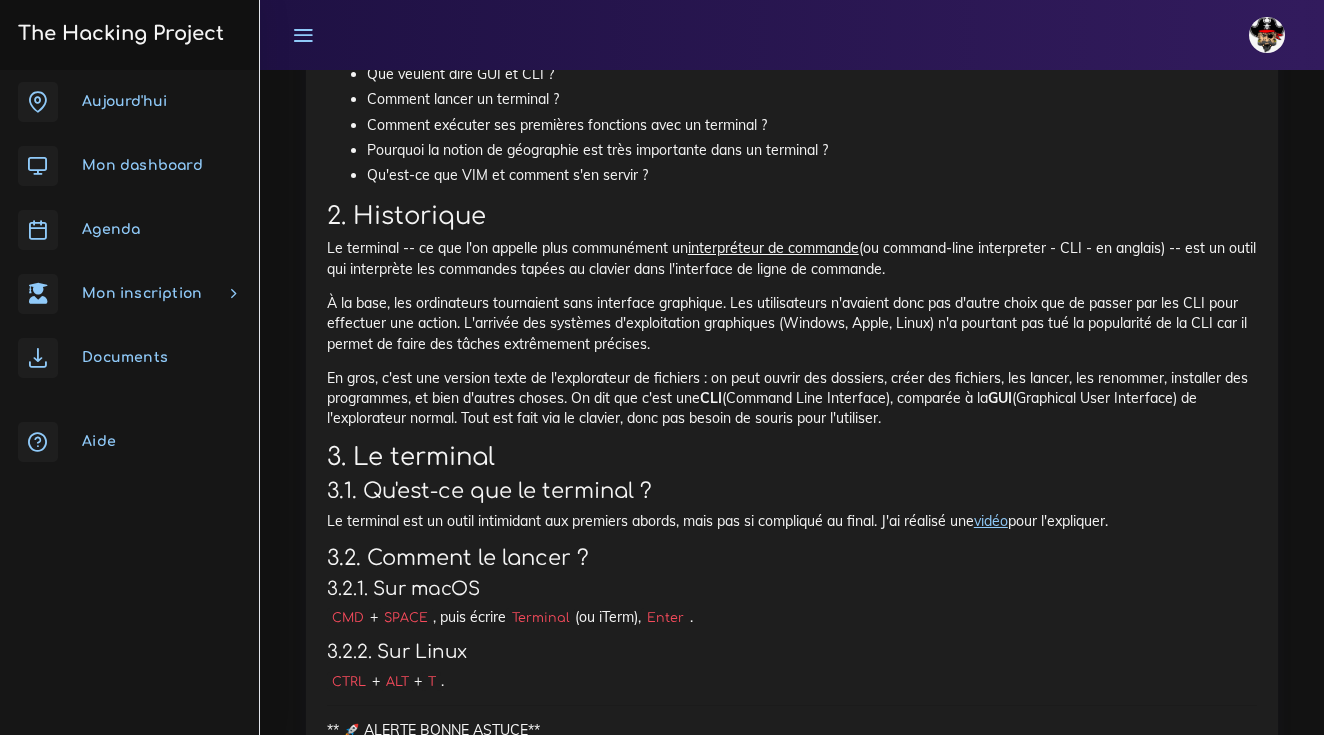 click on "vidéo" at bounding box center [991, 521] 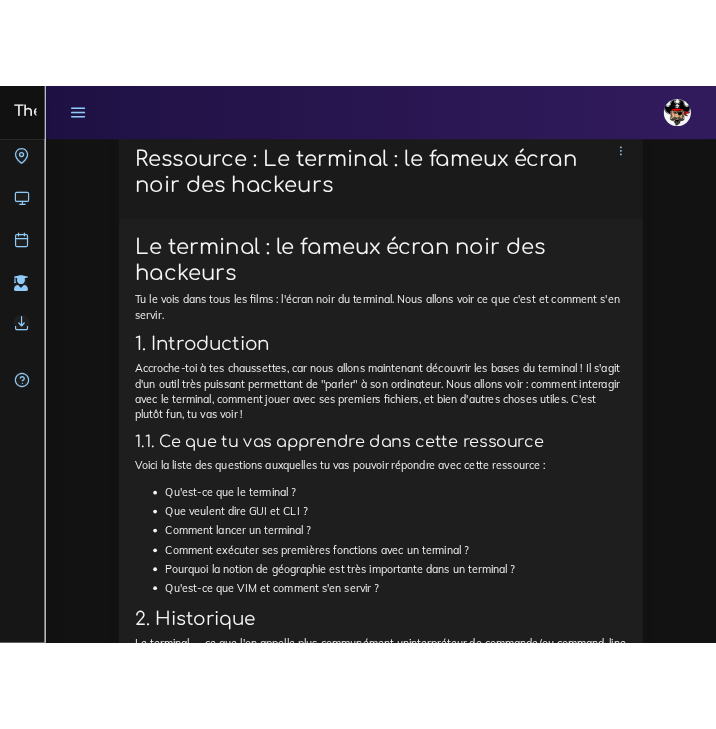 scroll, scrollTop: 2978, scrollLeft: 0, axis: vertical 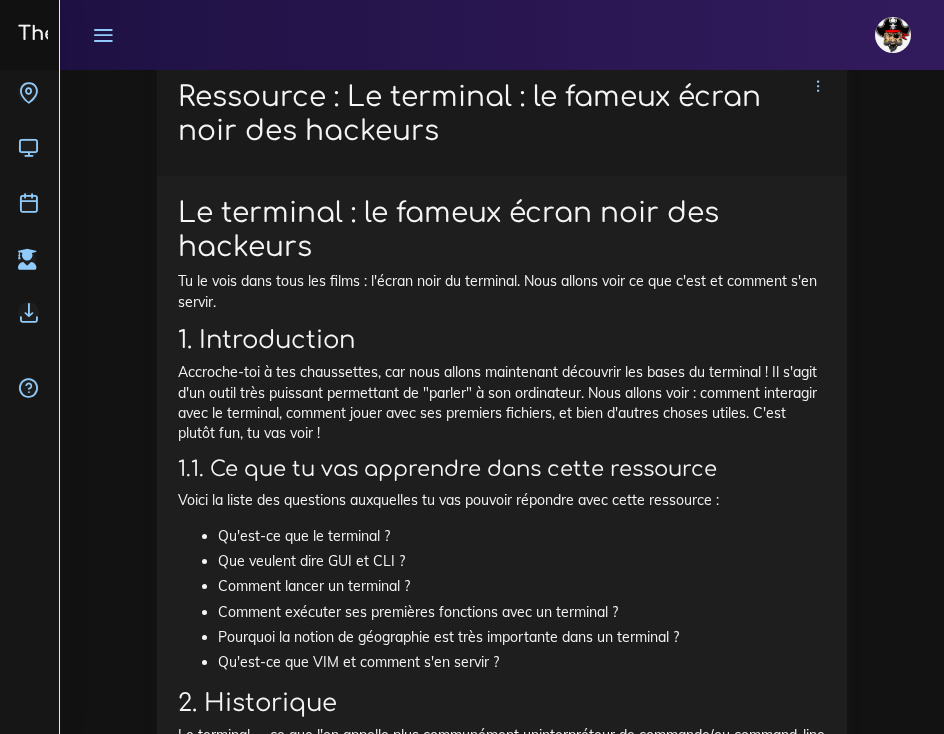 click at bounding box center (103, 35) 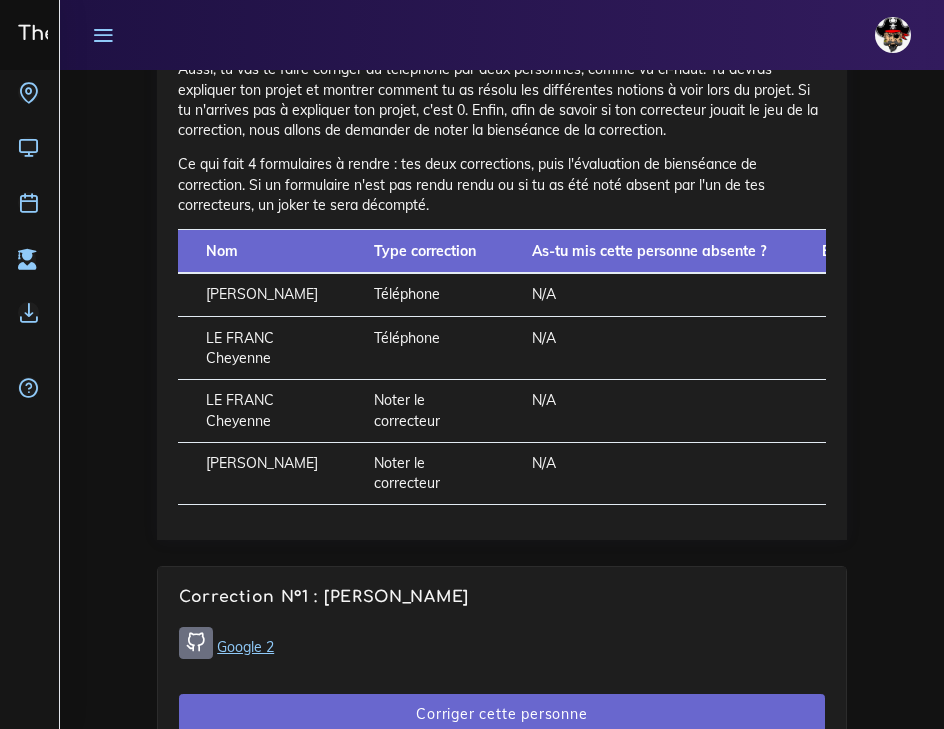 scroll, scrollTop: 1344, scrollLeft: 0, axis: vertical 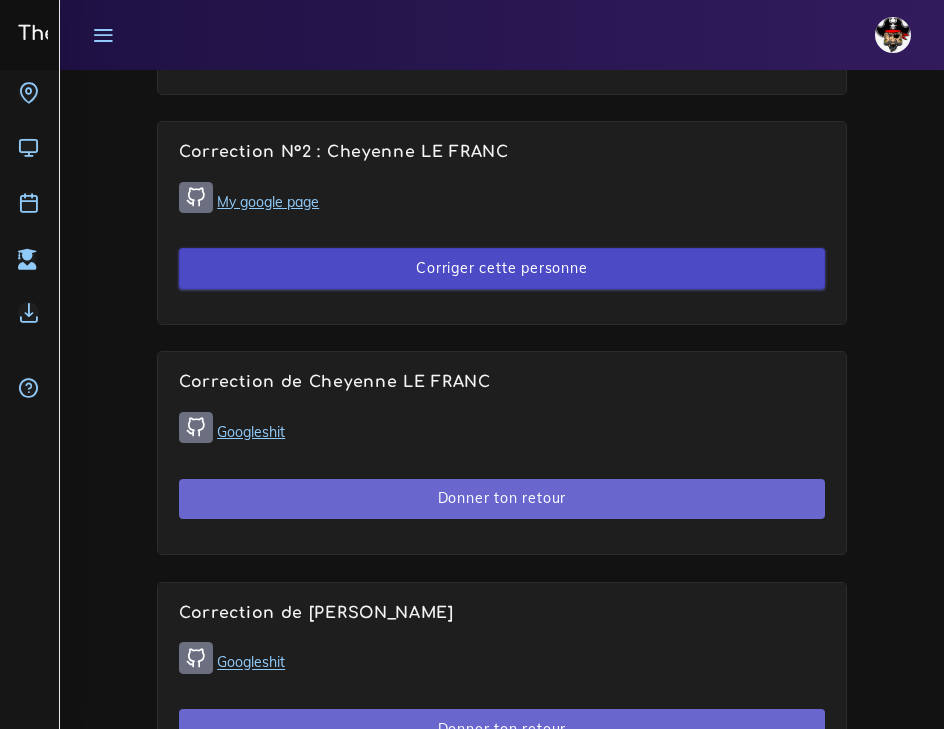 click on "Corriger cette personne" at bounding box center [502, 268] 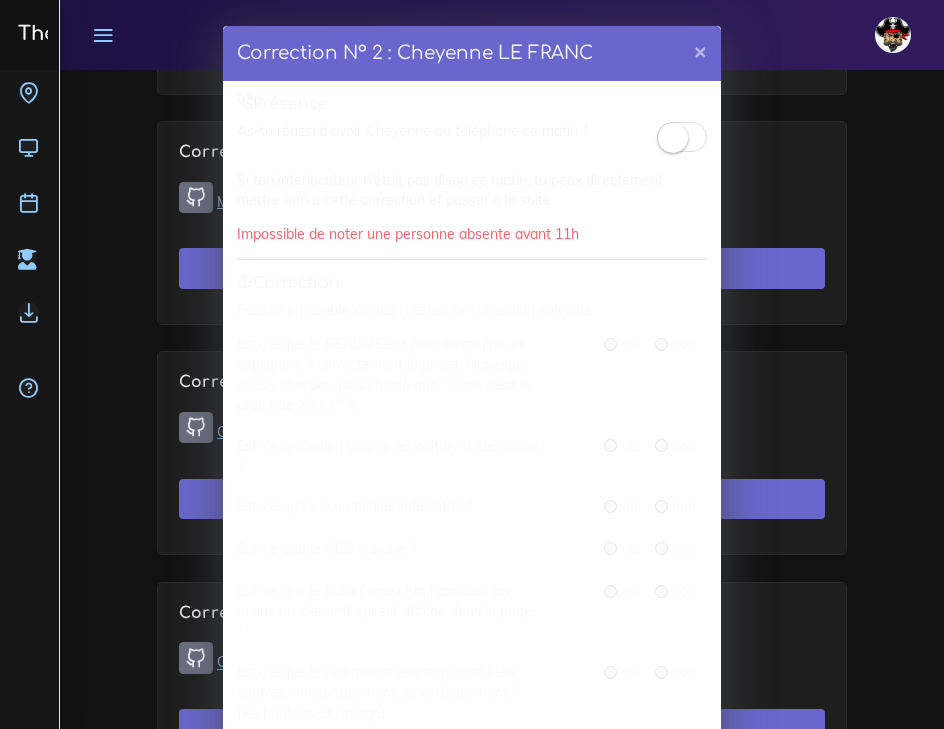 click at bounding box center (673, 138) 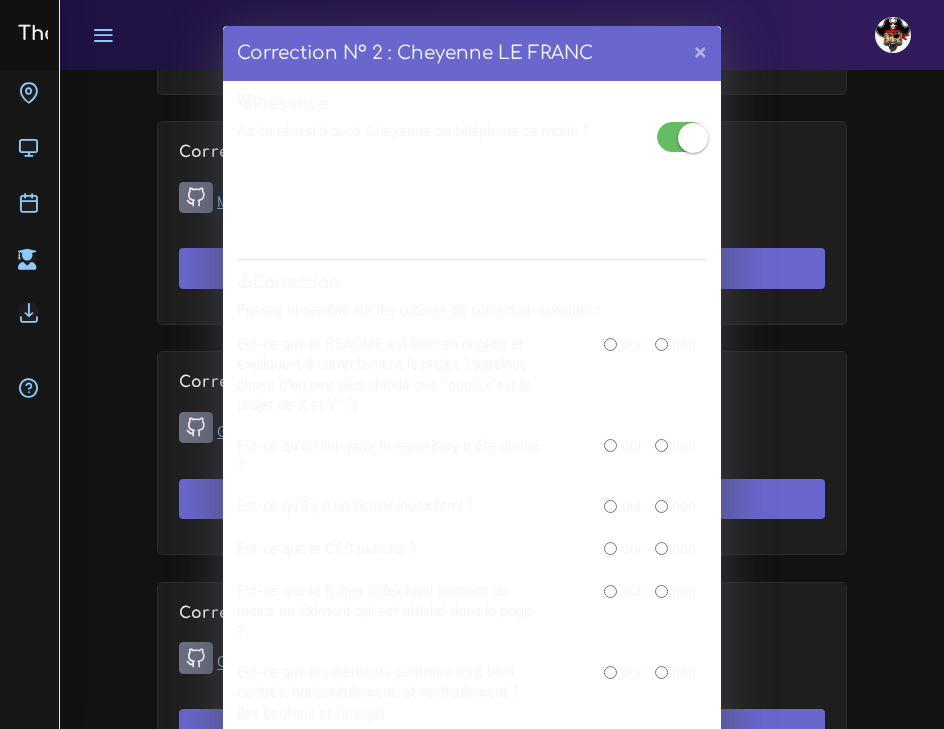 click on "Présence
As-tu réussi à avoir Cheyenne au téléphone ce matin ?
Si ton interlocuteur n'était pas dispo ce matin, tu peux directement mettre non à cette correction et passer à la suite
Impossible de noter une personne absente avant 11h
Correction
Passez ensemble sur les critères de correction suivants :
Est-ce que le README est bien en anglais et explique-t-il correctement le projet ? (quelque chose d'un peu plus chiadé que "ouais c'est le projet de X et Y" ?)
oui
non
Est-ce qu'un lien pour le répository a été donné ?
oui
non
Est-ce qu'il y a un fichier index.html ?
oui
non
Est-ce que le CSS marche ?
oui
non
Est-ce que le fichier index.html contient au moins un élément qui est affiché dans la page ?
oui
non
oui" at bounding box center (472, 1068) 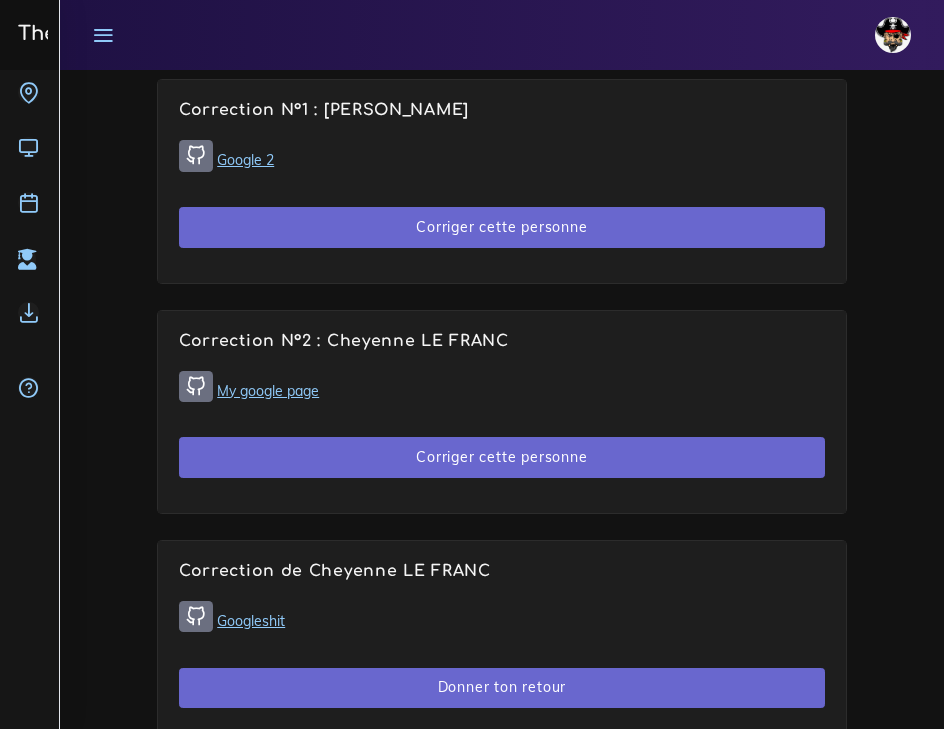 scroll, scrollTop: 1835, scrollLeft: 0, axis: vertical 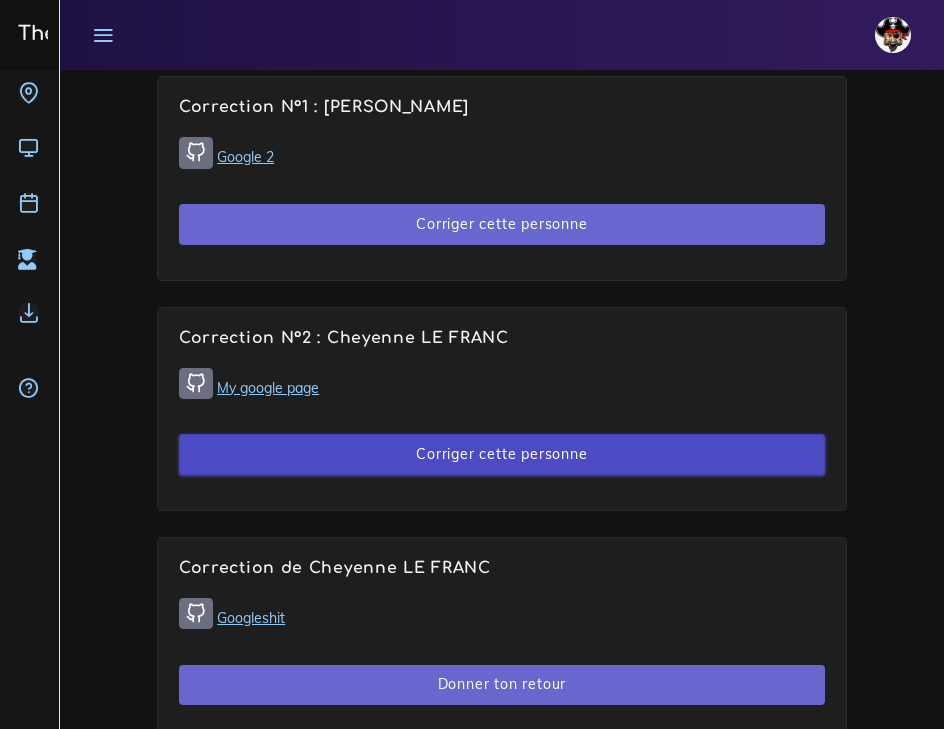 click on "Corriger cette personne" at bounding box center [502, 454] 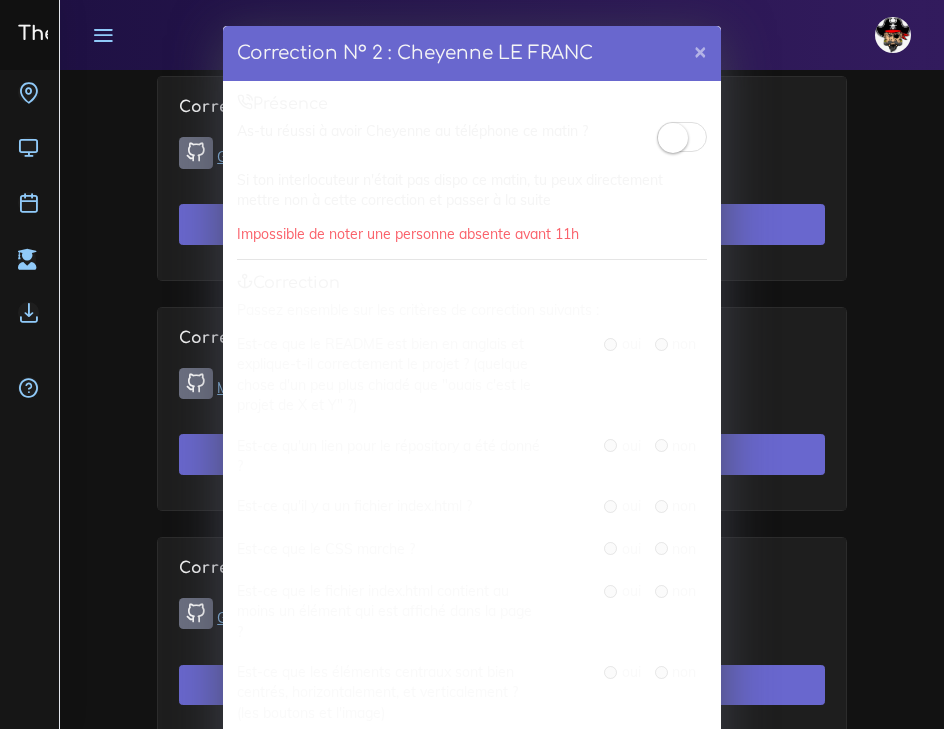click at bounding box center (673, 138) 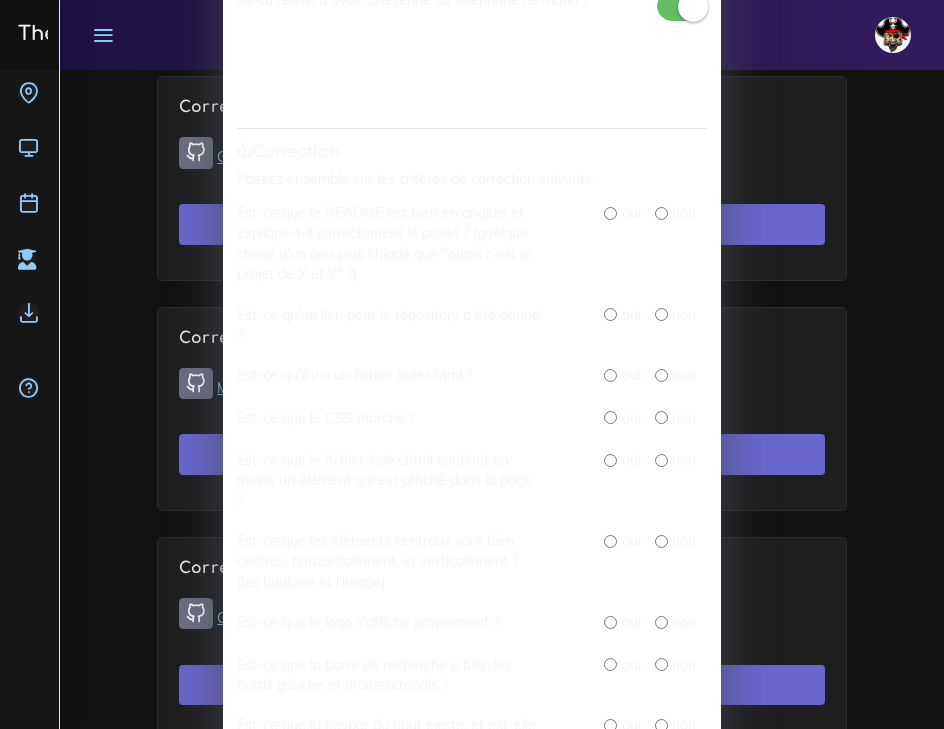 scroll, scrollTop: 135, scrollLeft: 0, axis: vertical 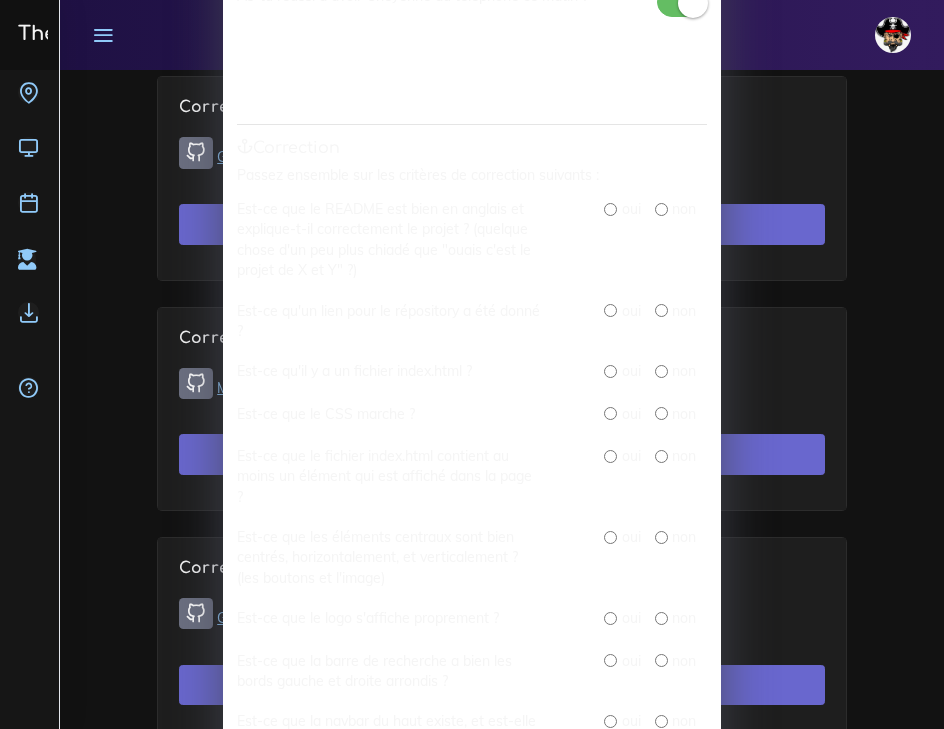 click at bounding box center [610, 209] 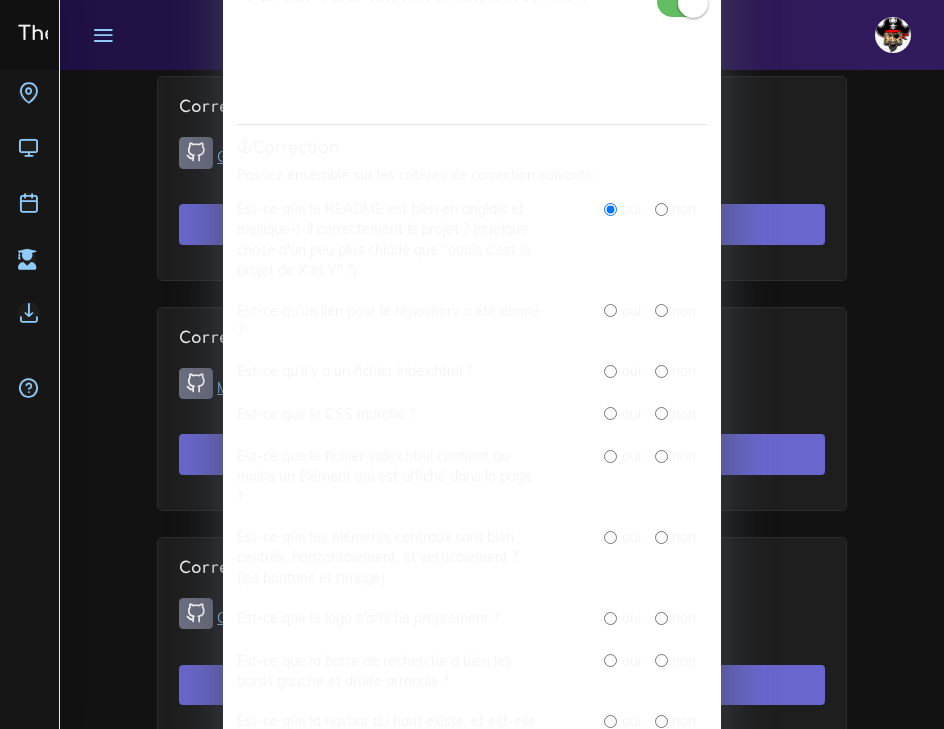 click at bounding box center (610, 209) 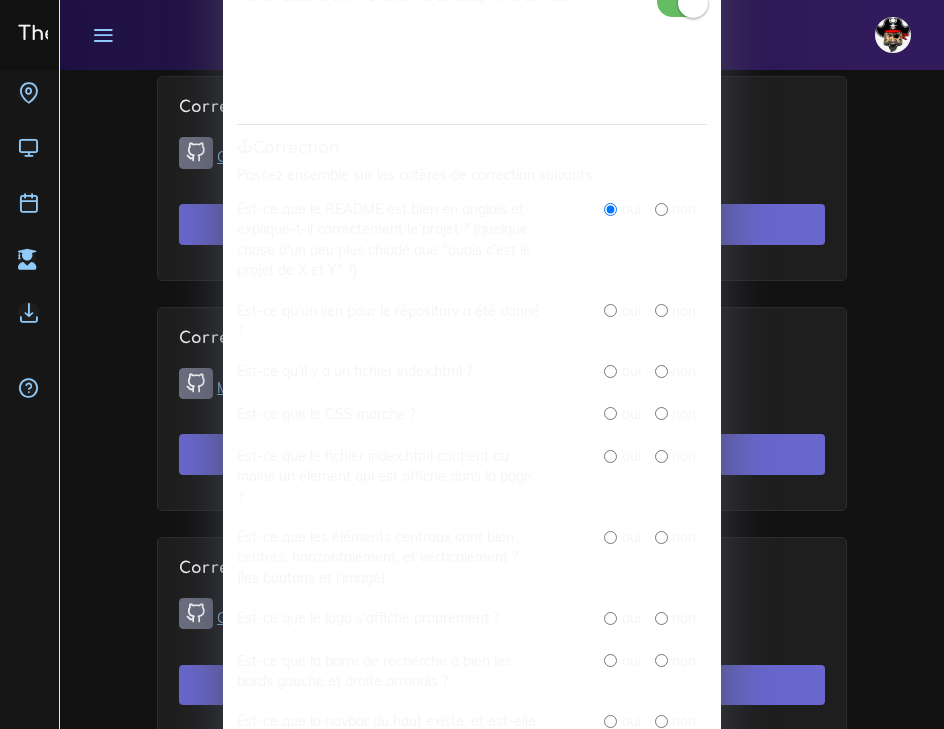 click on "Présence
As-tu réussi à avoir Cheyenne au téléphone ce matin ?
Si ton interlocuteur n'était pas dispo ce matin, tu peux directement mettre non à cette correction et passer à la suite
Impossible de noter une personne absente avant 11h
Correction
Passez ensemble sur les critères de correction suivants :
Est-ce que le README est bien en anglais et explique-t-il correctement le projet ? (quelque chose d'un peu plus chiadé que "ouais c'est le projet de X et Y" ?)
oui
non
Est-ce qu'un lien pour le répository a été donné ?
oui
non
Est-ce qu'il y a un fichier index.html ?
oui
non
Est-ce que le CSS marche ?
oui
non
Est-ce que le fichier index.html contient au moins un élément qui est affiché dans la page ?
oui
non
oui" at bounding box center (472, 933) 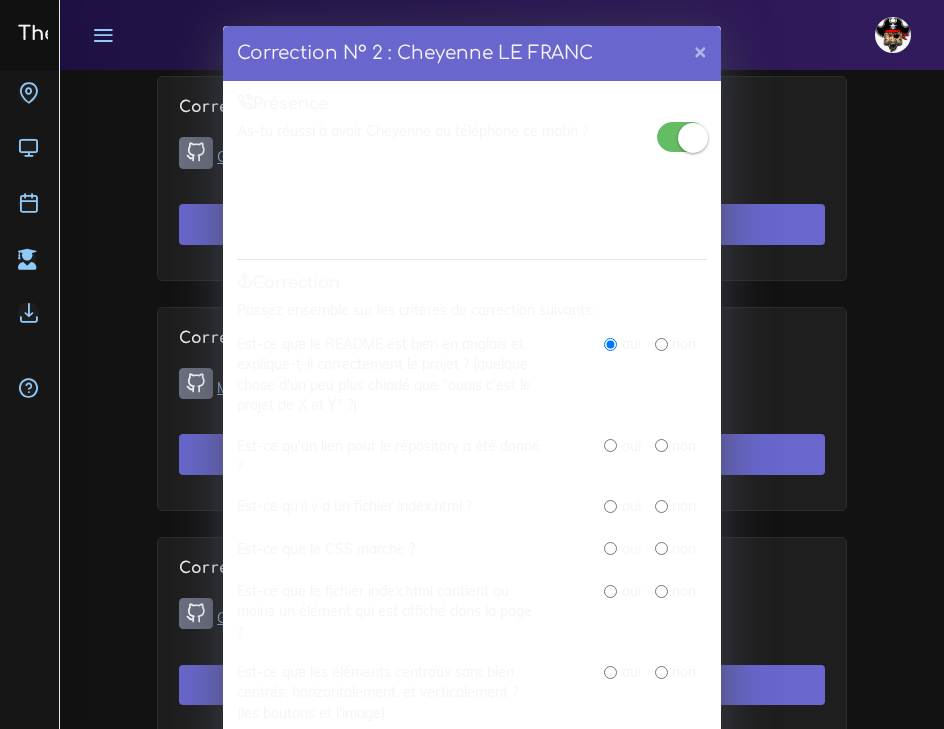 scroll, scrollTop: 0, scrollLeft: 0, axis: both 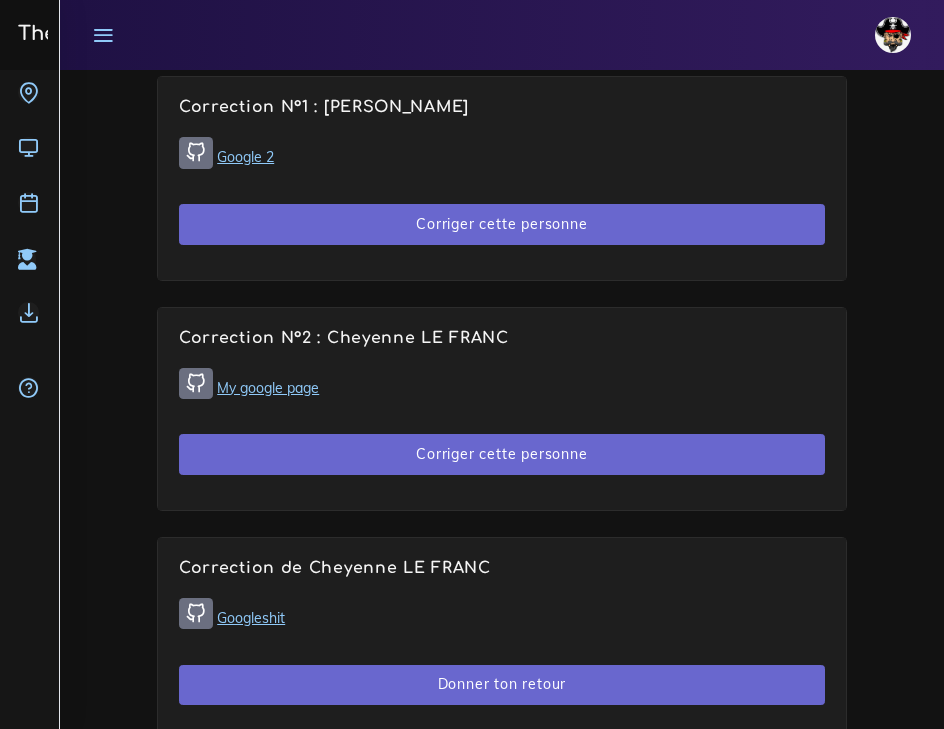 click on "My google page" at bounding box center [268, 388] 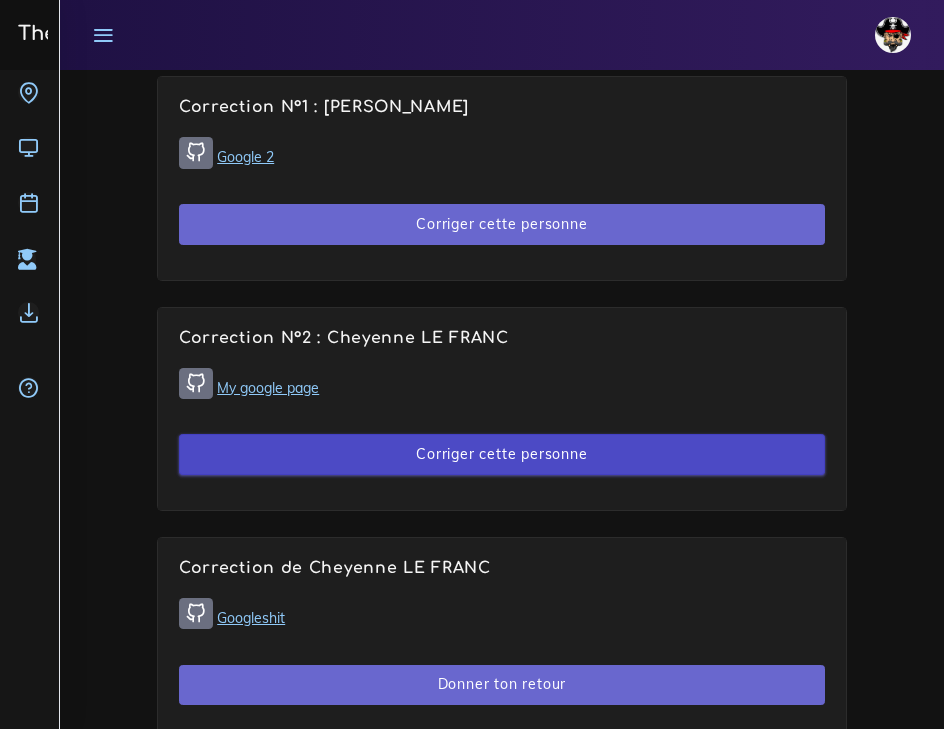click on "Corriger cette personne" at bounding box center [502, 454] 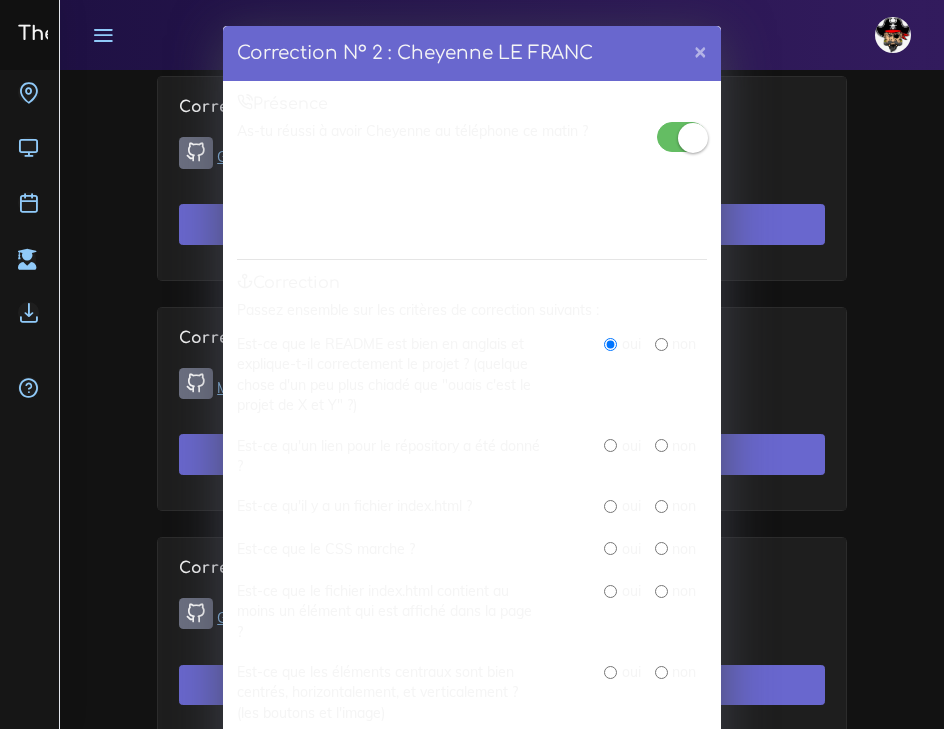 click at bounding box center (661, 344) 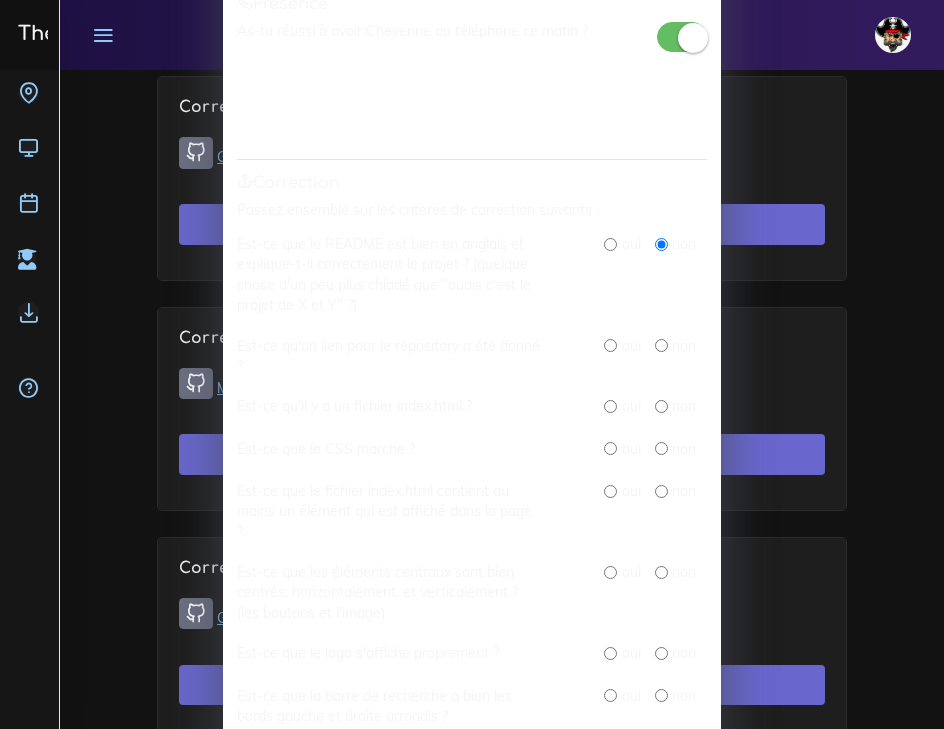 scroll, scrollTop: 104, scrollLeft: 0, axis: vertical 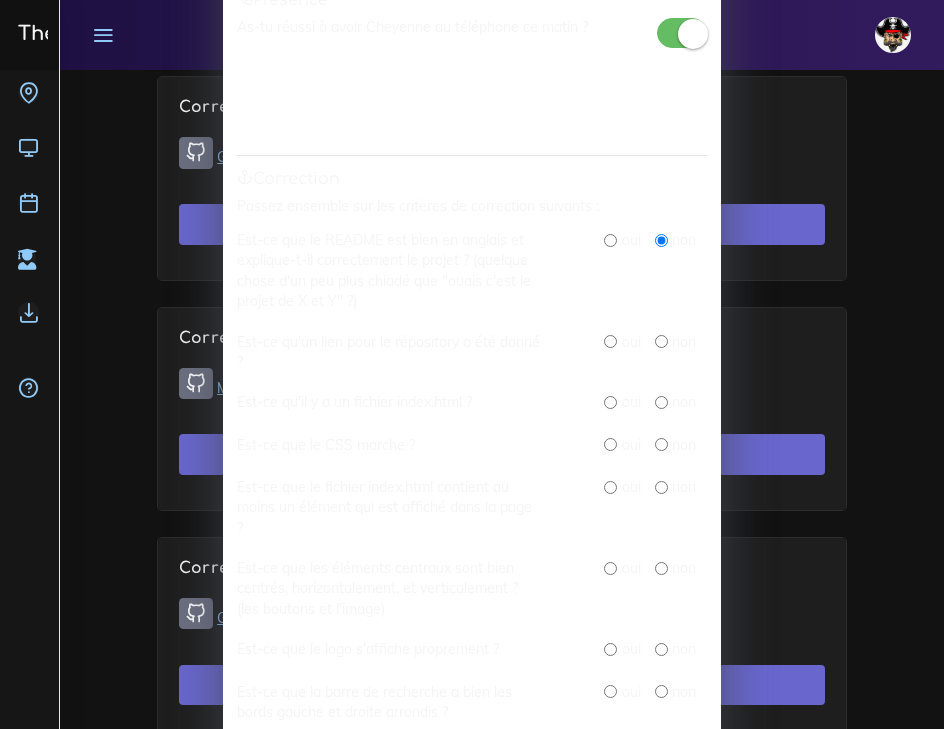 click at bounding box center (610, 341) 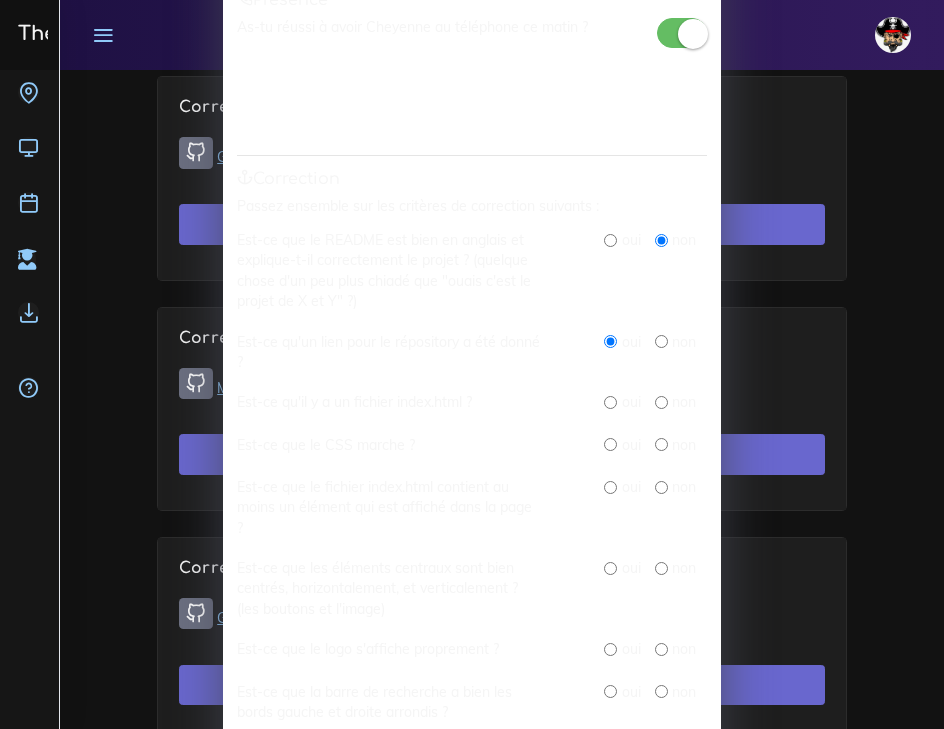 click at bounding box center [610, 402] 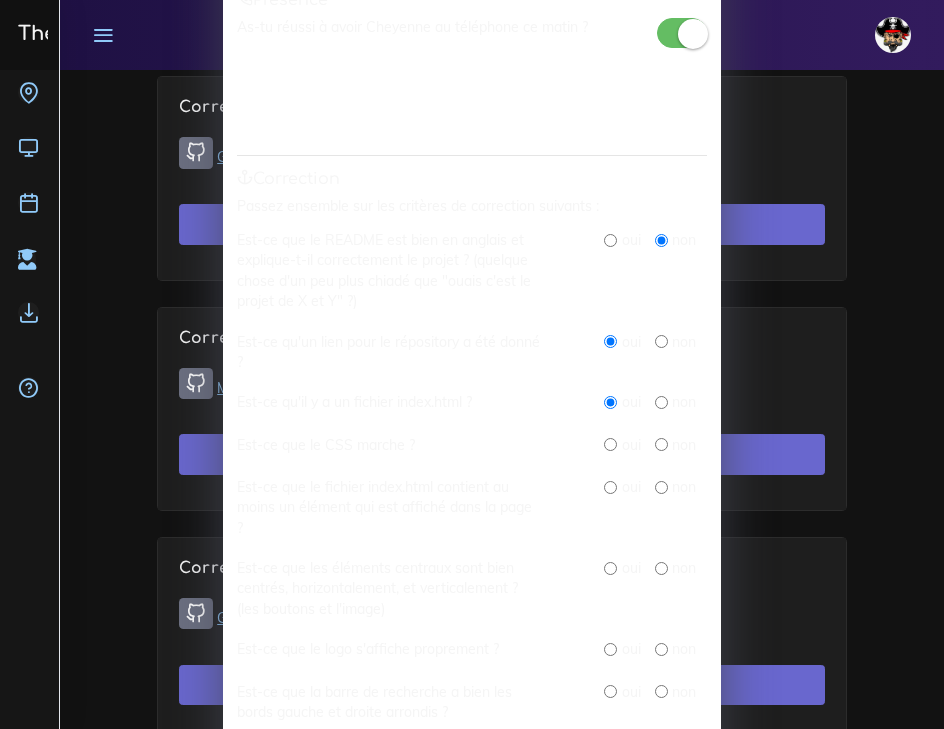 click at bounding box center (610, 444) 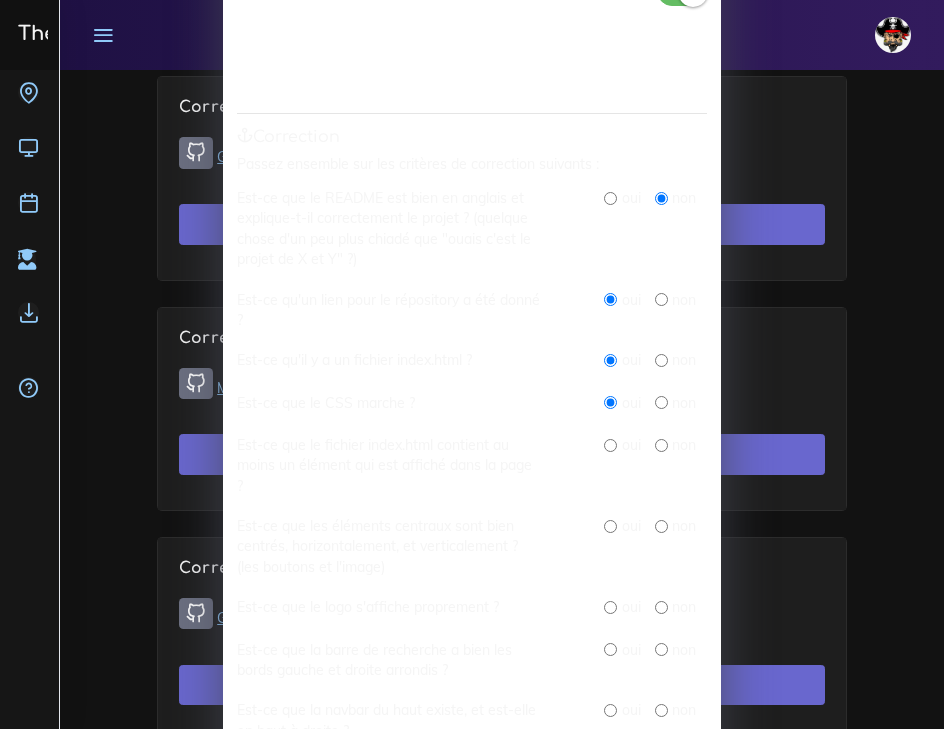 scroll, scrollTop: 149, scrollLeft: 0, axis: vertical 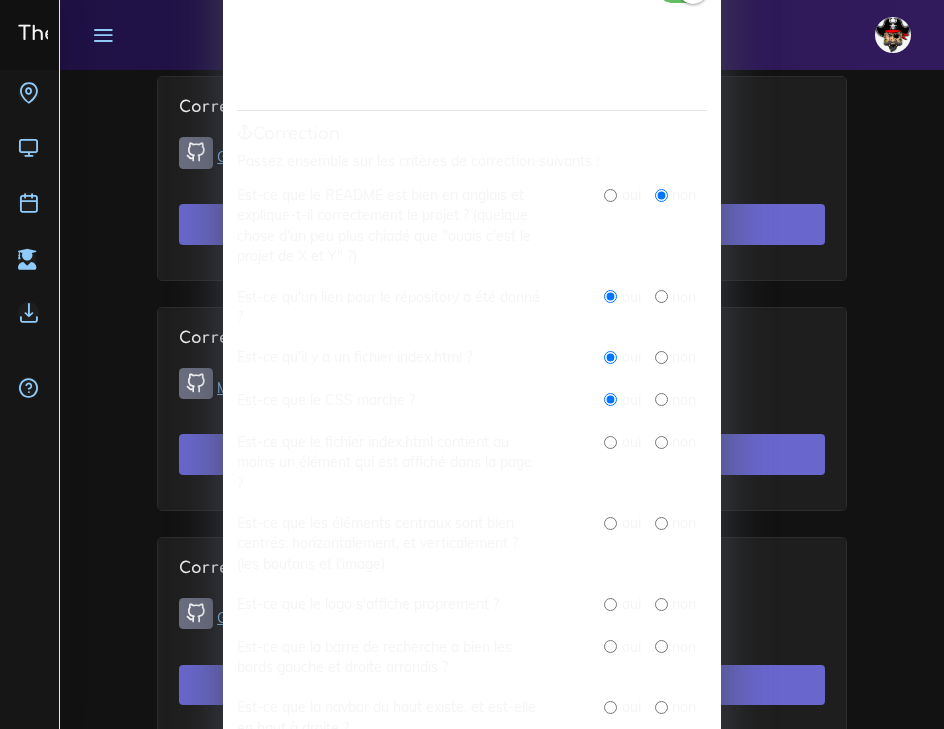 click at bounding box center (610, 442) 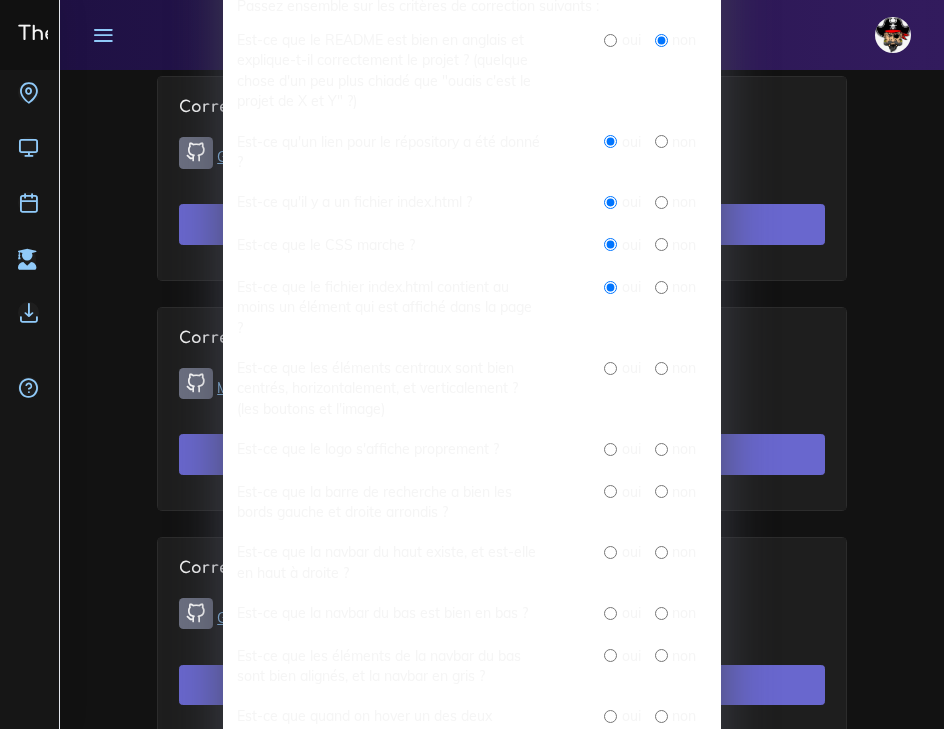 scroll, scrollTop: 317, scrollLeft: 0, axis: vertical 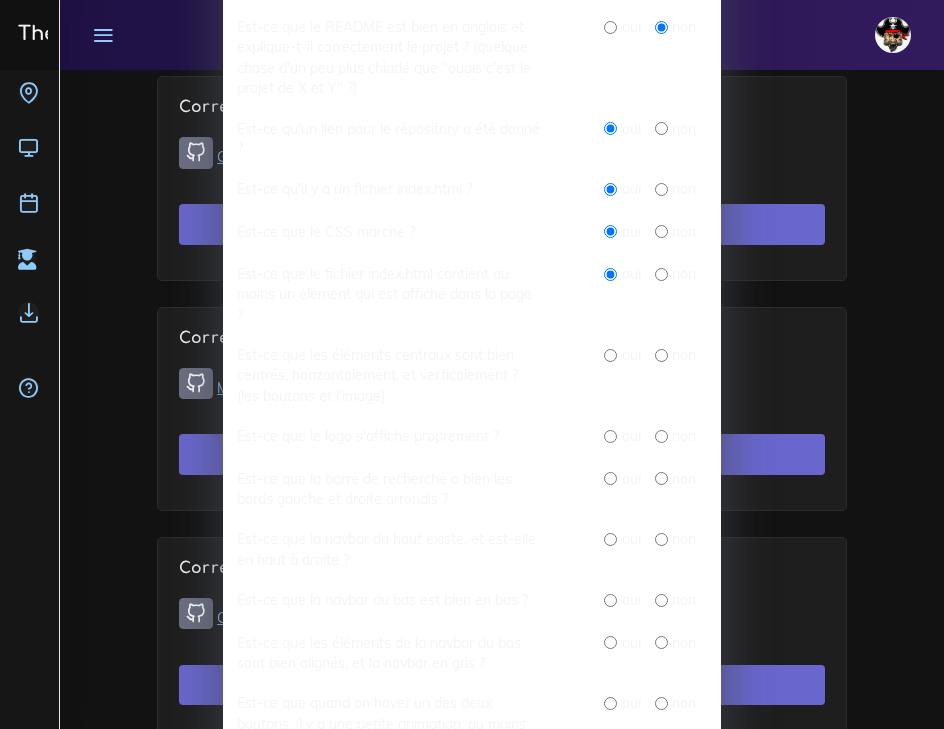 click at bounding box center [610, 355] 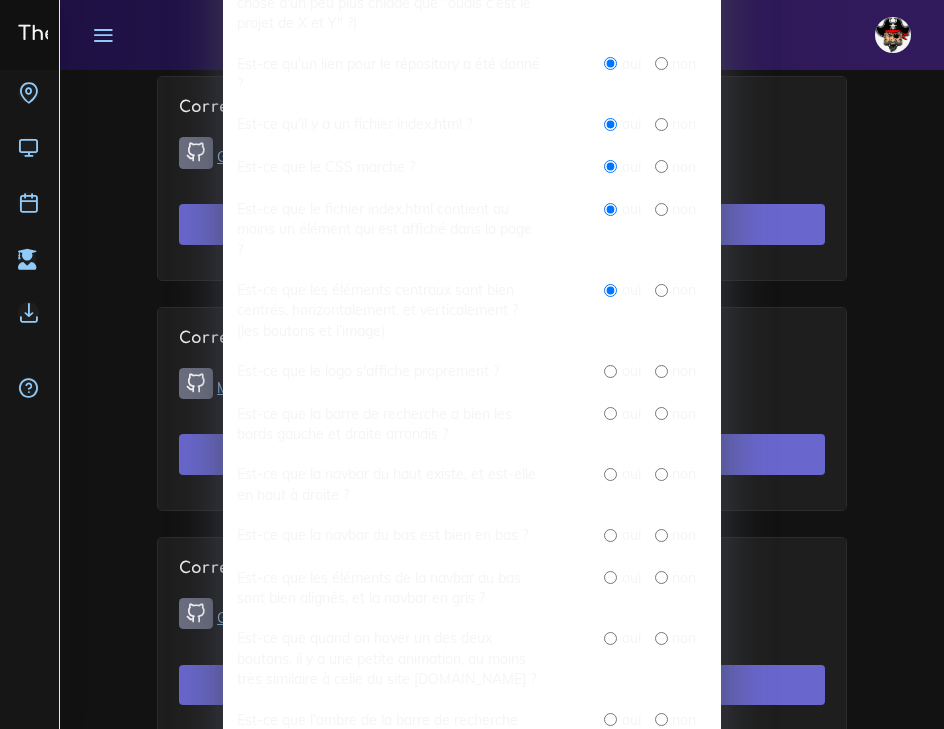 scroll, scrollTop: 384, scrollLeft: 0, axis: vertical 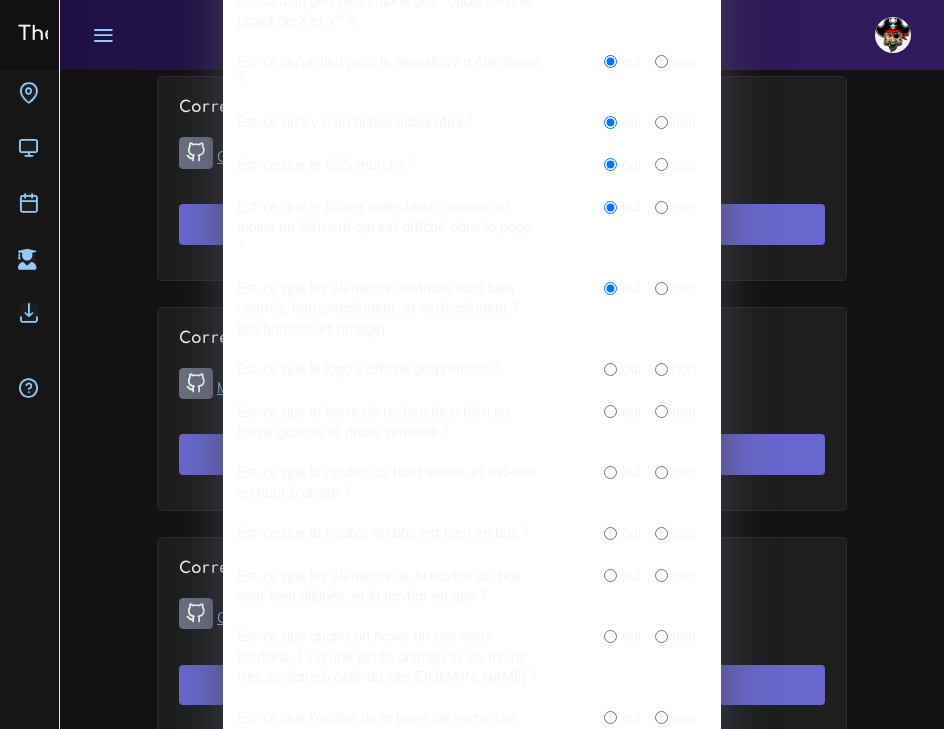 click on "Correction N°
2
:
Cheyenne LE FRANC
×
Présence
As-tu réussi à avoir Cheyenne au téléphone ce matin ?
Si ton interlocuteur n'était pas dispo ce matin, tu peux directement mettre non à cette correction et passer à la suite
Impossible de noter une personne absente avant 11h
Correction
Passez ensemble sur les critères de correction suivants :
Est-ce que le README est bien en anglais et explique-t-il correctement le projet ? (quelque chose d'un peu plus chiadé que "ouais c'est le projet de X et Y" ?)
oui
non
Est-ce qu'un lien pour le répository a été donné ?
oui
non
Est-ce qu'il y a un fichier index.html ?
oui
non
Est-ce que le CSS marche ?
oui
non
Est-ce que le fichier index.html contient au moins un élément qui est affiché dans la page ?
oui" at bounding box center [472, 364] 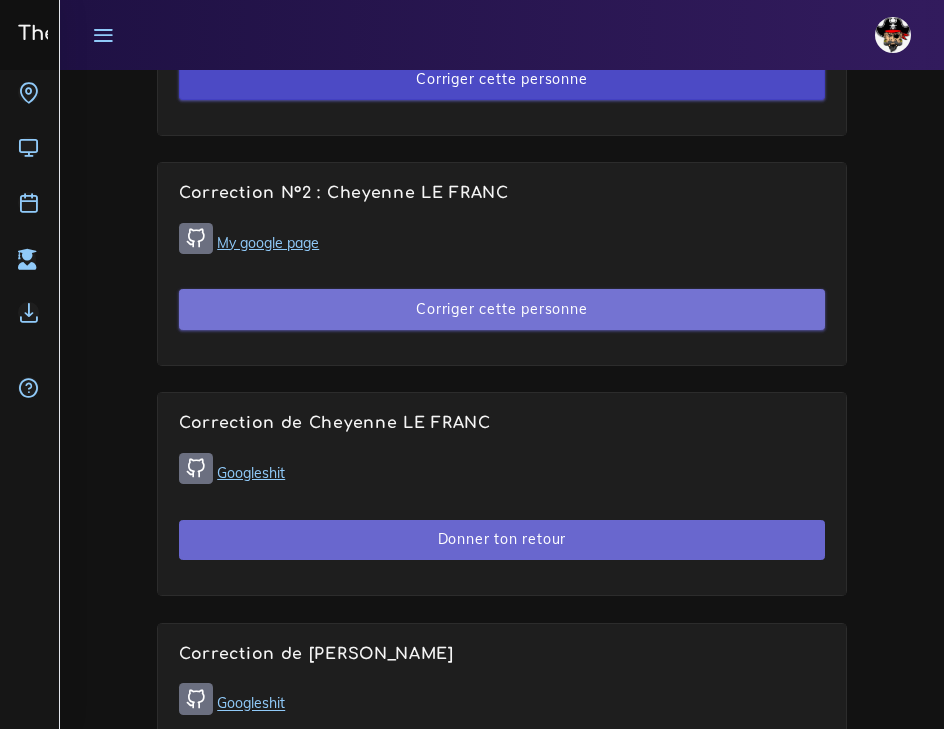 scroll, scrollTop: 1980, scrollLeft: 0, axis: vertical 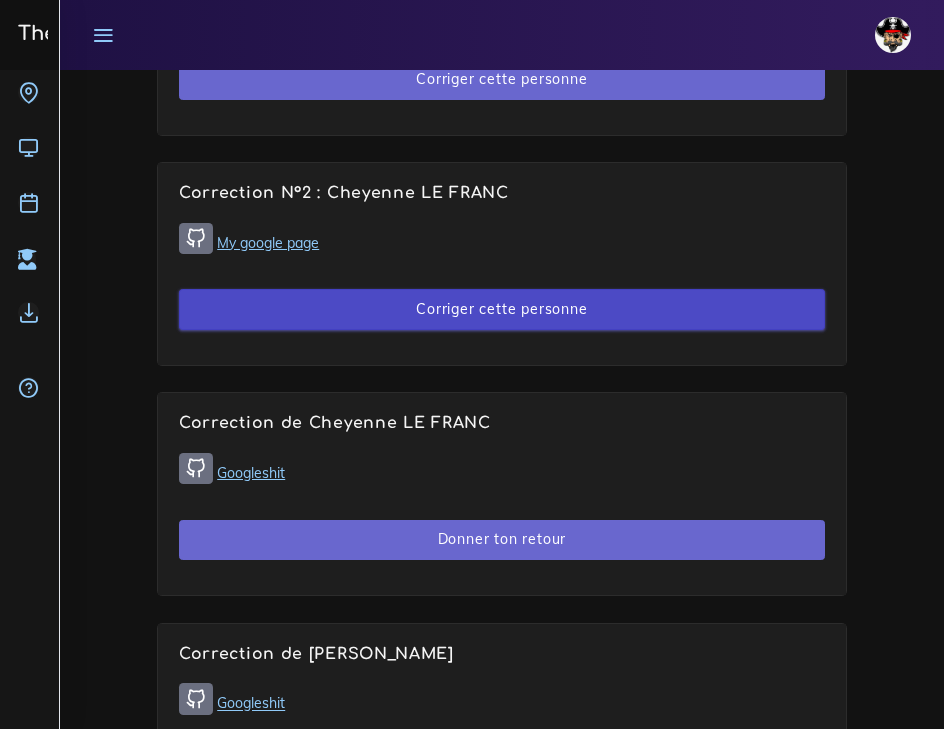 click on "Corriger cette personne" at bounding box center (502, 309) 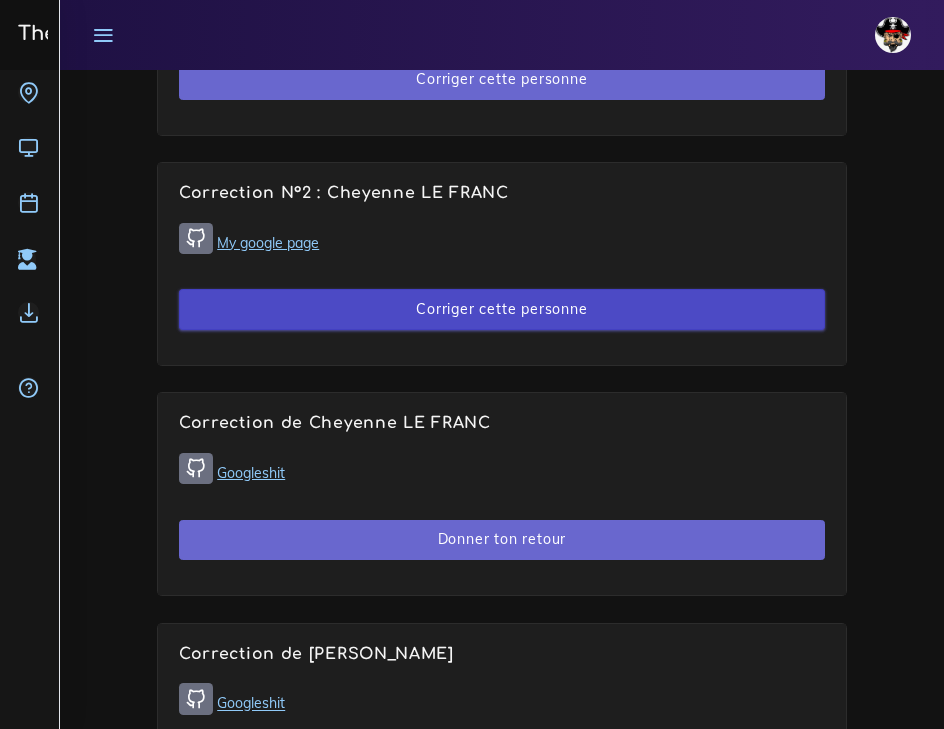scroll, scrollTop: 0, scrollLeft: 0, axis: both 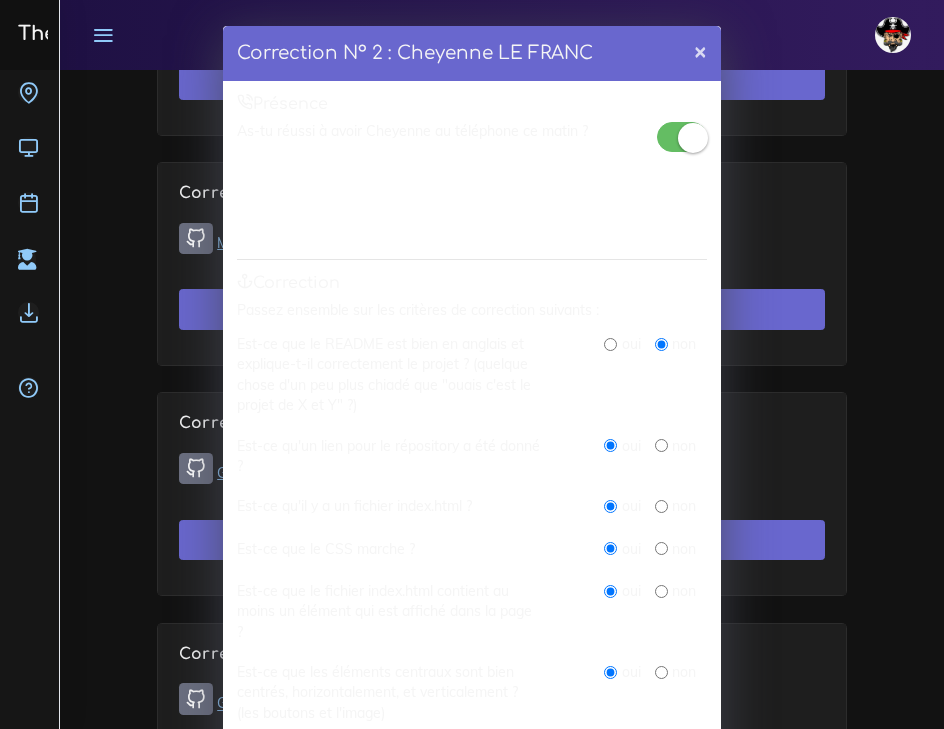 click on "×" at bounding box center (700, 50) 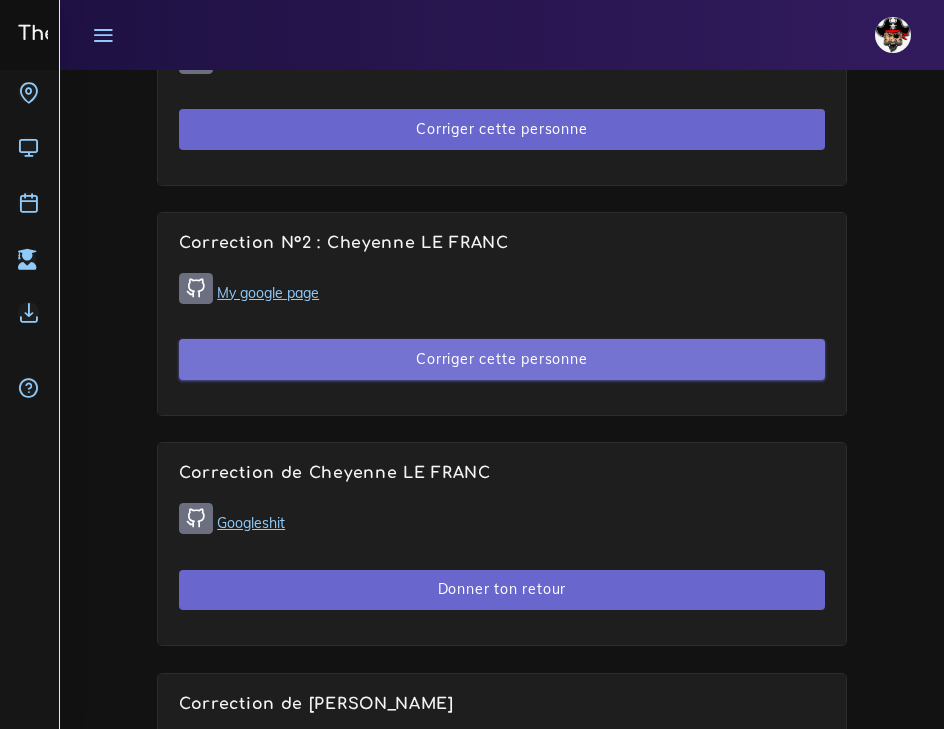 scroll, scrollTop: 1905, scrollLeft: 0, axis: vertical 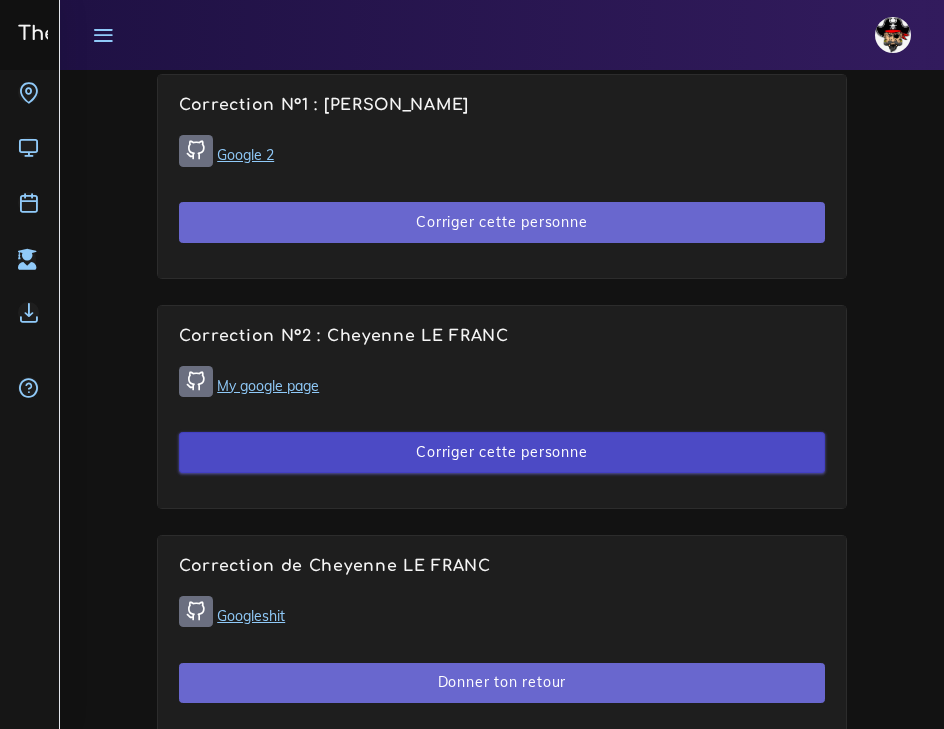 click on "Corriger cette personne" at bounding box center [502, 452] 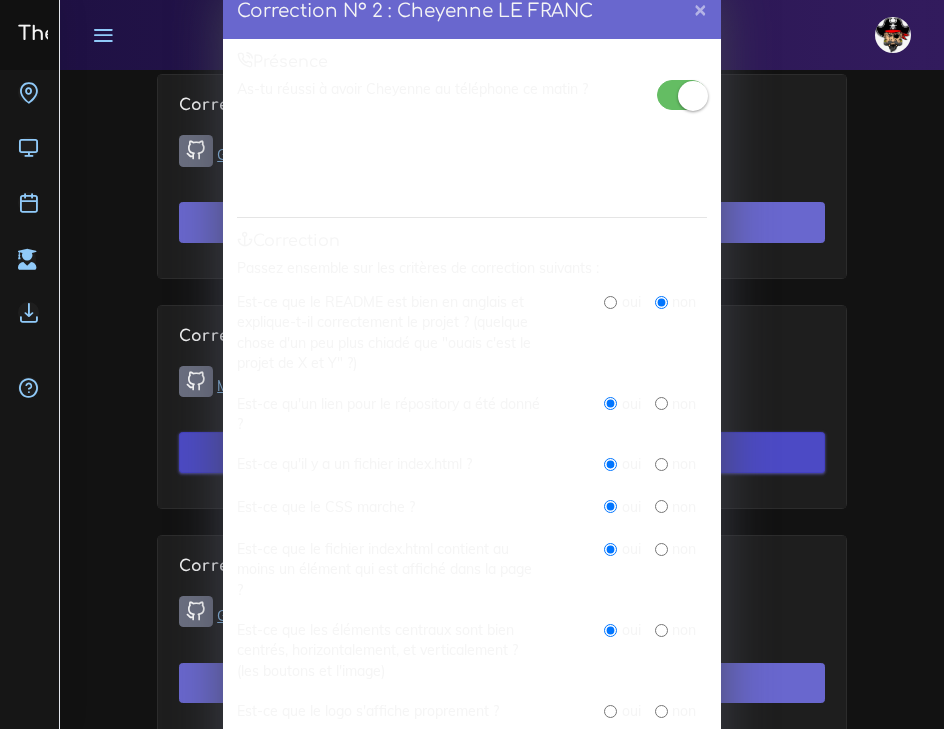 scroll, scrollTop: 67, scrollLeft: 0, axis: vertical 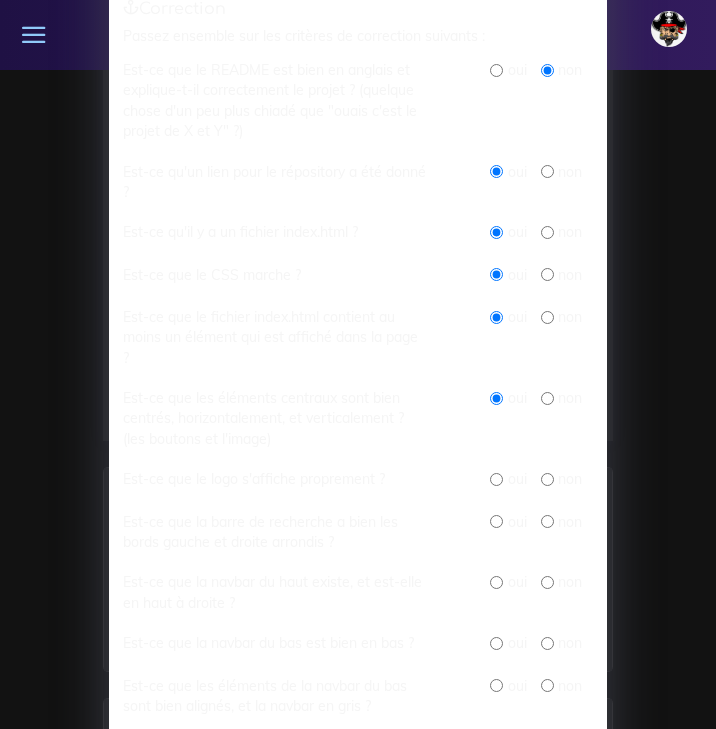 click at bounding box center [547, 479] 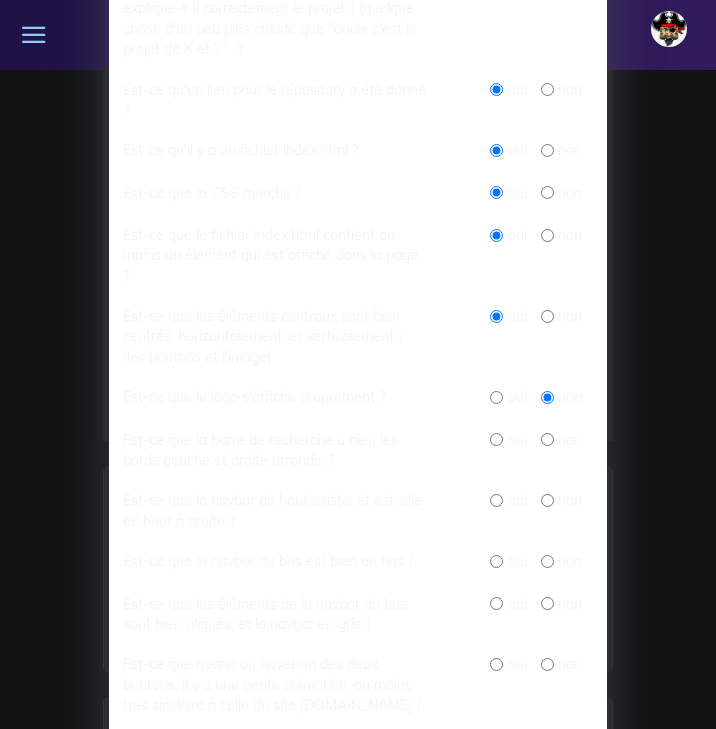 scroll, scrollTop: 367, scrollLeft: 0, axis: vertical 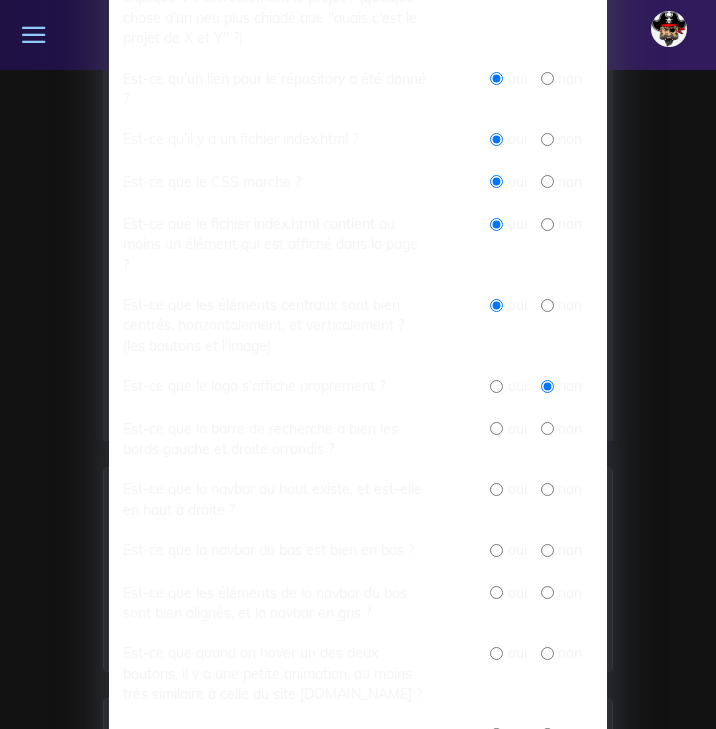 click at bounding box center (547, 428) 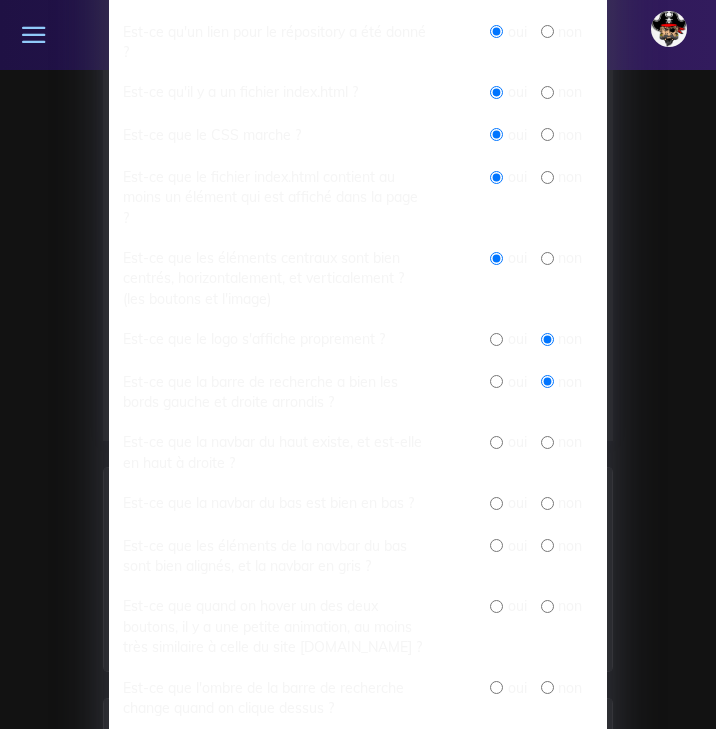 scroll, scrollTop: 444, scrollLeft: 0, axis: vertical 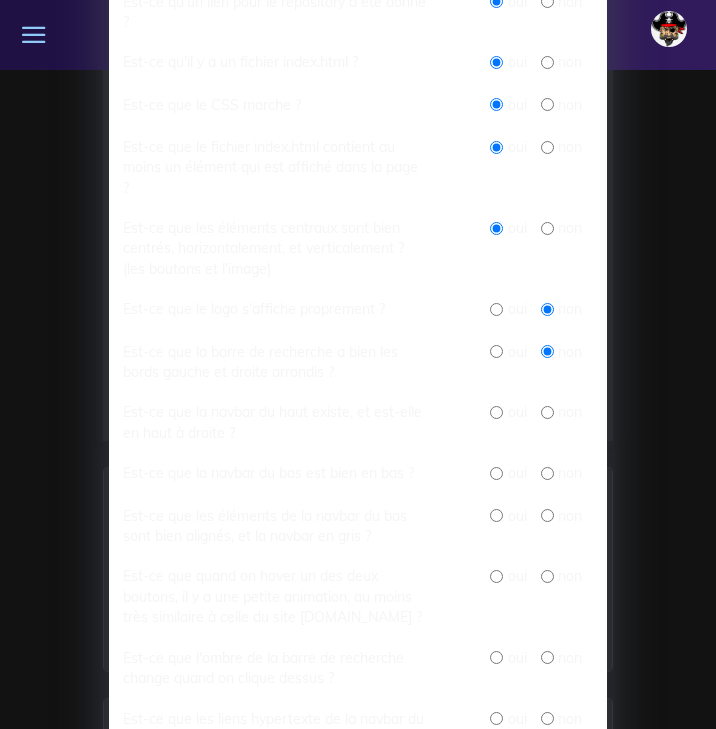 click at bounding box center (496, 412) 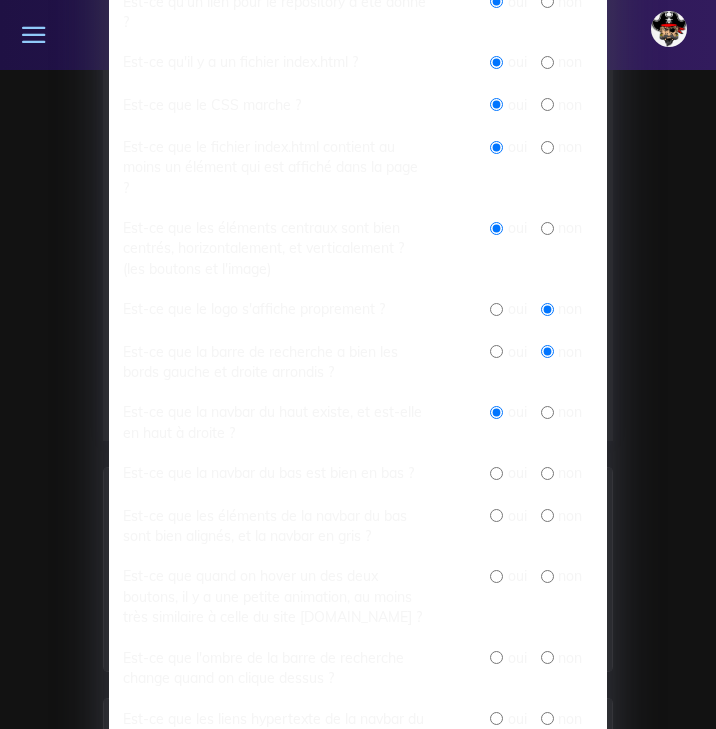 click at bounding box center [496, 473] 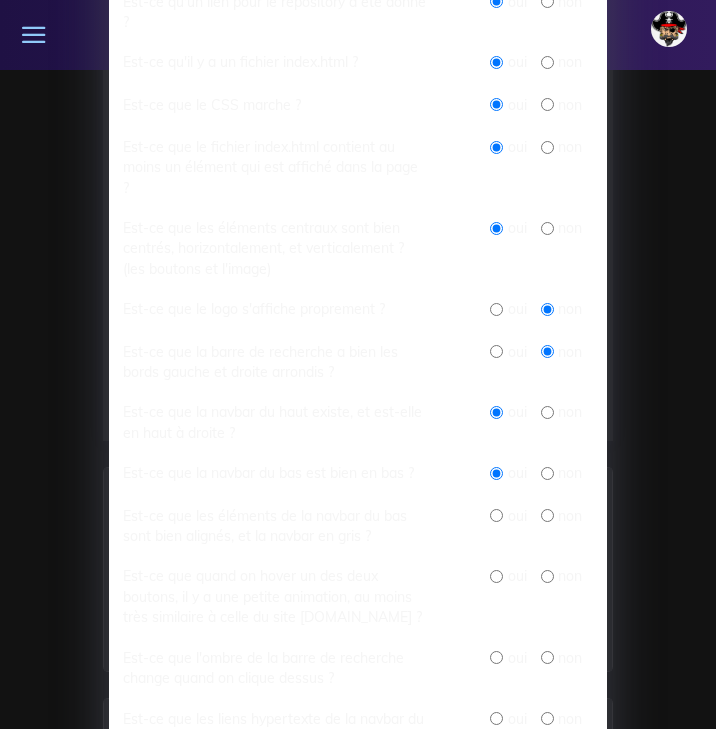 click at bounding box center [547, 473] 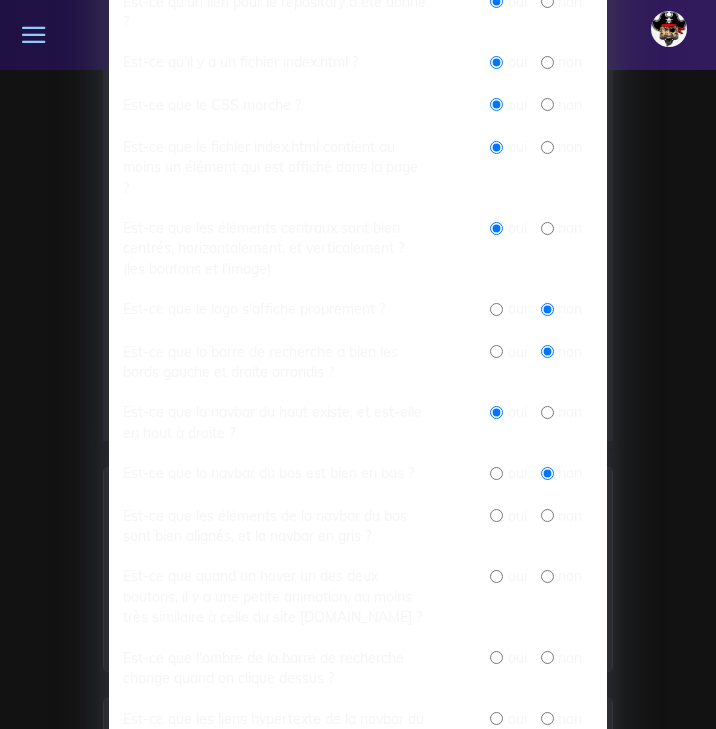 click at bounding box center [547, 515] 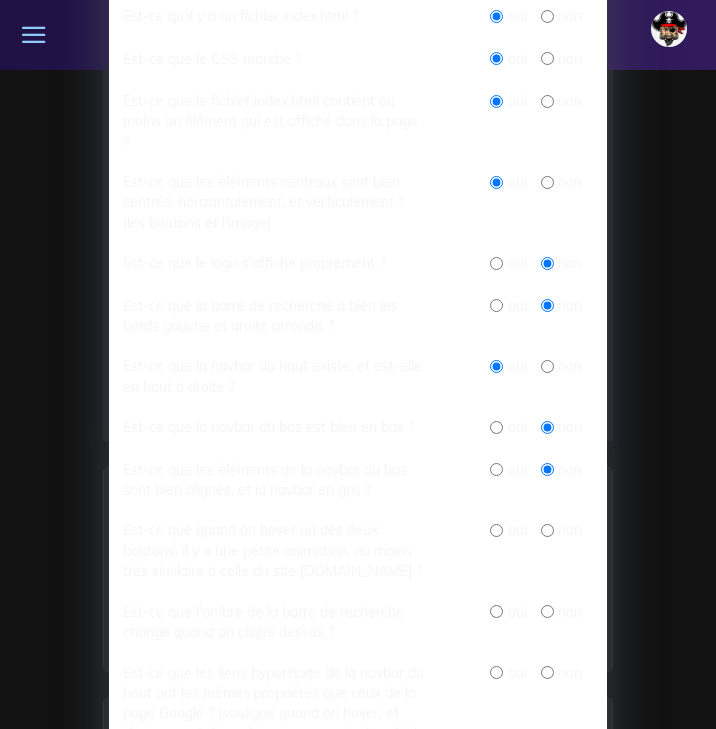 scroll, scrollTop: 505, scrollLeft: 0, axis: vertical 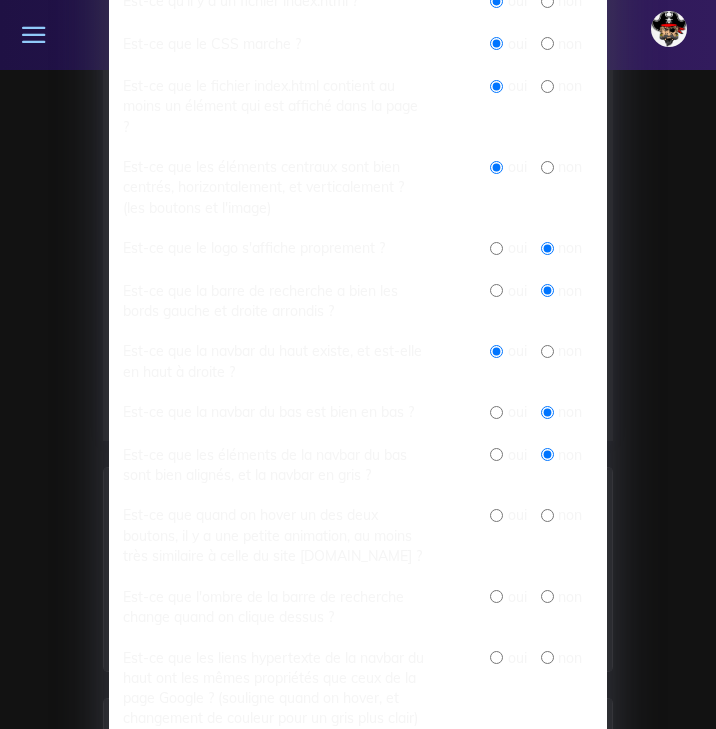 click at bounding box center [547, 515] 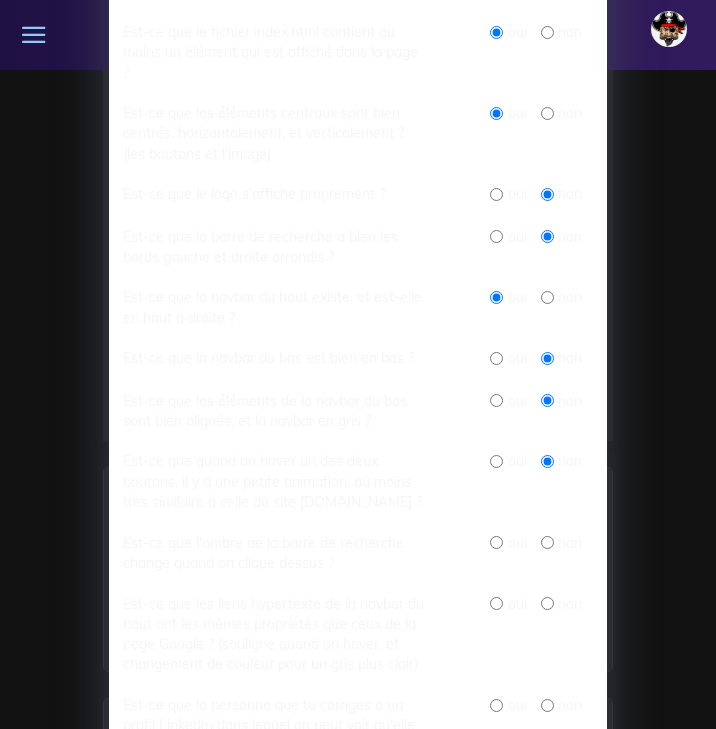 scroll, scrollTop: 574, scrollLeft: 0, axis: vertical 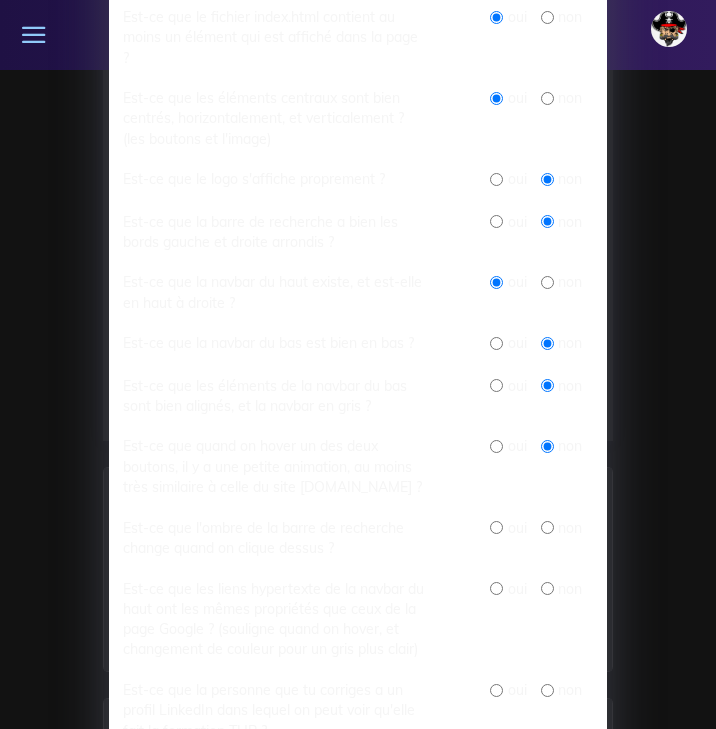 click at bounding box center (496, 527) 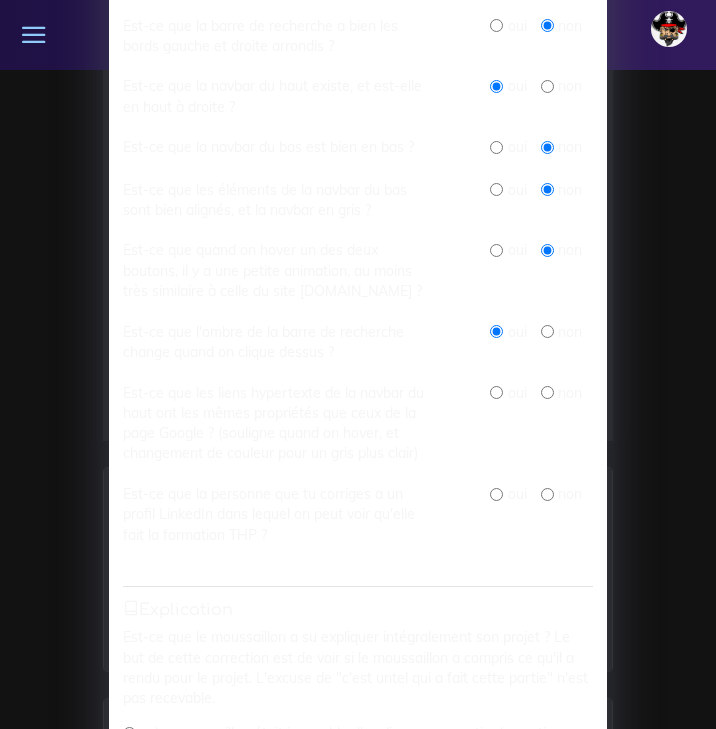 scroll, scrollTop: 769, scrollLeft: 0, axis: vertical 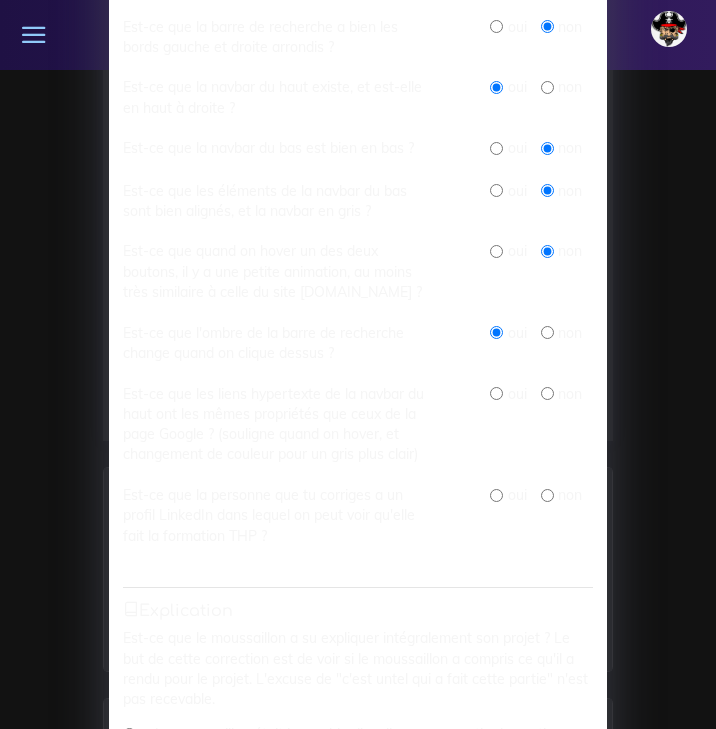 click on "oui
non" at bounding box center (524, 424) 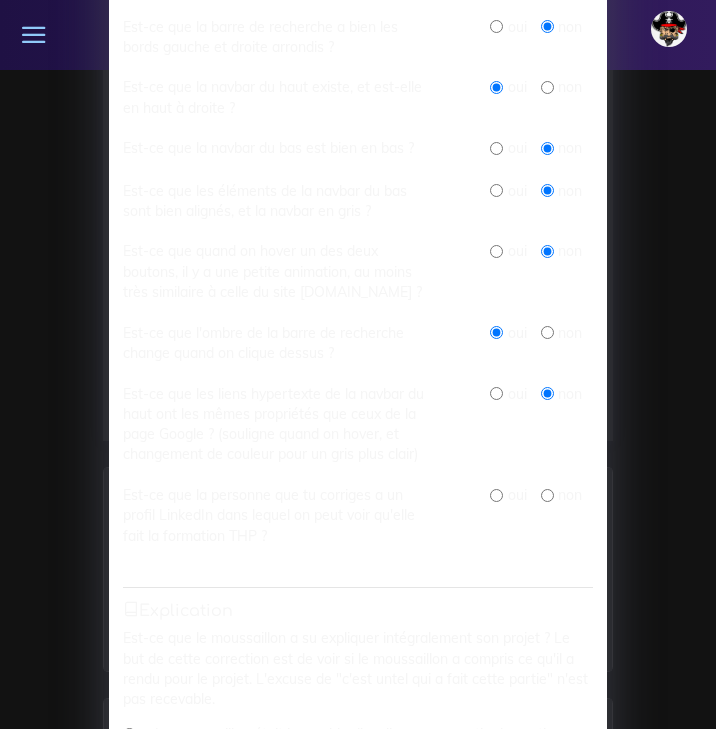 click on "Correction N°
2
:
Cheyenne LE FRANC
×
Présence
As-tu réussi à avoir Cheyenne au téléphone ce matin ?
Si ton interlocuteur n'était pas dispo ce matin, tu peux directement mettre non à cette correction et passer à la suite
Impossible de noter une personne absente avant 11h
Correction
Passez ensemble sur les critères de correction suivants :
Est-ce que le README est bien en anglais et explique-t-il correctement le projet ? (quelque chose d'un peu plus chiadé que "ouais c'est le projet de X et Y" ?)
oui
non
Est-ce qu'un lien pour le répository a été donné ?
oui
non
Est-ce qu'il y a un fichier index.html ?
oui
non
Est-ce que le CSS marche ?
oui
non
Est-ce que le fichier index.html contient au moins un élément qui est affiché dans la page ?
oui" at bounding box center (358, 364) 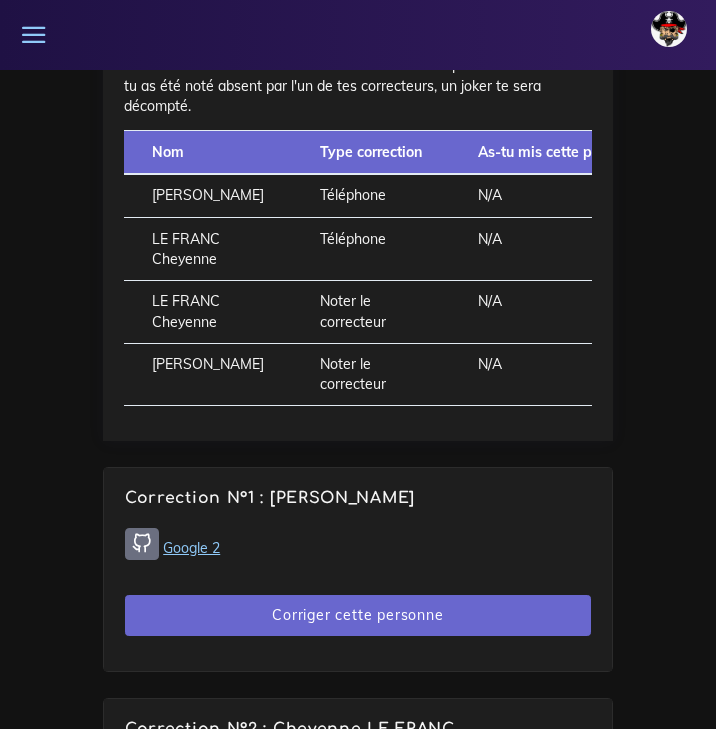 scroll, scrollTop: 2359, scrollLeft: 0, axis: vertical 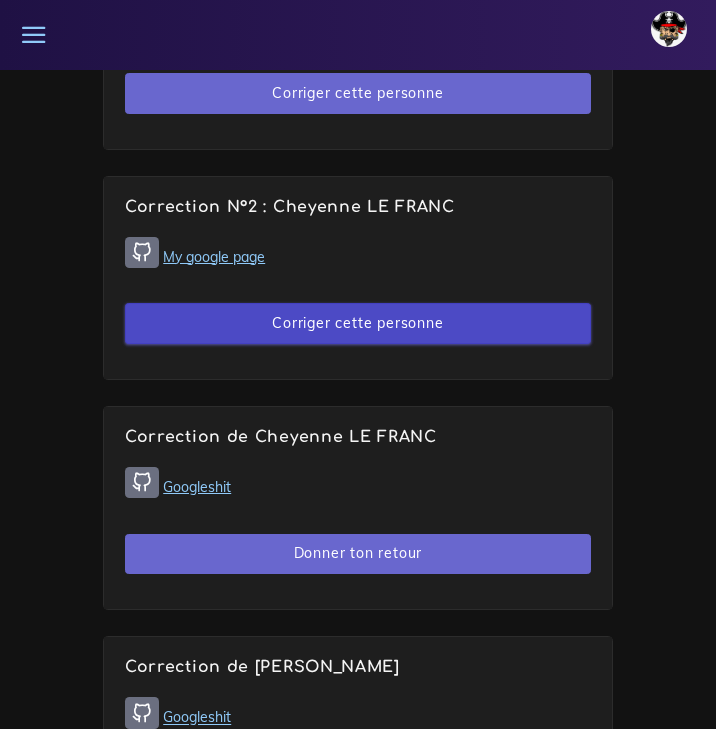 click on "Corriger cette personne" at bounding box center (358, 323) 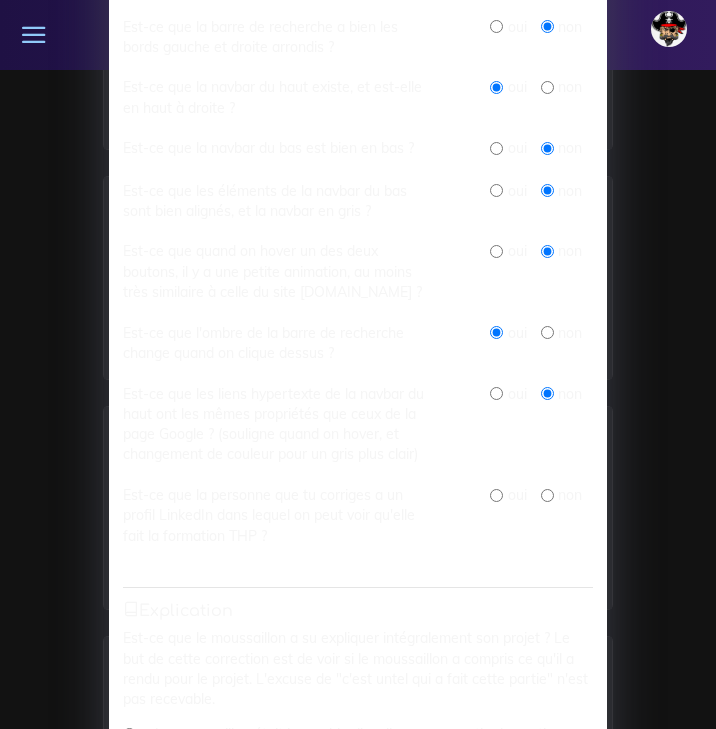 scroll, scrollTop: 0, scrollLeft: 0, axis: both 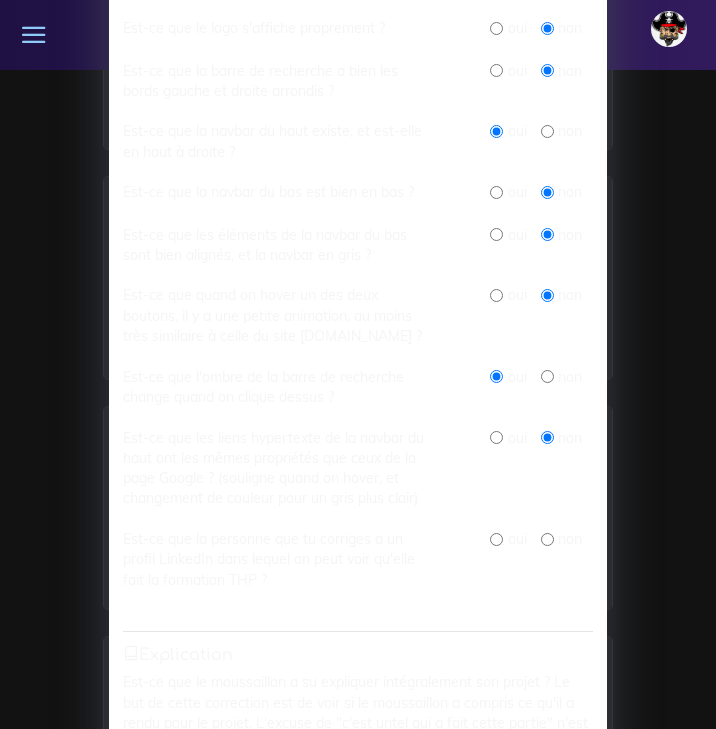 click at bounding box center [496, 539] 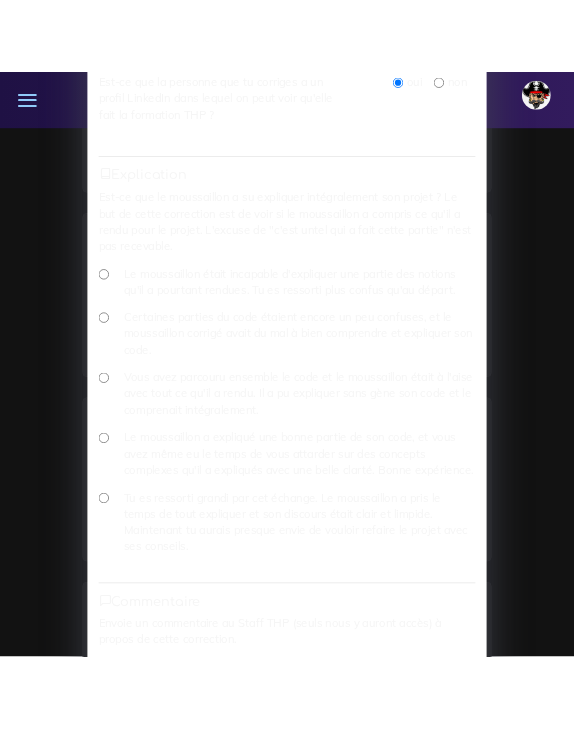 scroll, scrollTop: 1256, scrollLeft: 0, axis: vertical 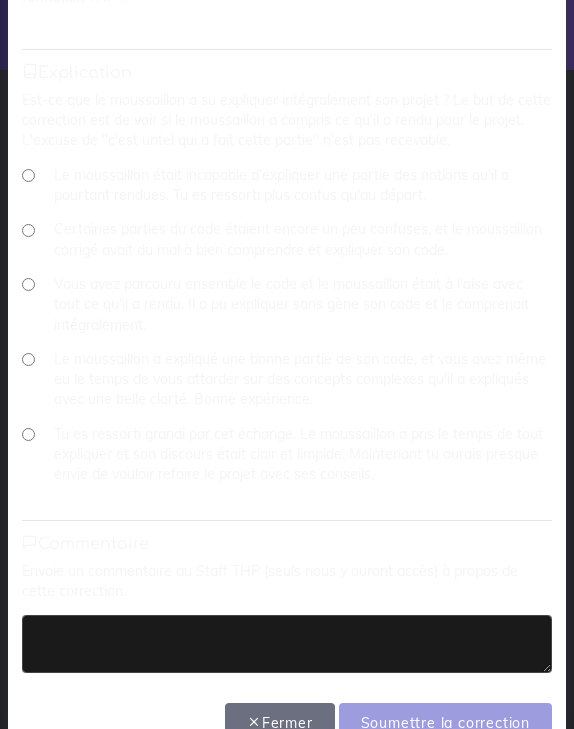 click at bounding box center (287, 644) 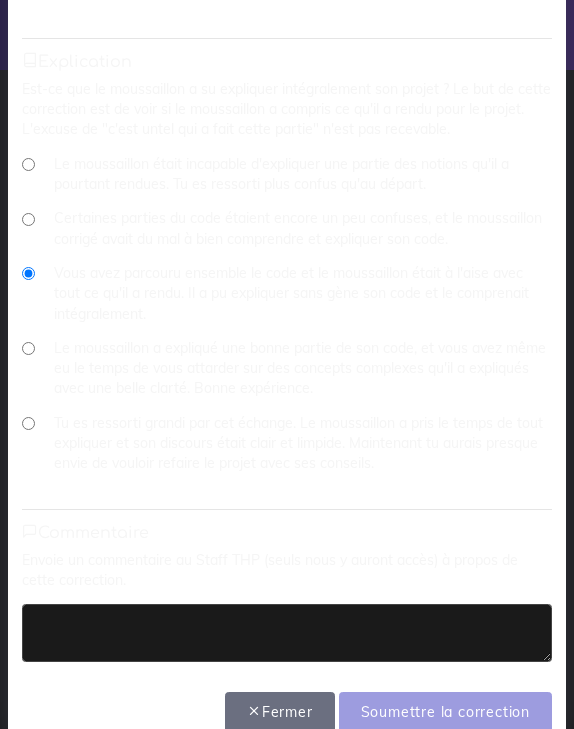 scroll, scrollTop: 1261, scrollLeft: 0, axis: vertical 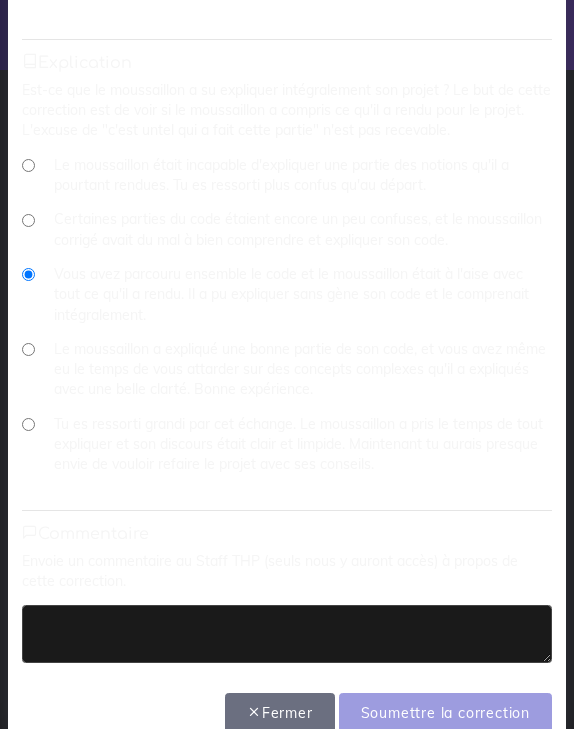 click at bounding box center (287, 634) 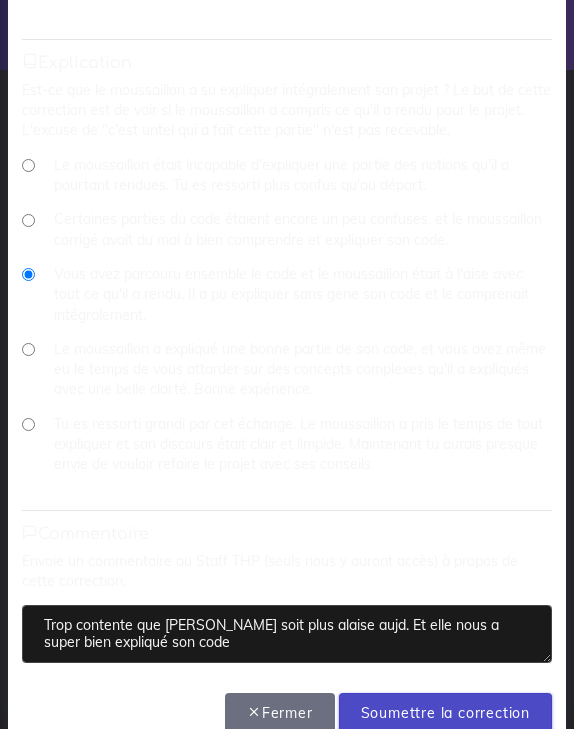 type on "Trop contente que [PERSON_NAME] soit plus alaise aujd. Et elle nous a super bien expliqué son code" 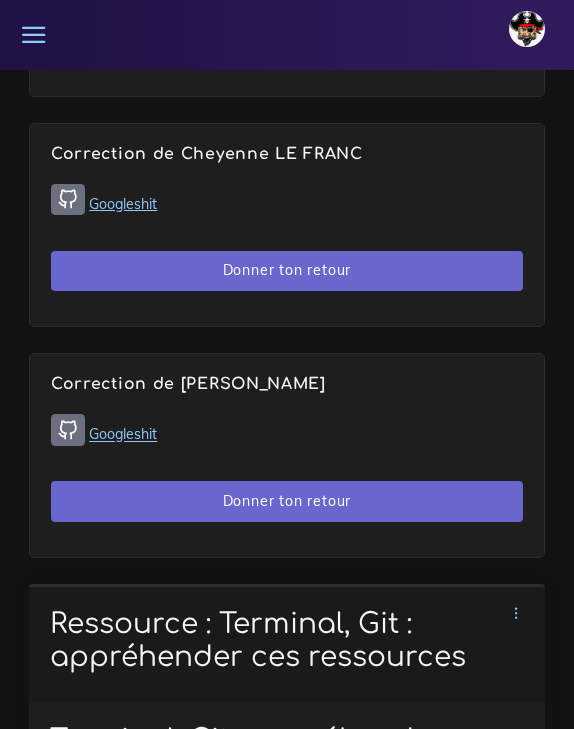 scroll, scrollTop: 2641, scrollLeft: 0, axis: vertical 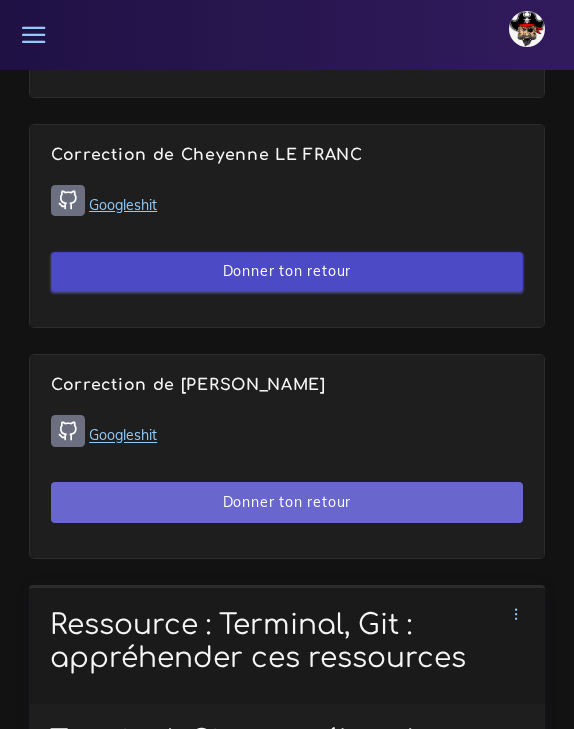 click on "Donner ton retour" at bounding box center (287, 272) 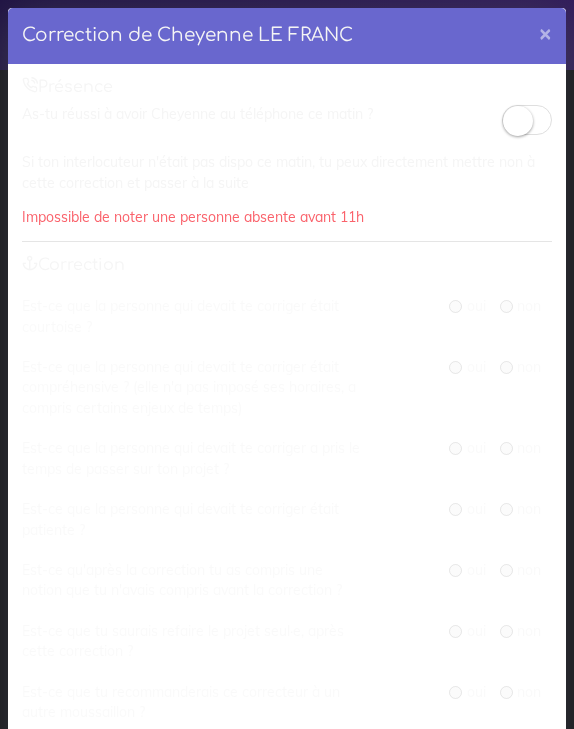 click at bounding box center [518, 121] 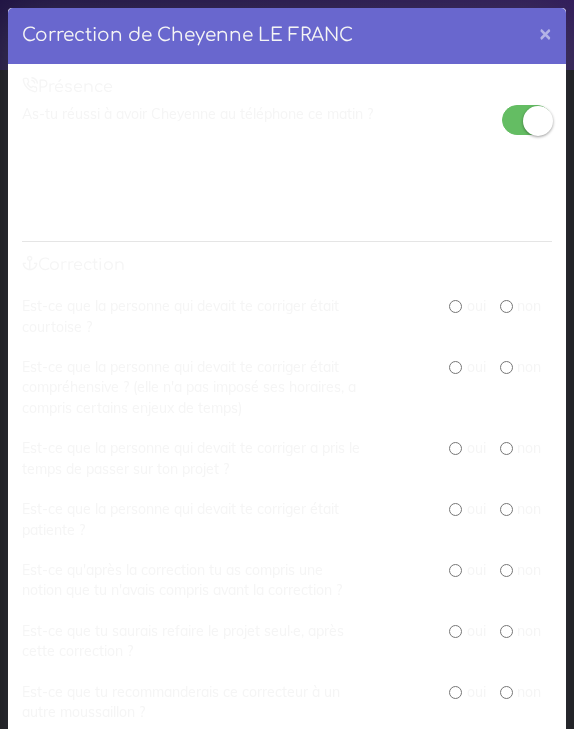 click at bounding box center [455, 306] 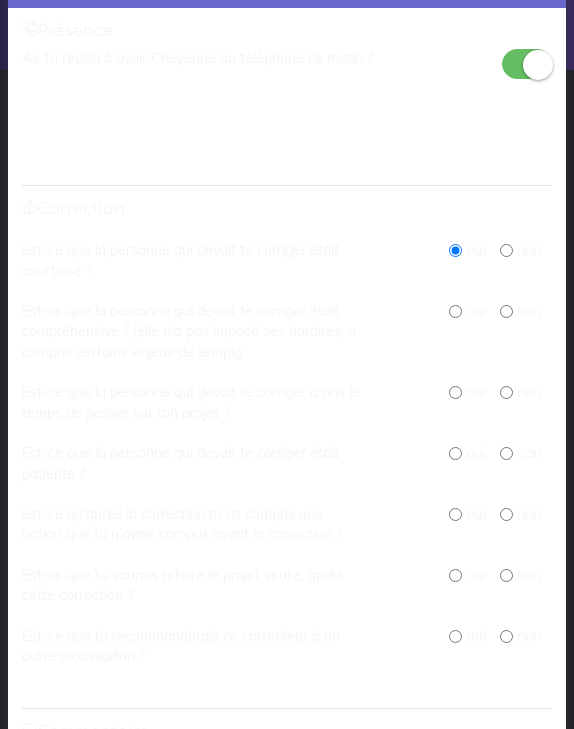 scroll, scrollTop: 61, scrollLeft: 0, axis: vertical 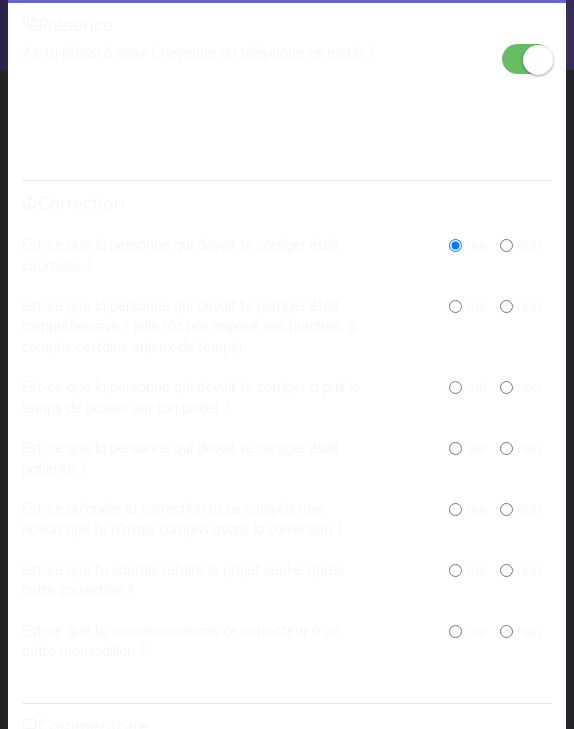 click at bounding box center [455, 306] 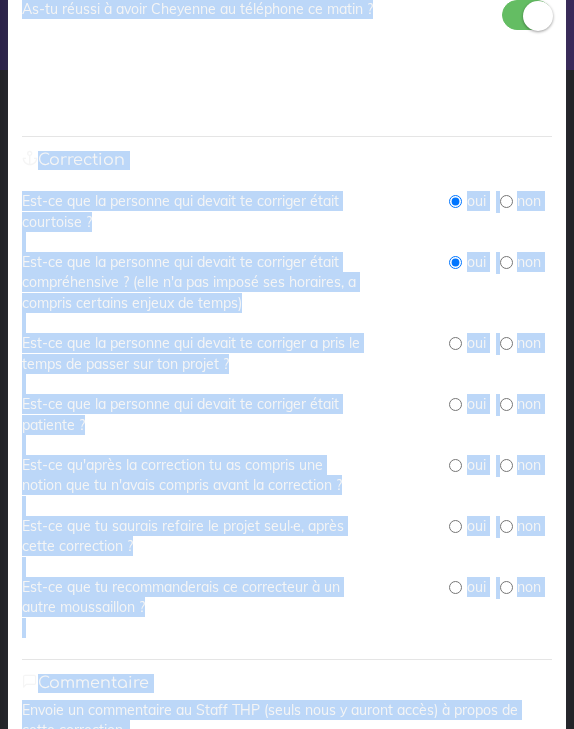 scroll, scrollTop: 104, scrollLeft: 0, axis: vertical 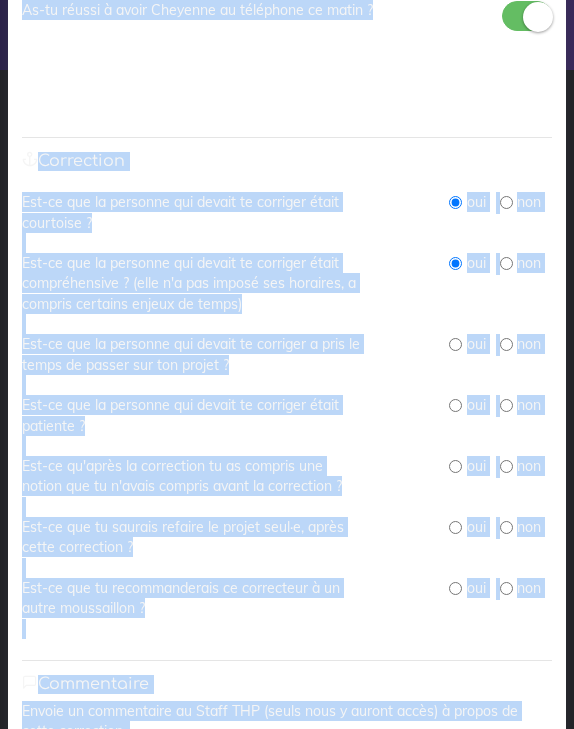 click at bounding box center [455, 344] 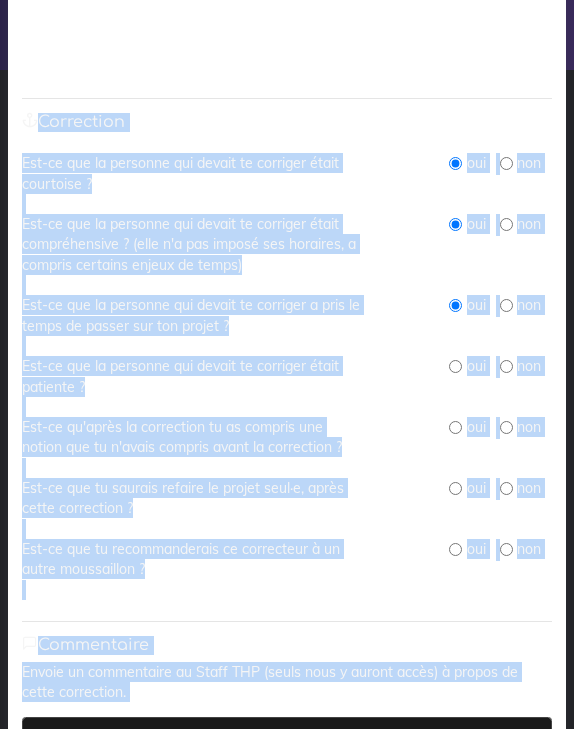 scroll, scrollTop: 149, scrollLeft: 0, axis: vertical 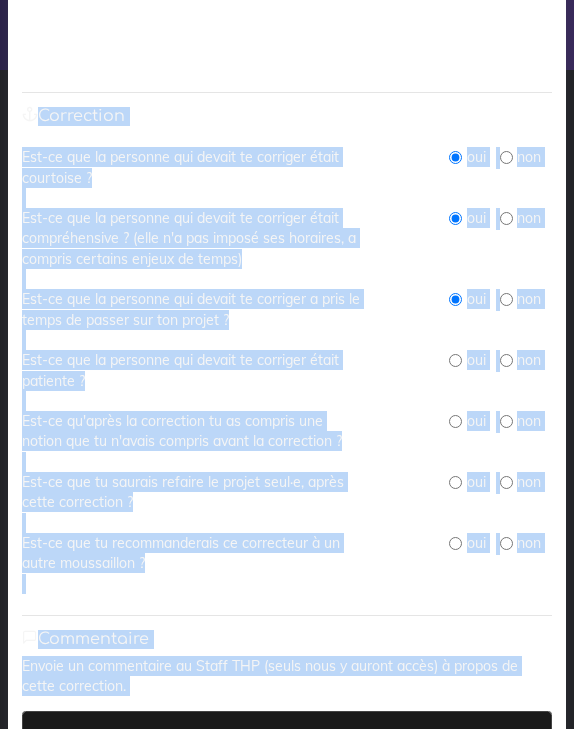 click at bounding box center (455, 360) 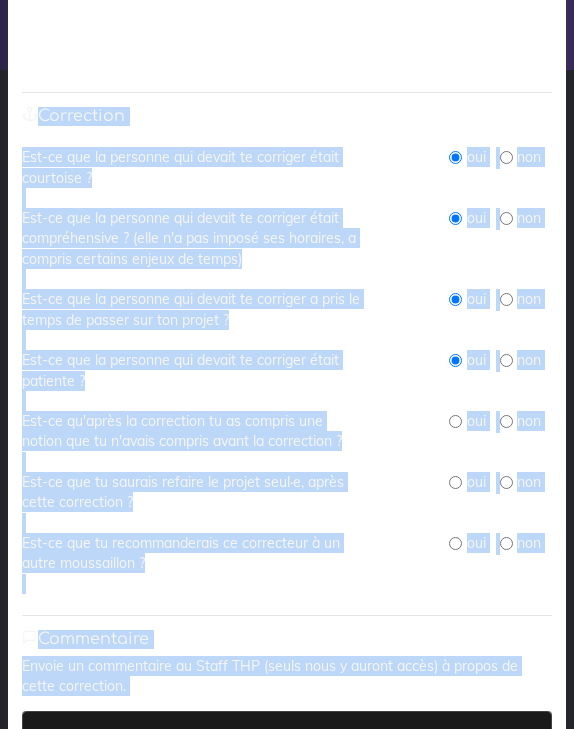 click at bounding box center [455, 421] 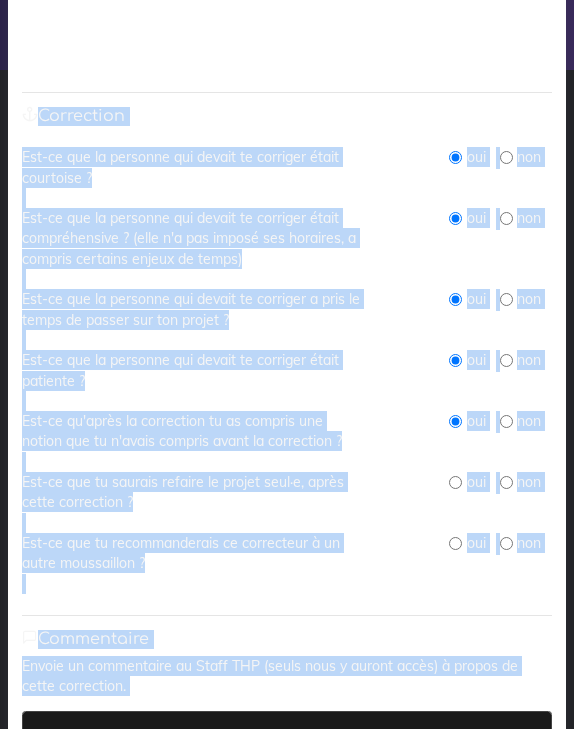 click at bounding box center (506, 482) 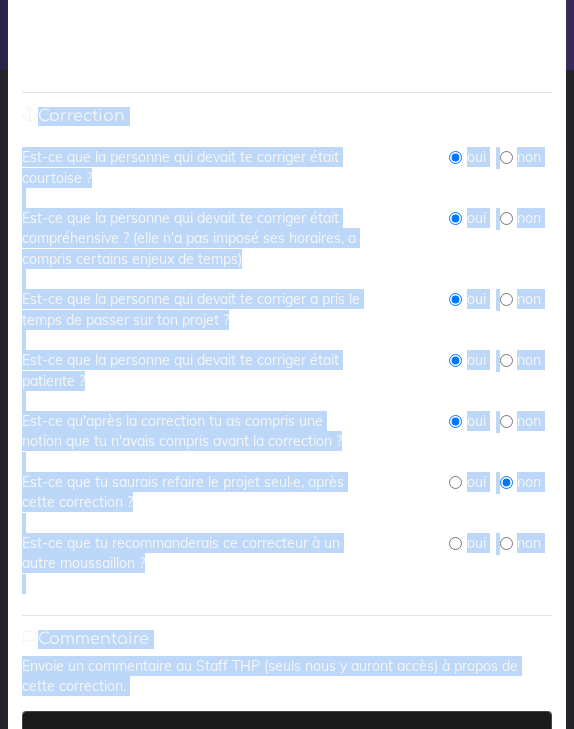 click at bounding box center (455, 543) 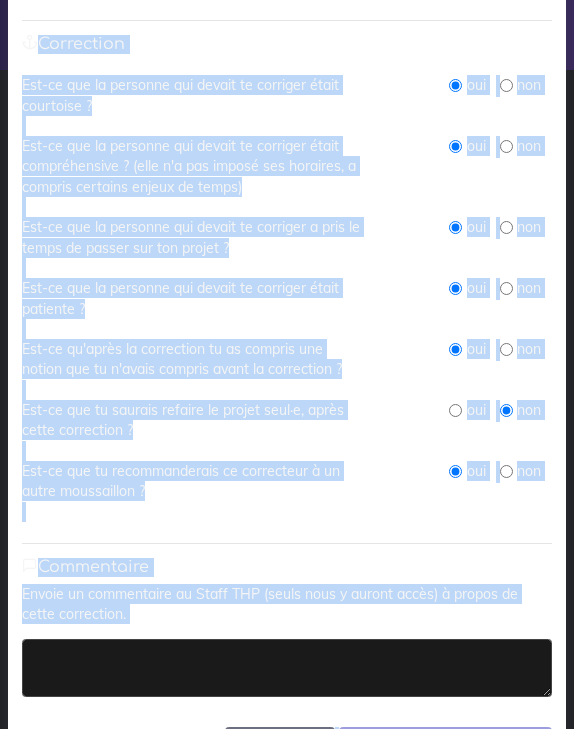scroll, scrollTop: 224, scrollLeft: 0, axis: vertical 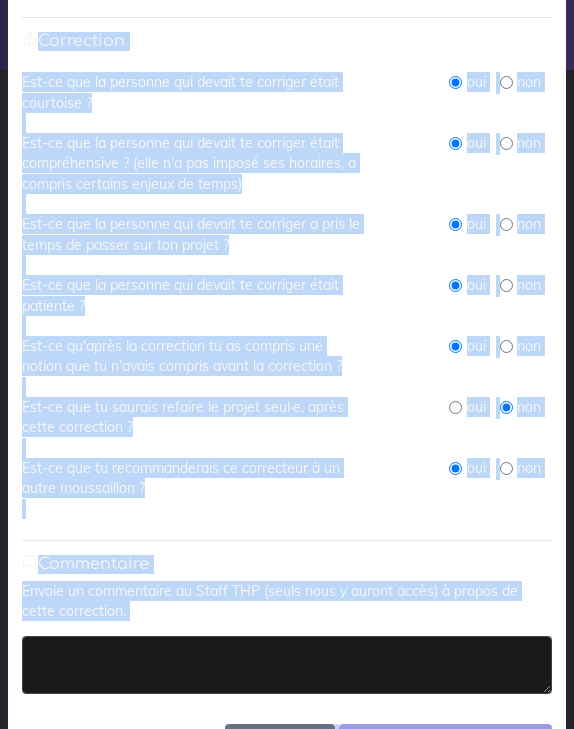 click at bounding box center [287, 665] 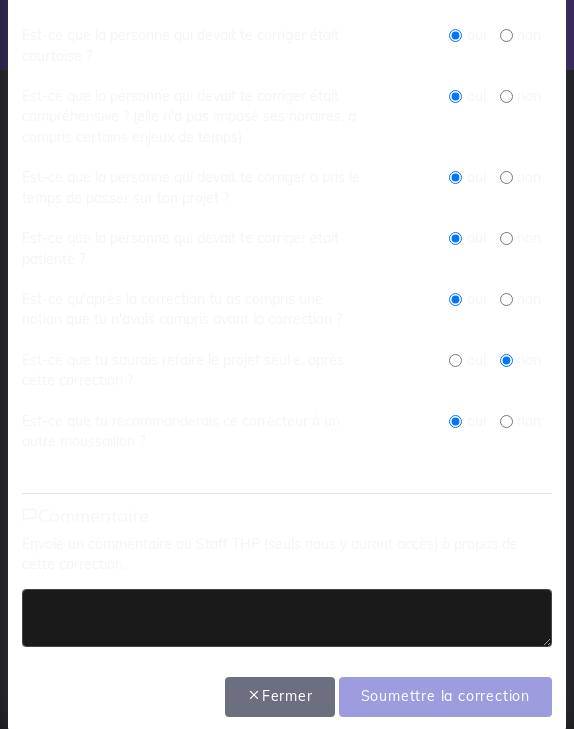 scroll, scrollTop: 270, scrollLeft: 0, axis: vertical 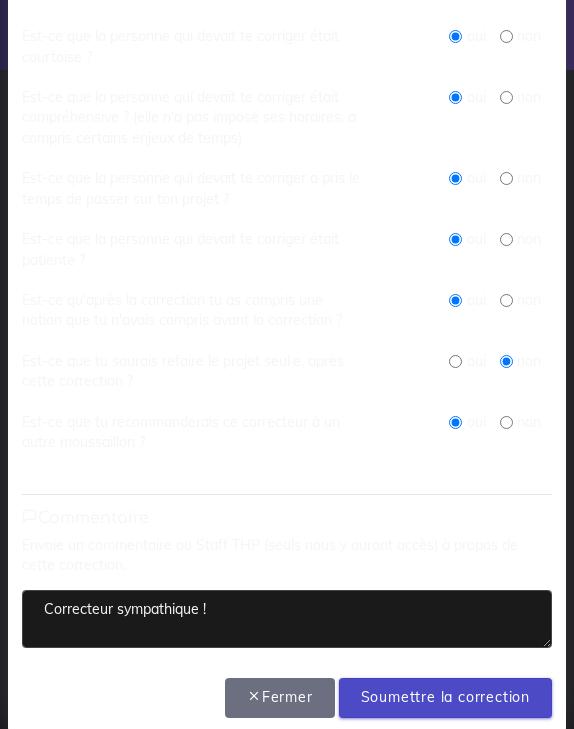 type on "Correcteur sympathique !" 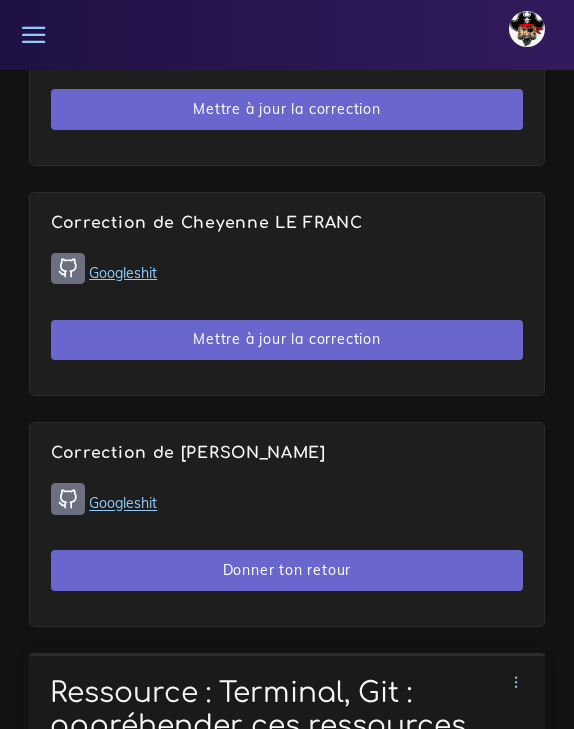 scroll, scrollTop: 2575, scrollLeft: 0, axis: vertical 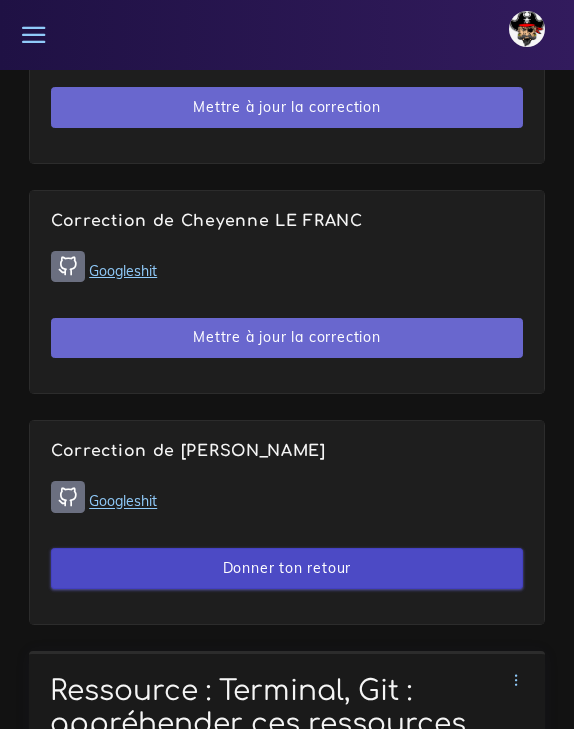 click on "Donner ton retour" at bounding box center (287, 568) 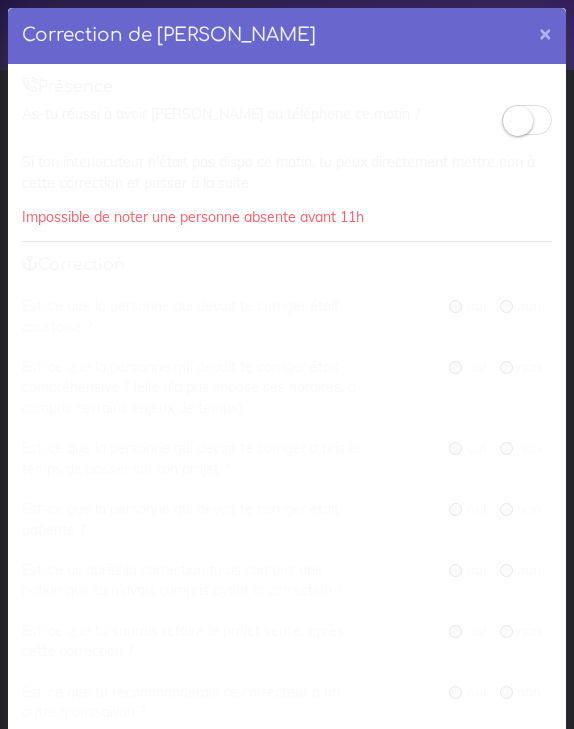 click at bounding box center (518, 121) 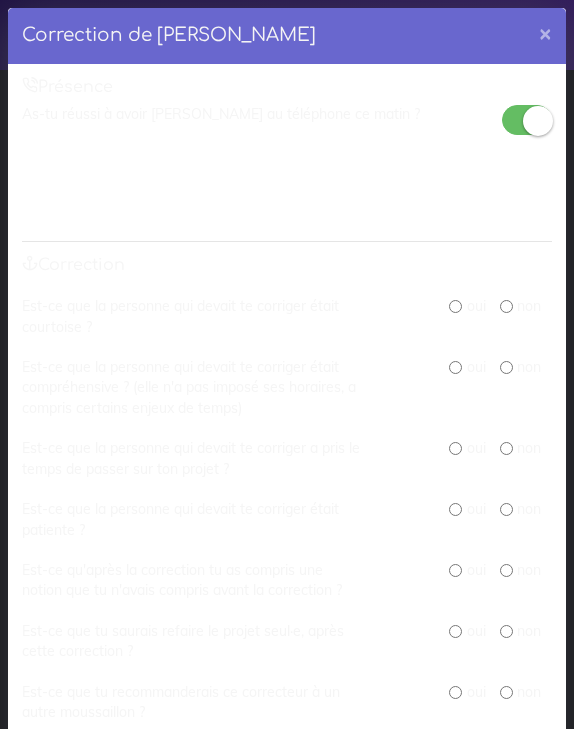 click at bounding box center [455, 306] 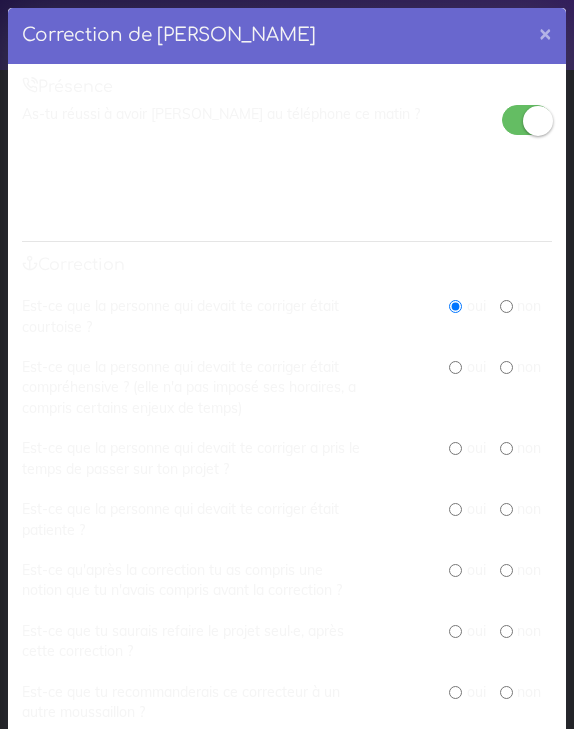 click at bounding box center [455, 367] 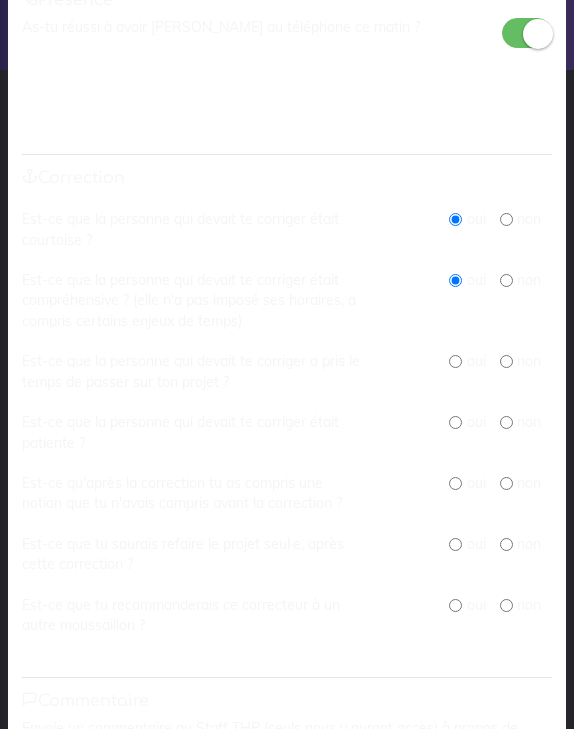 scroll, scrollTop: 97, scrollLeft: 0, axis: vertical 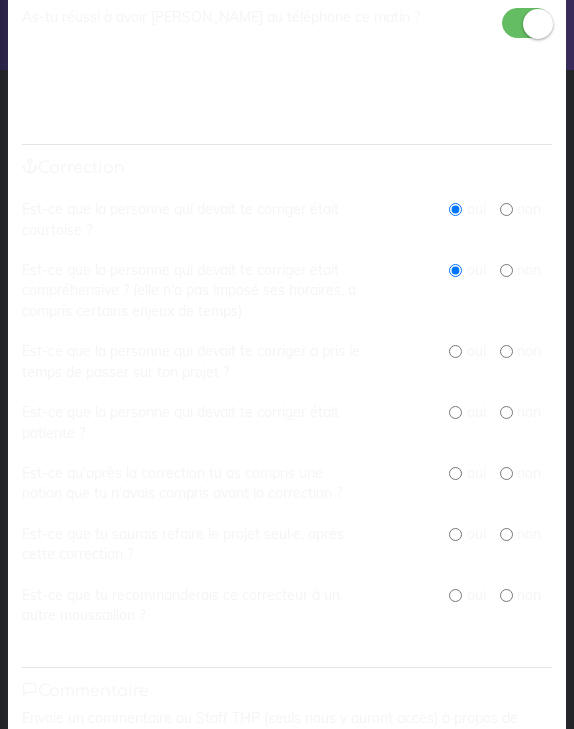 click at bounding box center [455, 351] 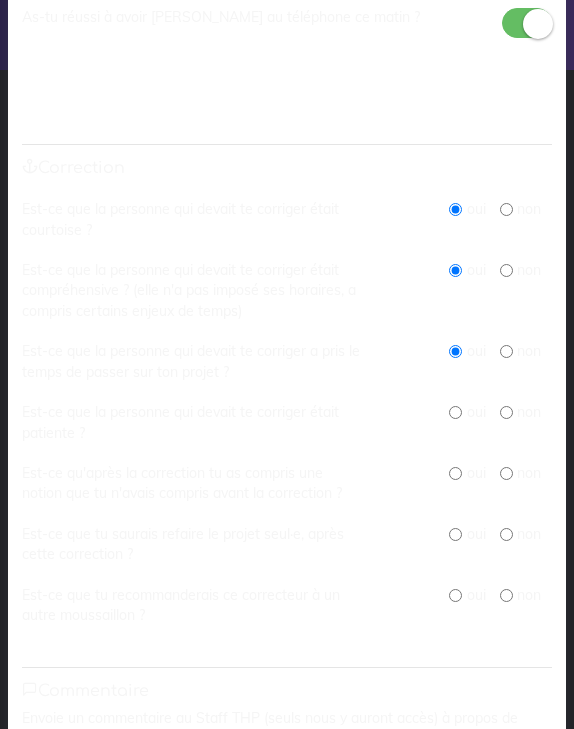 click at bounding box center (455, 412) 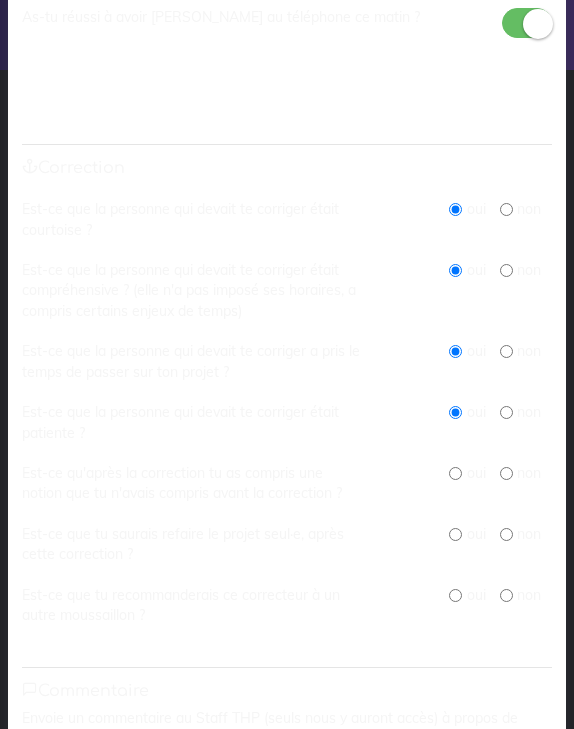 click on "oui" at bounding box center (467, 473) 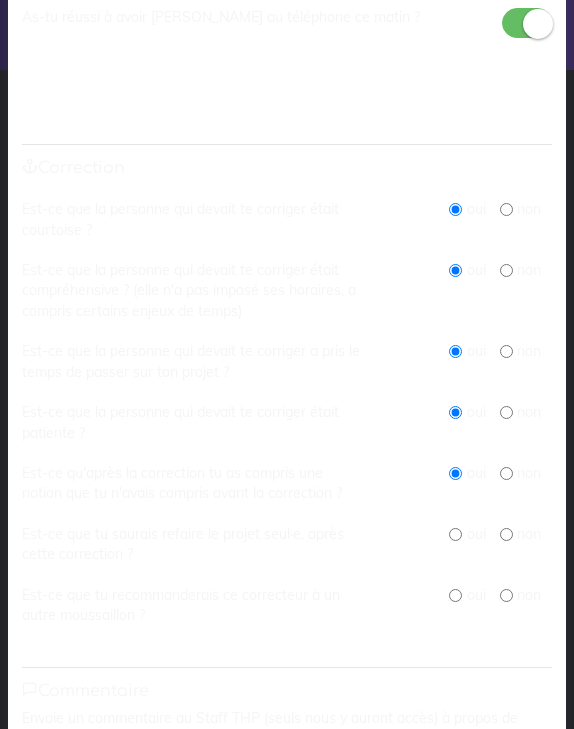 click at bounding box center (506, 534) 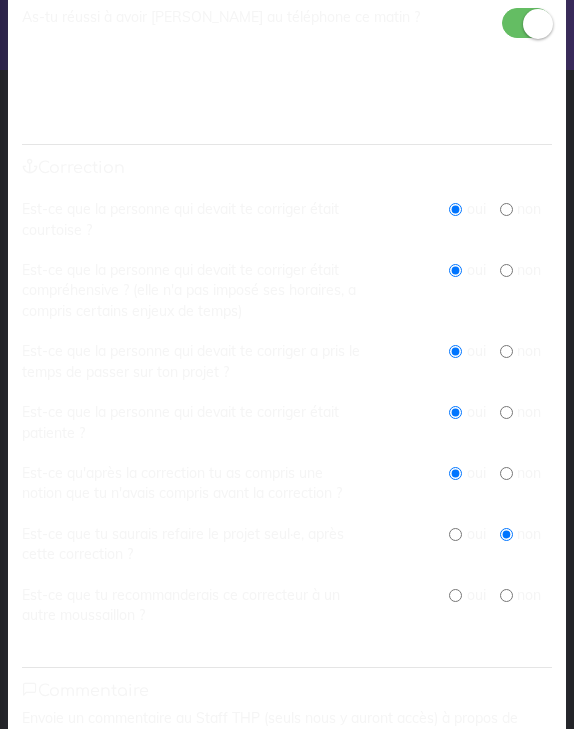 click at bounding box center (455, 595) 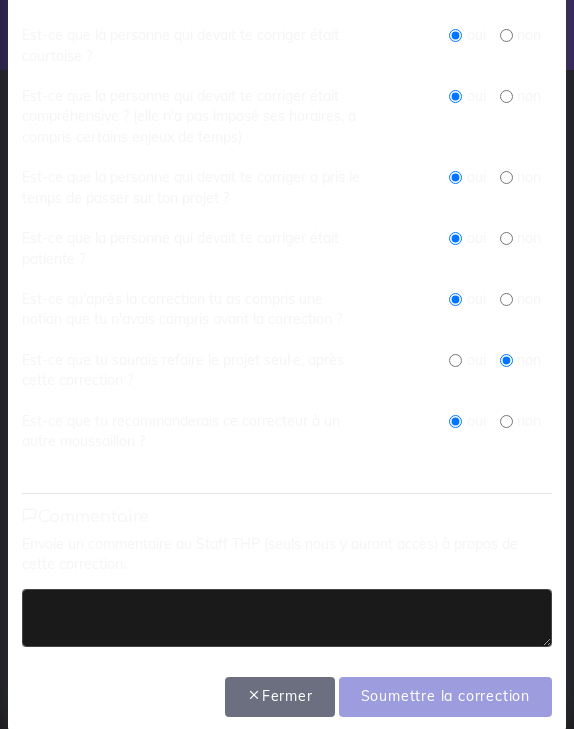 scroll, scrollTop: 270, scrollLeft: 0, axis: vertical 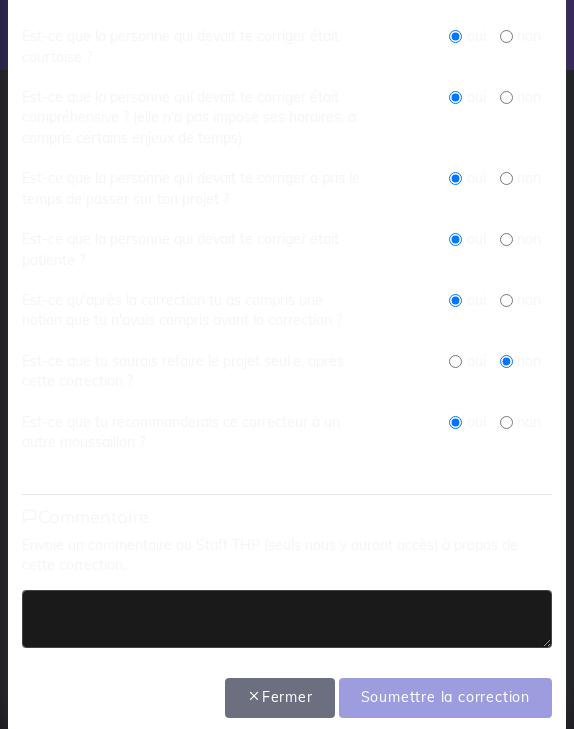 click at bounding box center (287, 619) 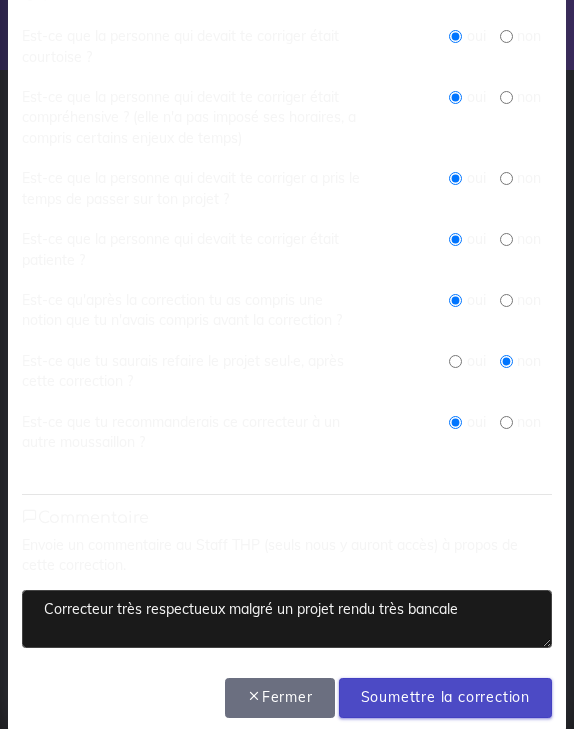 type on "Correcteur très respectueux malgré un projet rendu très bancale" 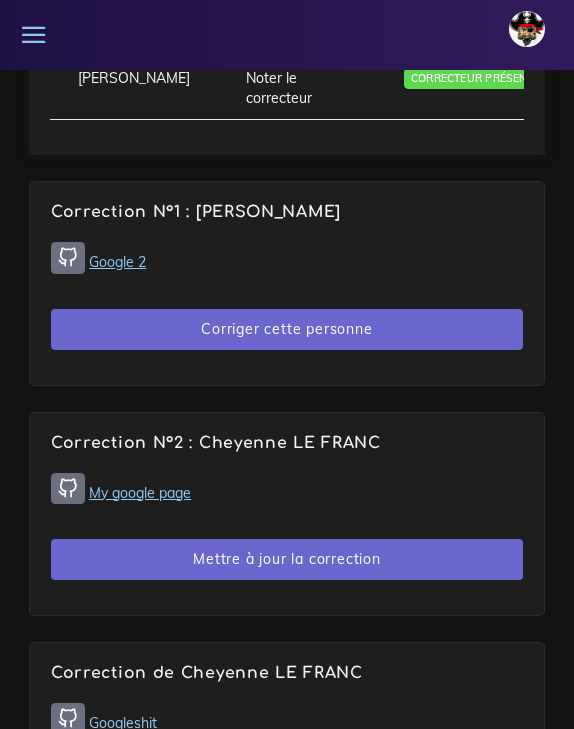 scroll, scrollTop: 2115, scrollLeft: 0, axis: vertical 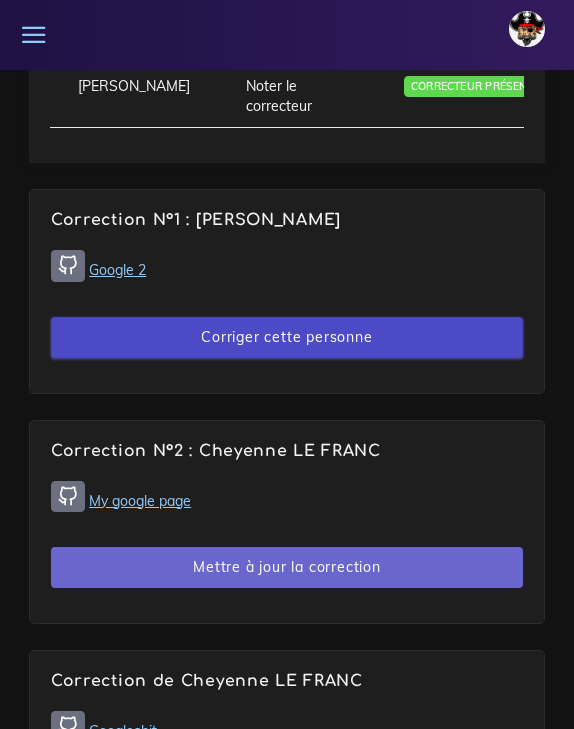 click on "Corriger cette personne" at bounding box center (287, 337) 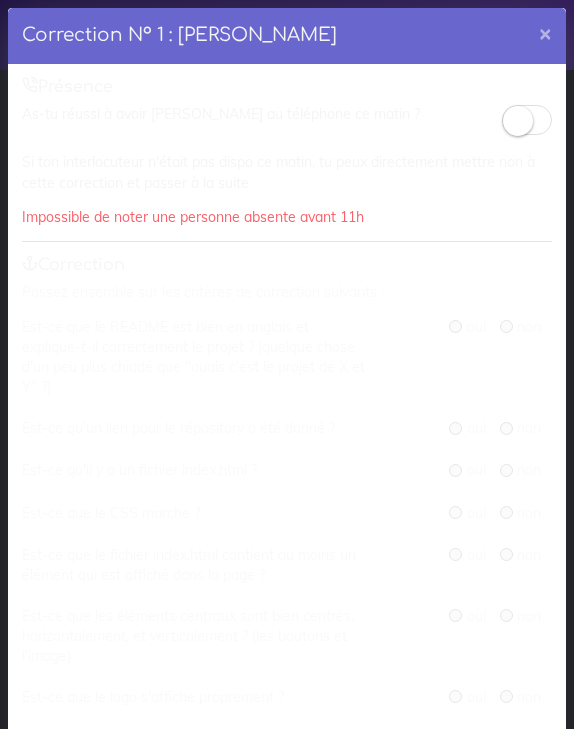 click at bounding box center [518, 121] 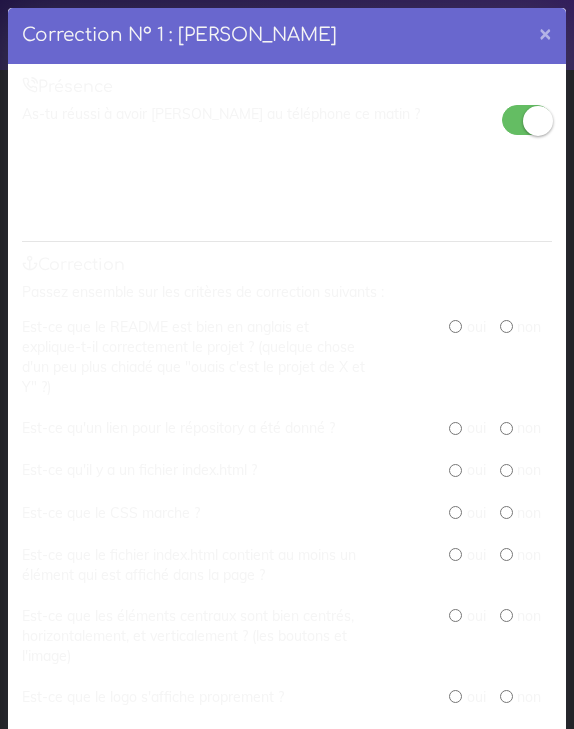 click at bounding box center [538, 121] 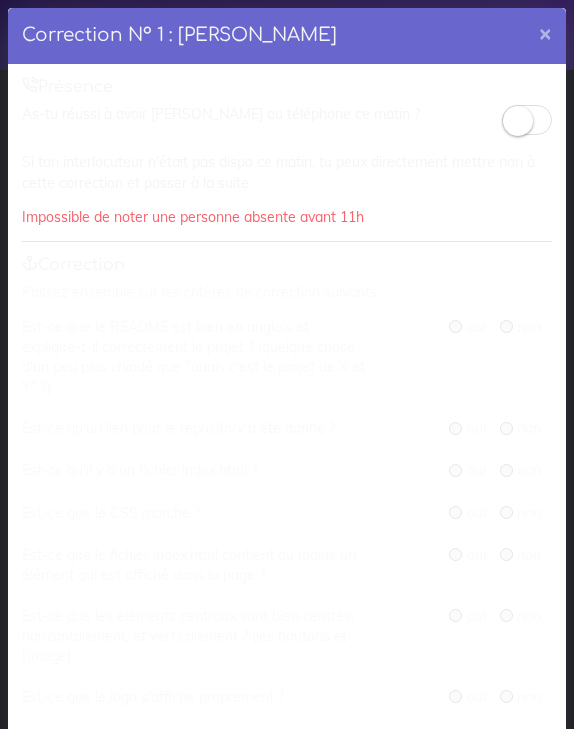 click at bounding box center [518, 121] 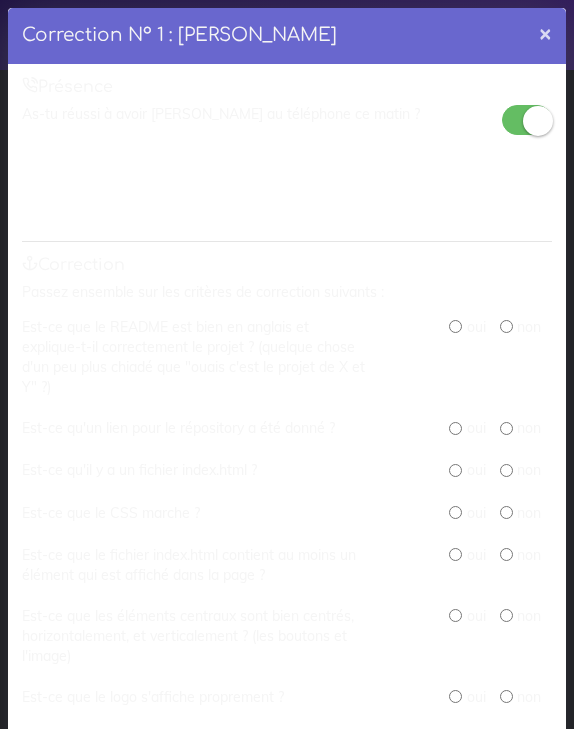 click on "×" at bounding box center [545, 32] 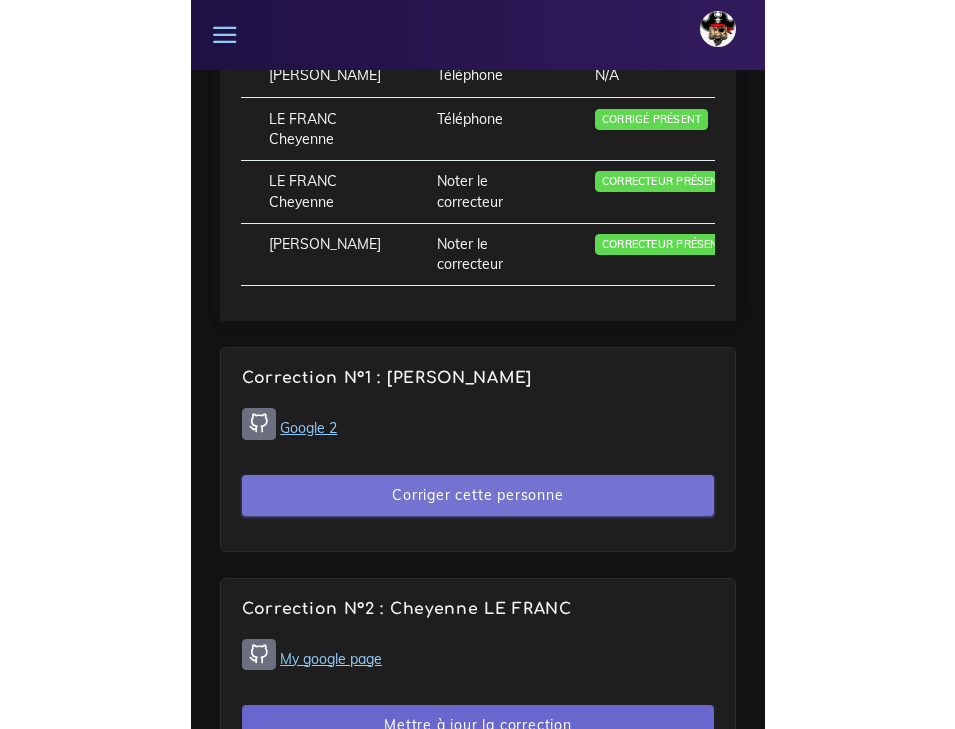 scroll, scrollTop: 1958, scrollLeft: 0, axis: vertical 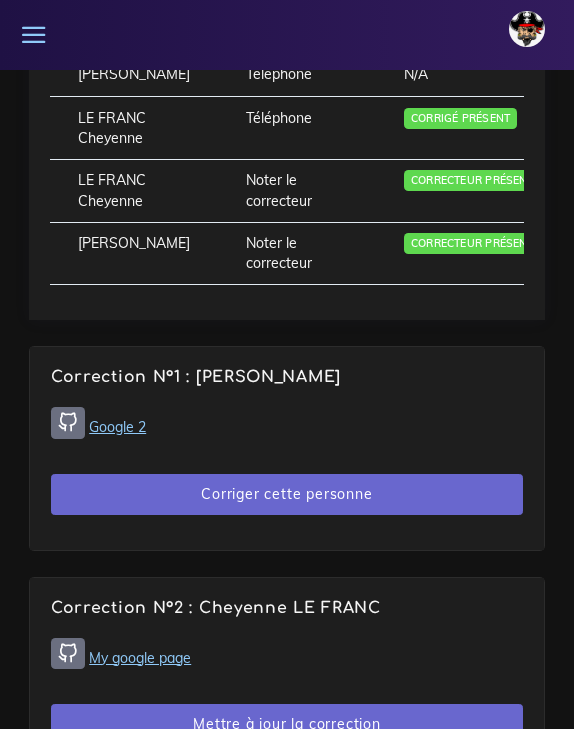 click on "Google 2" at bounding box center [117, 427] 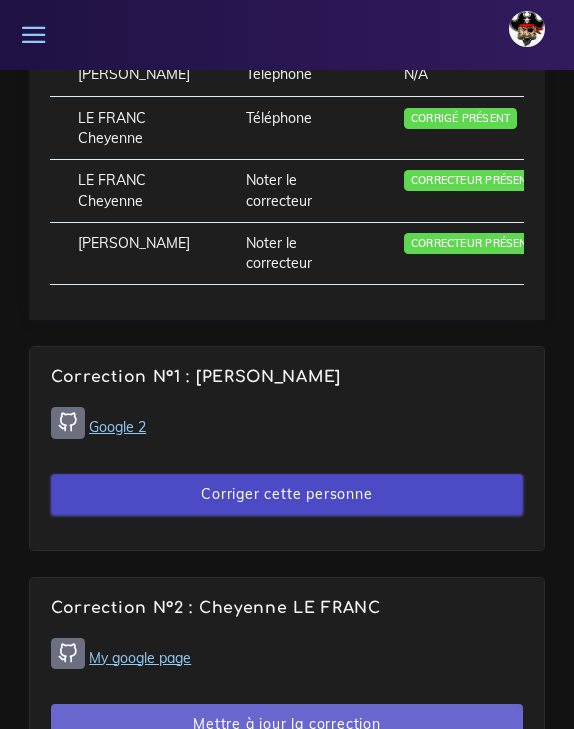 click on "Corriger cette personne" at bounding box center (287, 494) 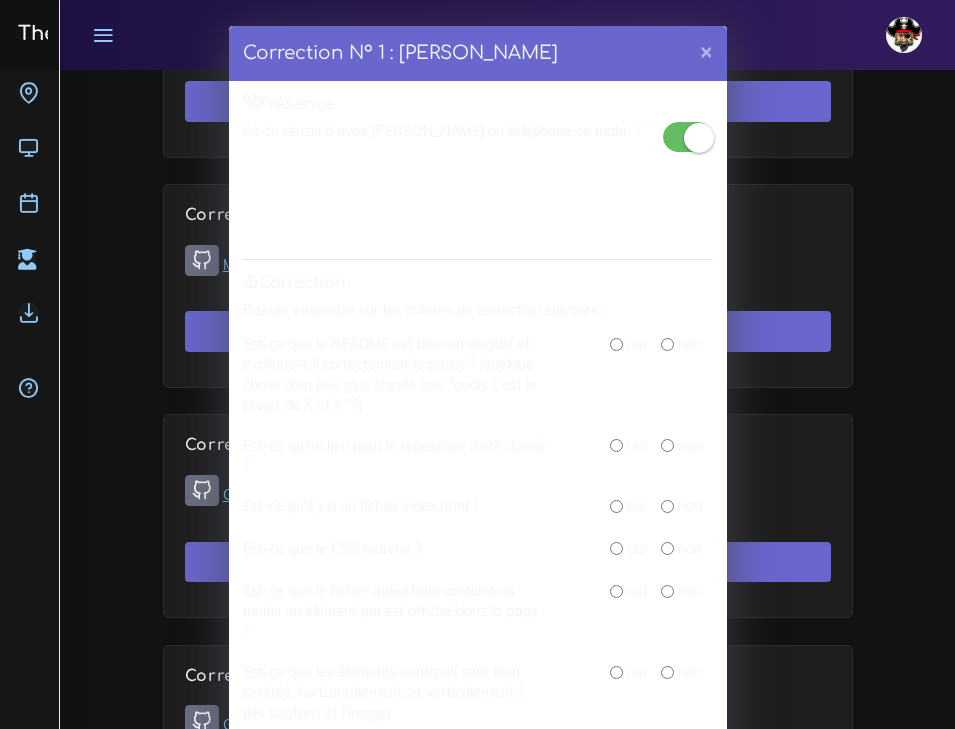 click at bounding box center [616, 344] 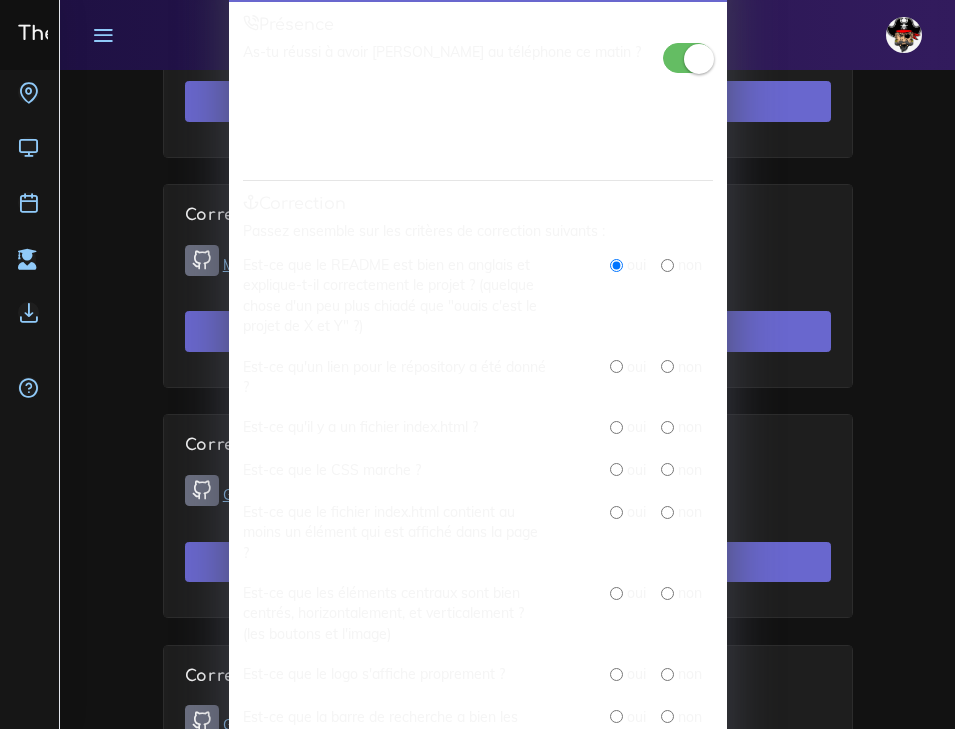 scroll, scrollTop: 84, scrollLeft: 0, axis: vertical 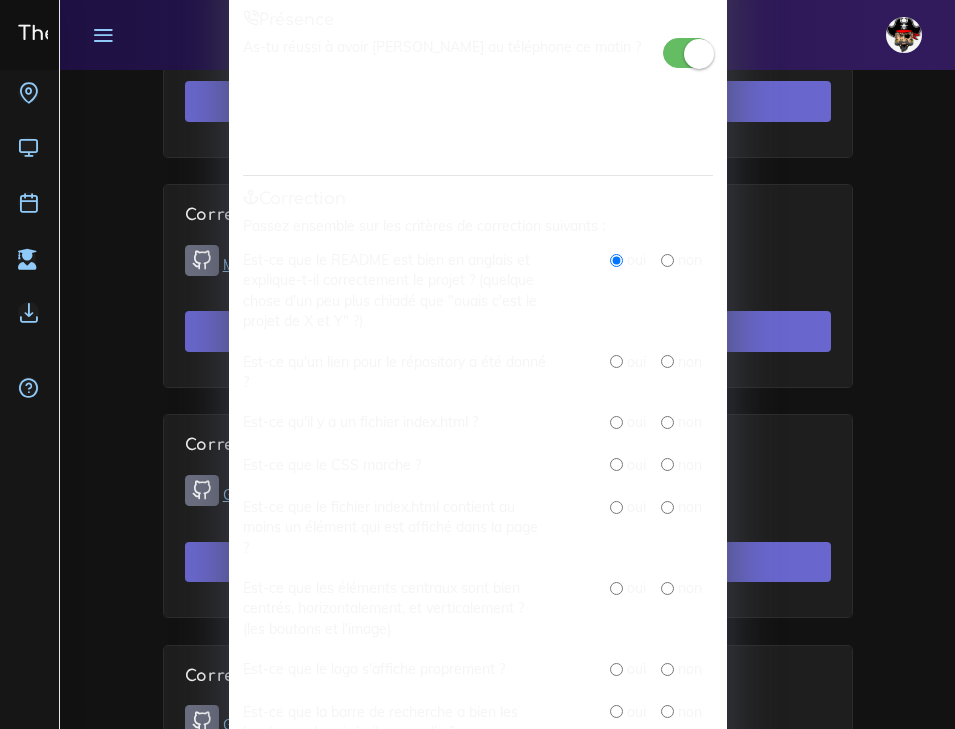 click at bounding box center (616, 361) 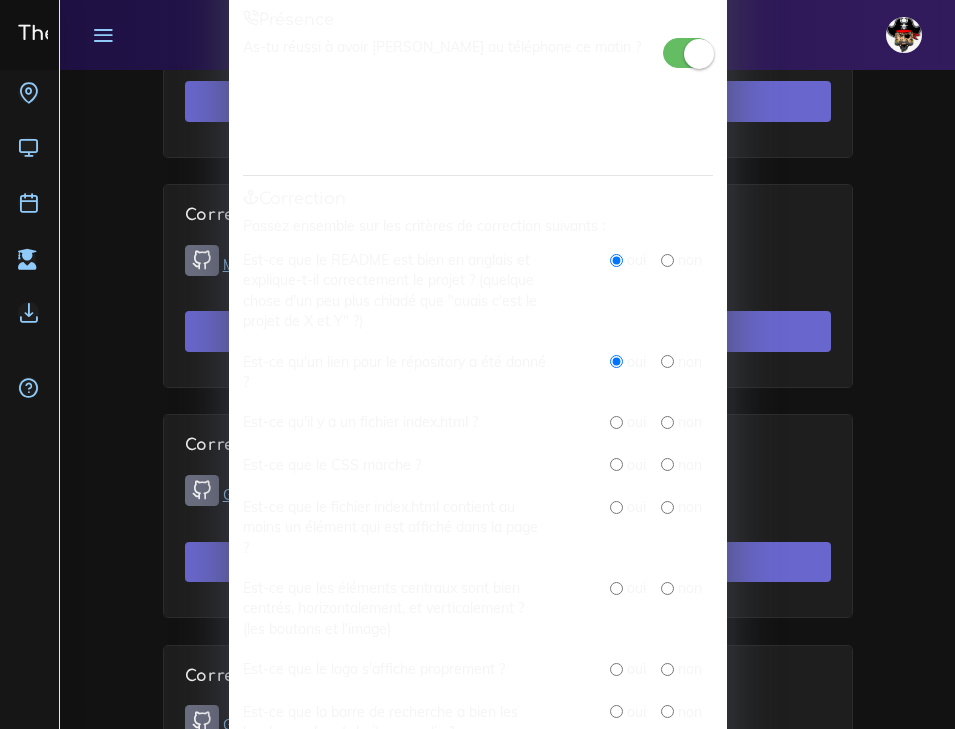 click at bounding box center (616, 422) 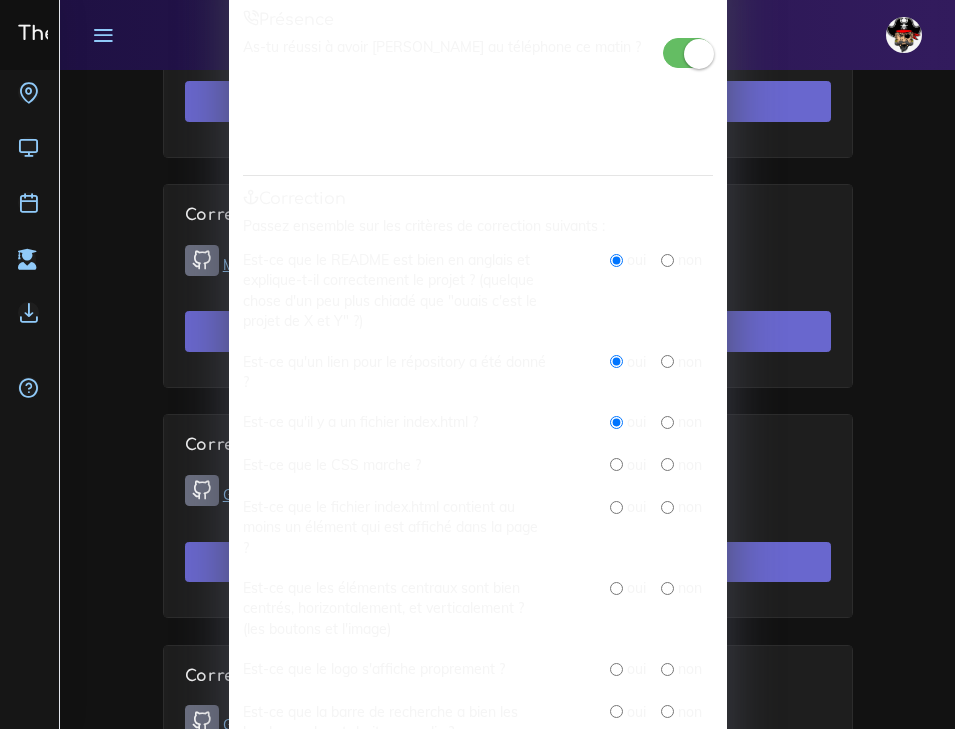click at bounding box center (616, 464) 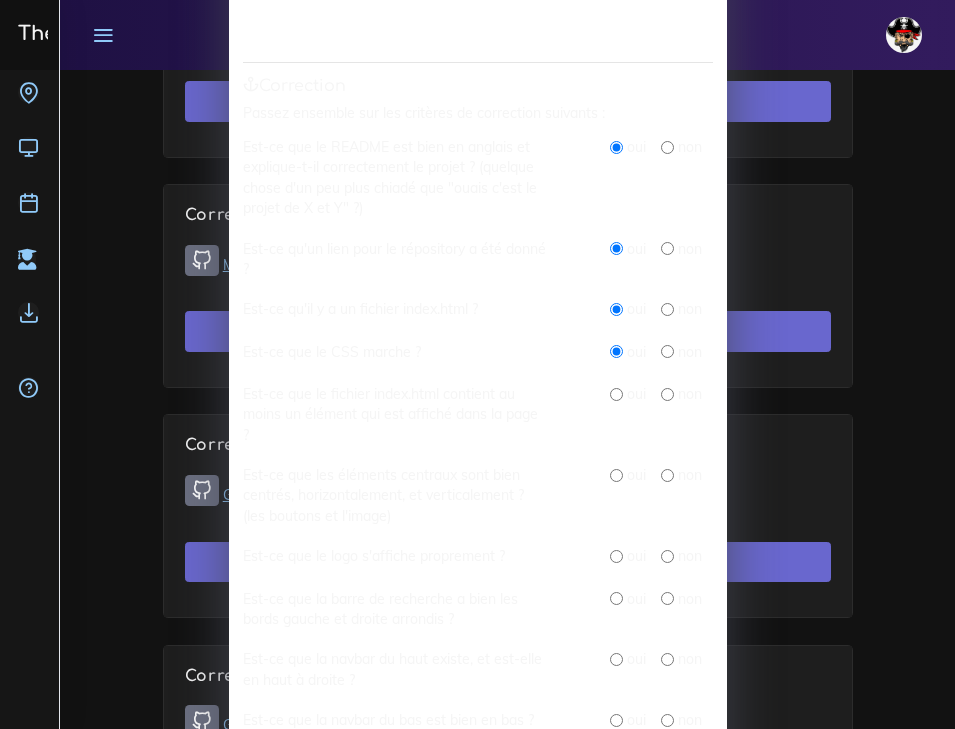 scroll, scrollTop: 199, scrollLeft: 0, axis: vertical 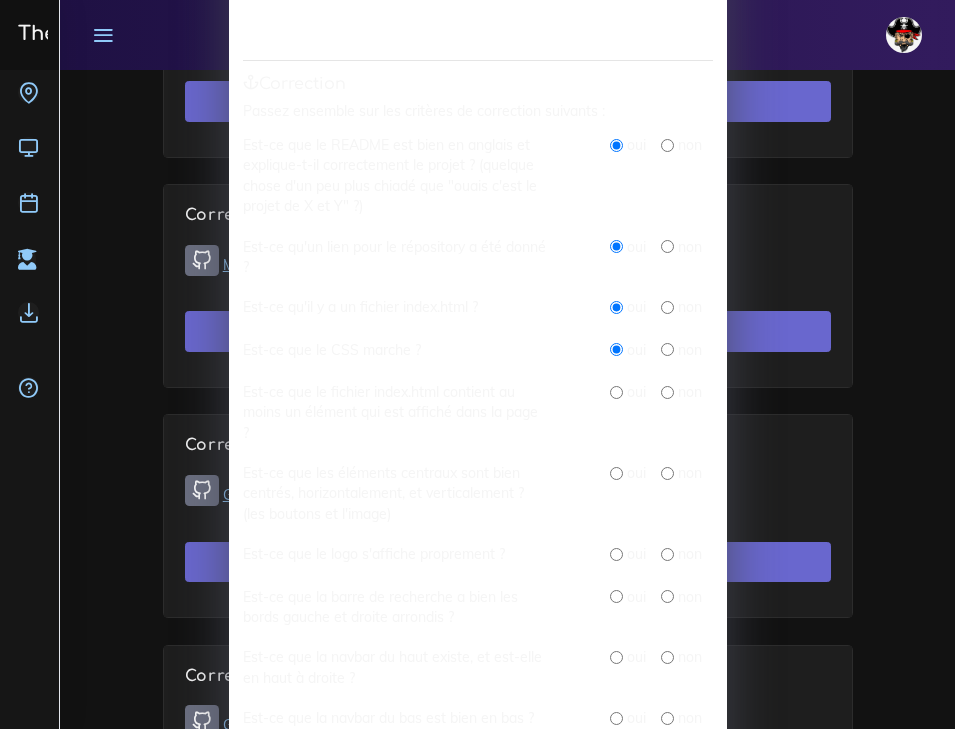 click at bounding box center [616, 392] 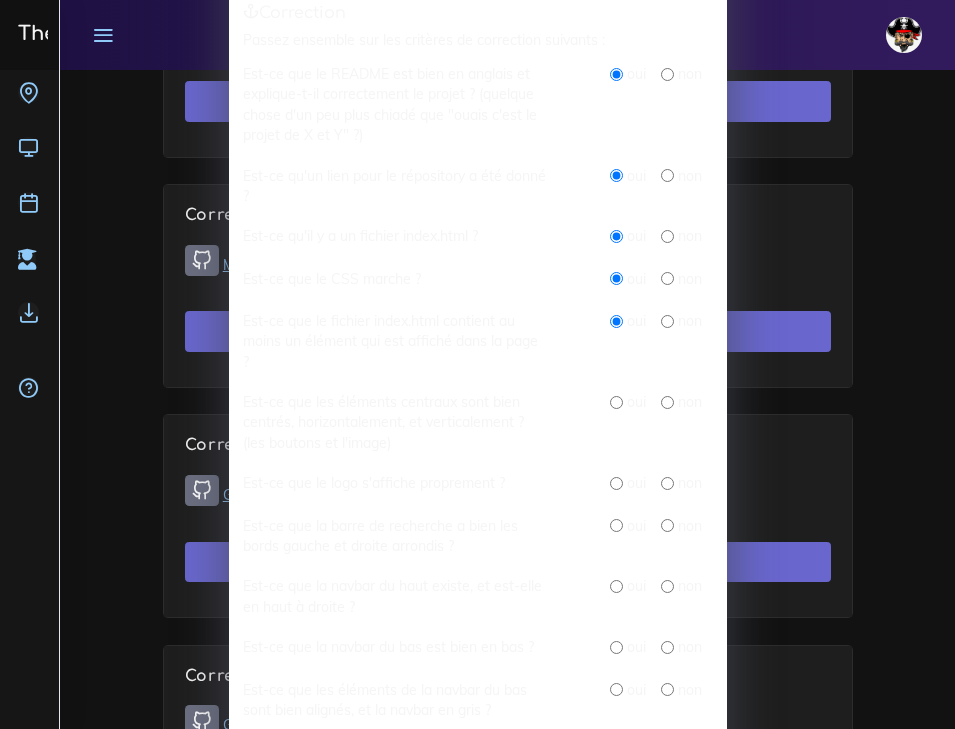 scroll, scrollTop: 282, scrollLeft: 0, axis: vertical 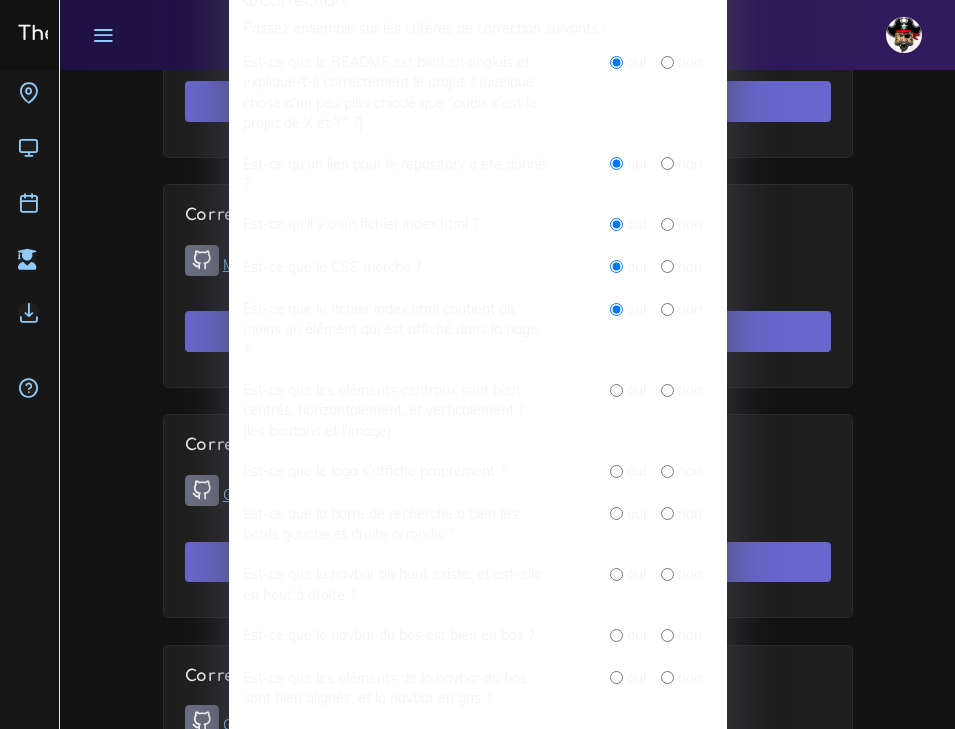 click at bounding box center (616, 390) 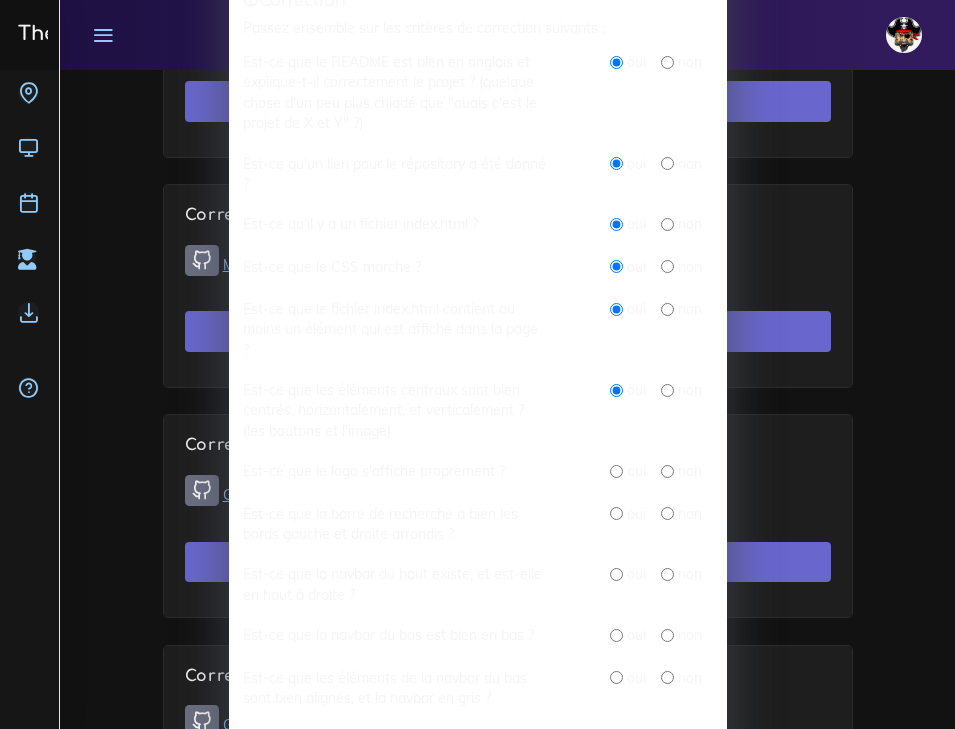 click at bounding box center (616, 471) 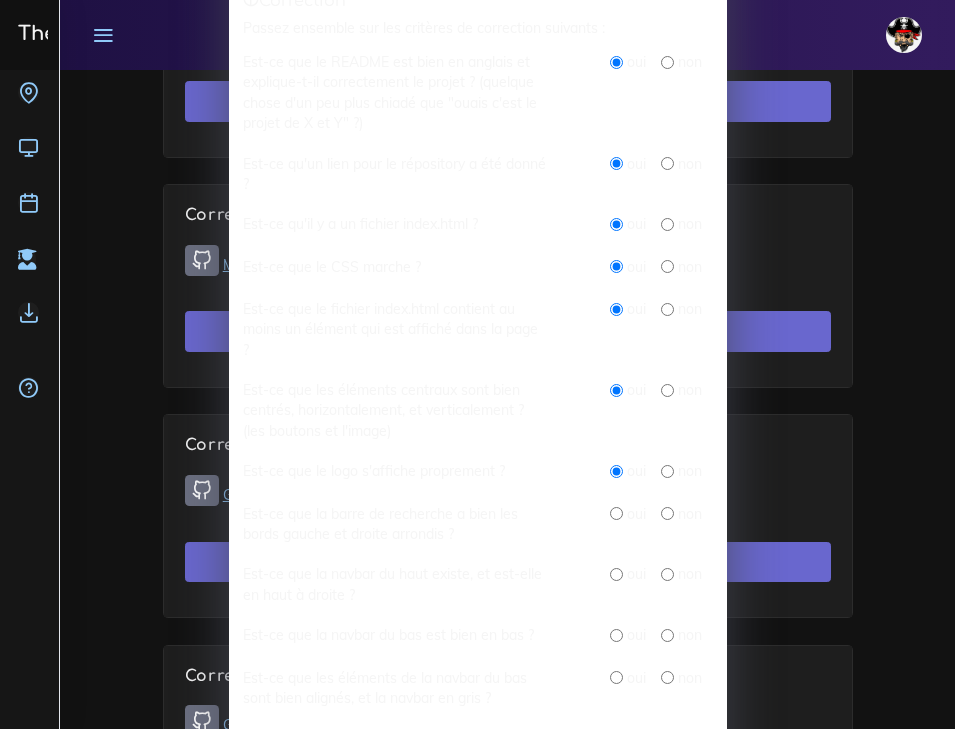 click at bounding box center [616, 513] 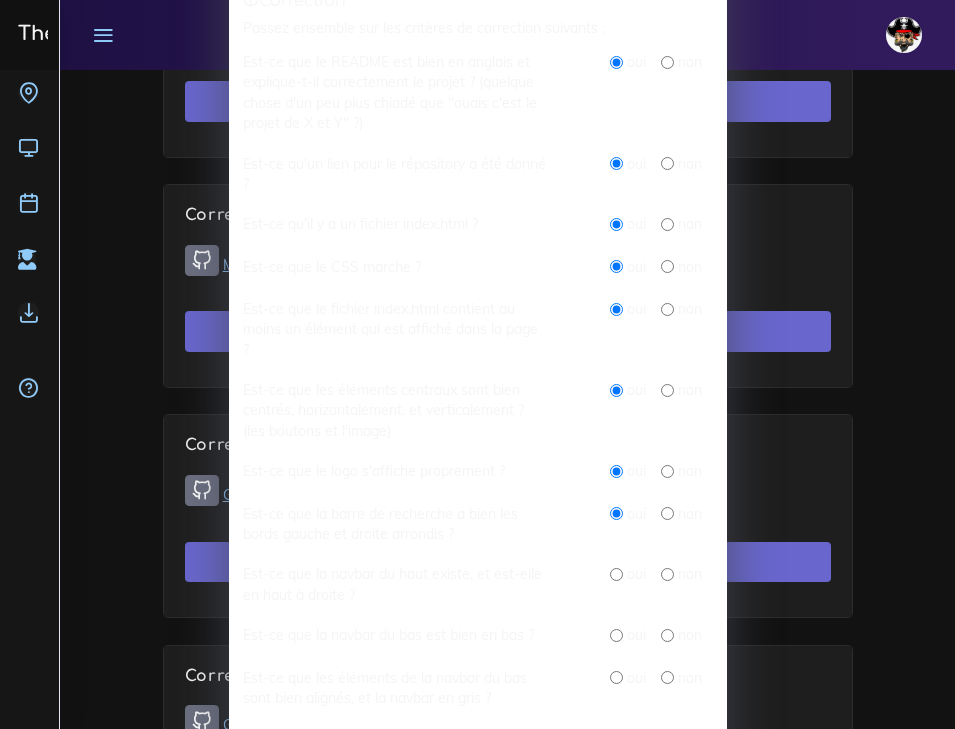 click at bounding box center (616, 574) 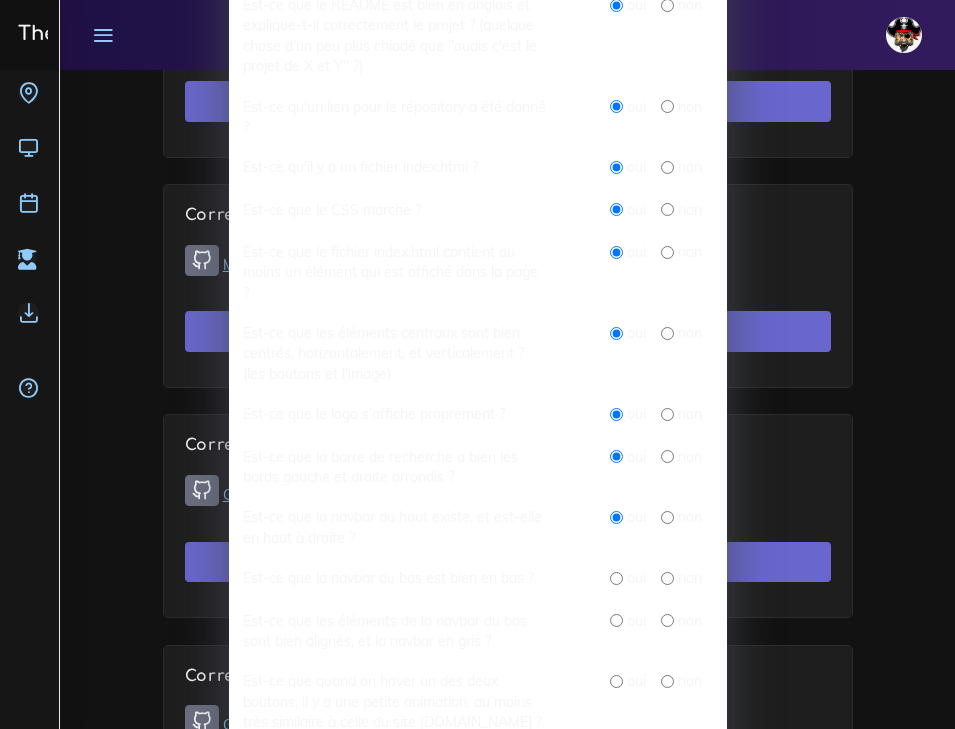 click at bounding box center [616, 578] 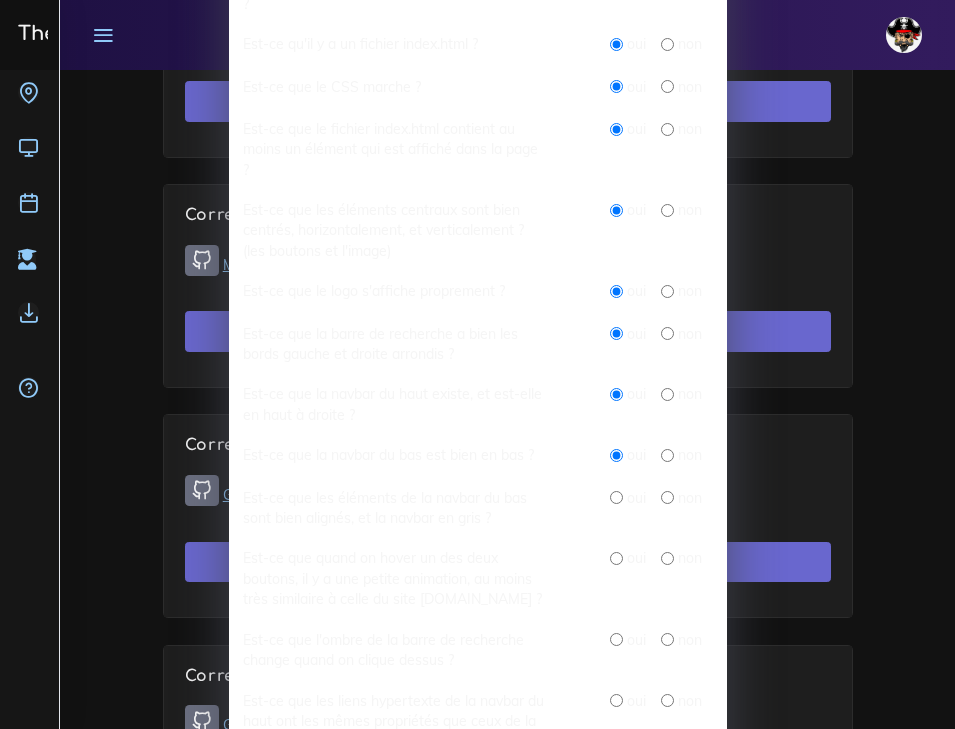scroll, scrollTop: 472, scrollLeft: 0, axis: vertical 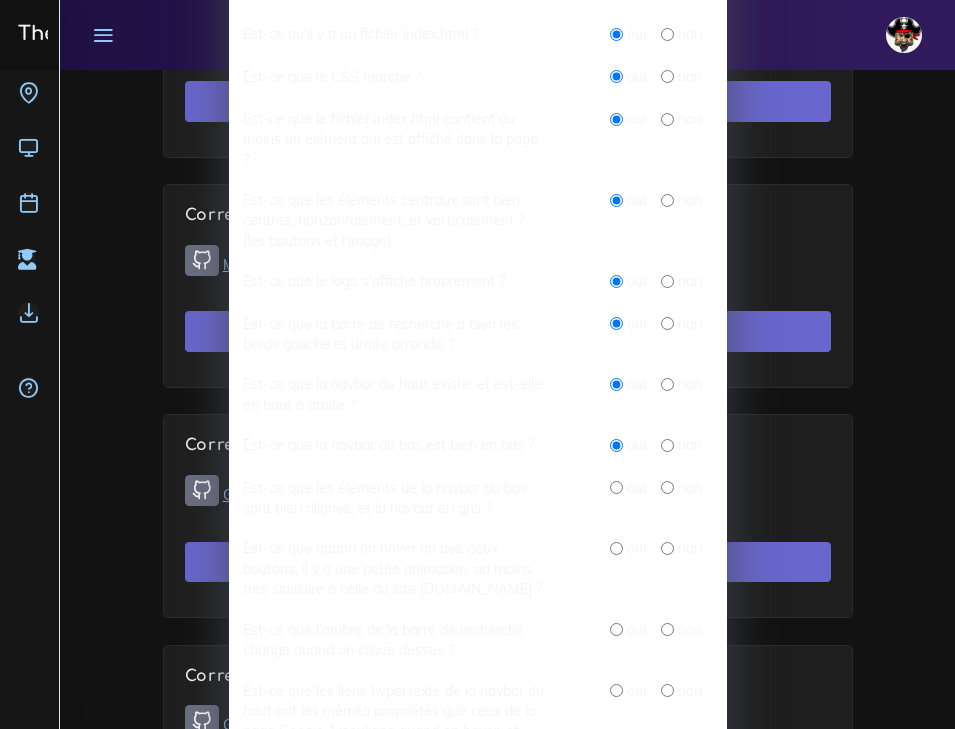 click at bounding box center (616, 487) 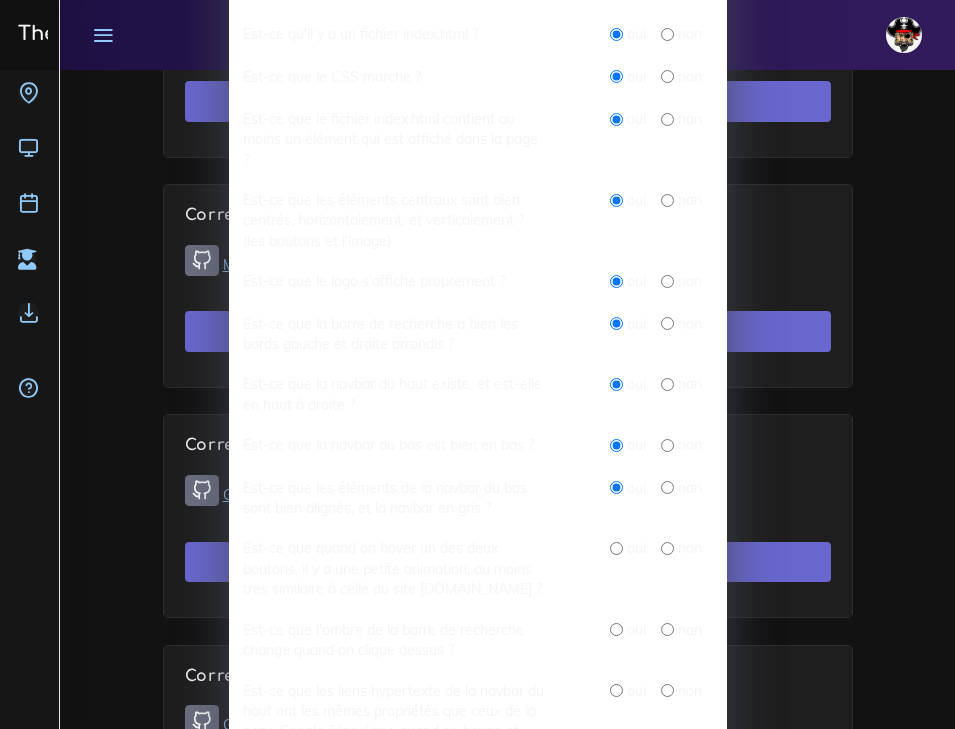 click at bounding box center (616, 548) 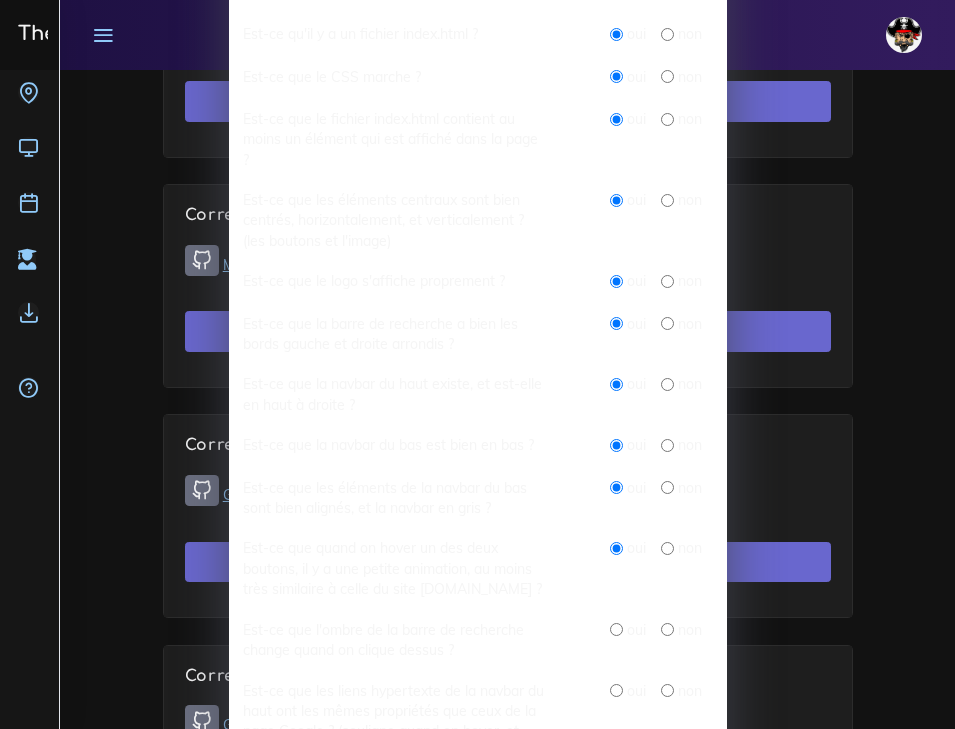 click at bounding box center [667, 629] 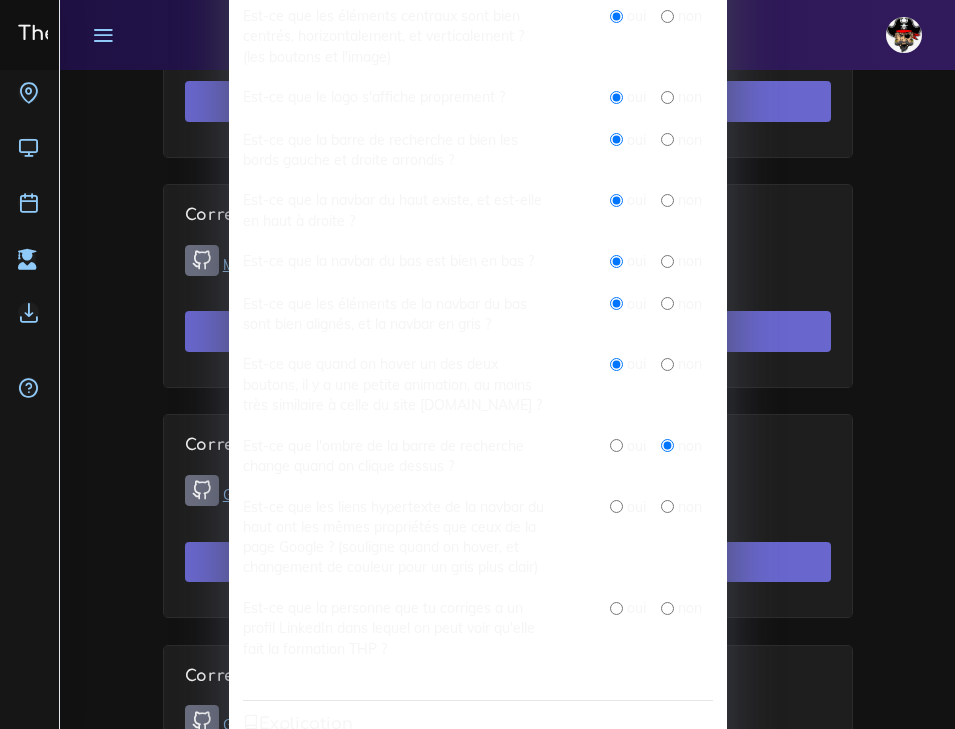 scroll, scrollTop: 659, scrollLeft: 0, axis: vertical 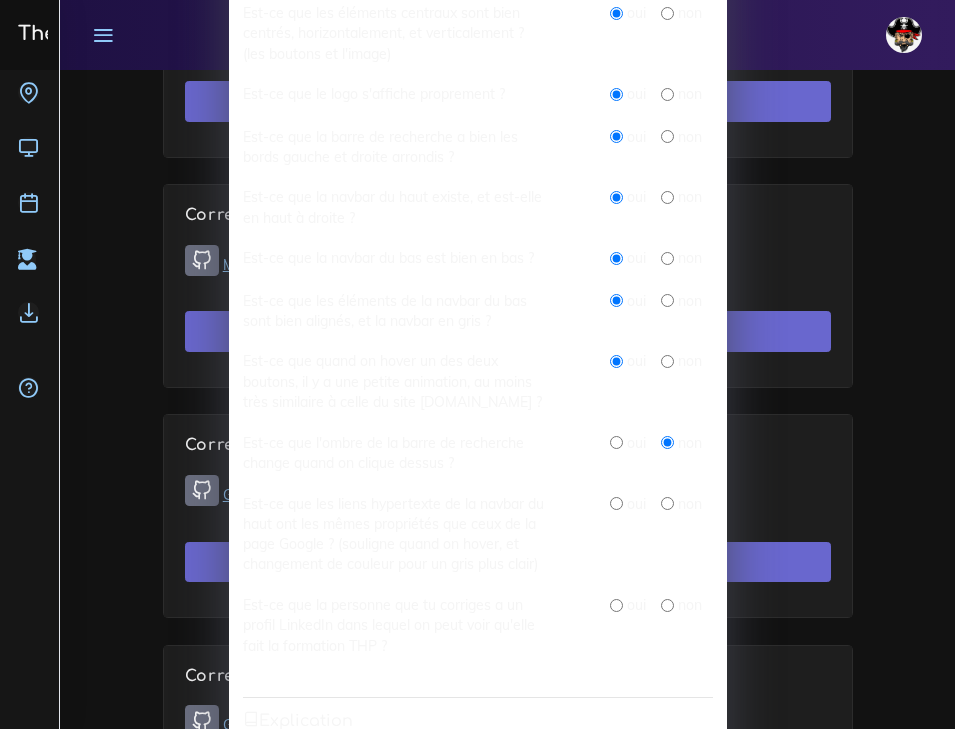 click at bounding box center (616, 503) 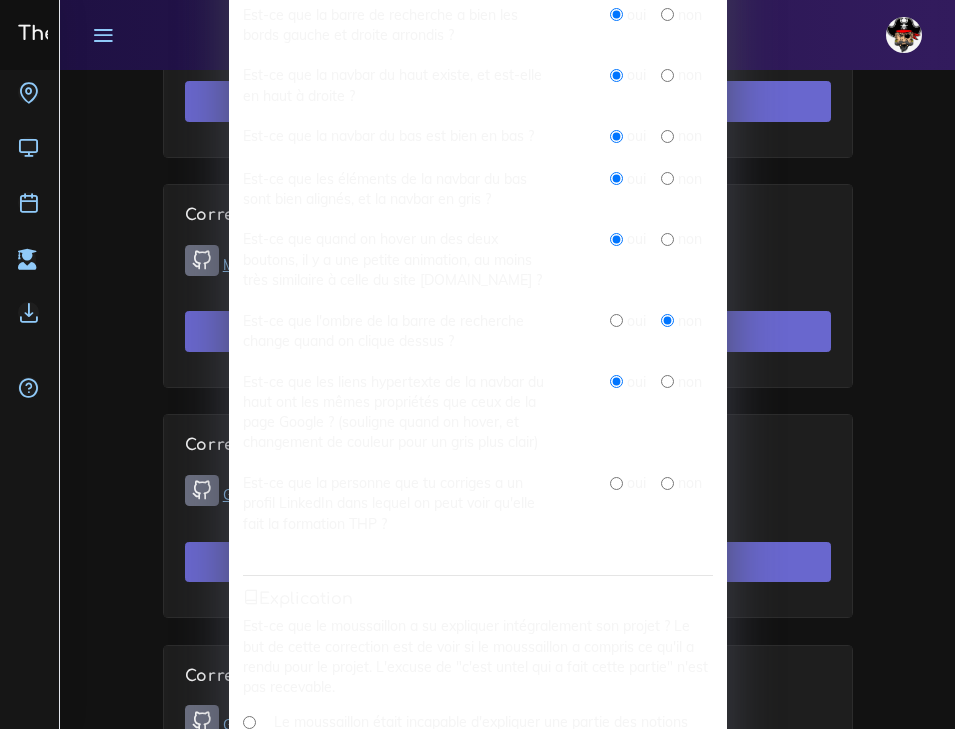 scroll, scrollTop: 784, scrollLeft: 0, axis: vertical 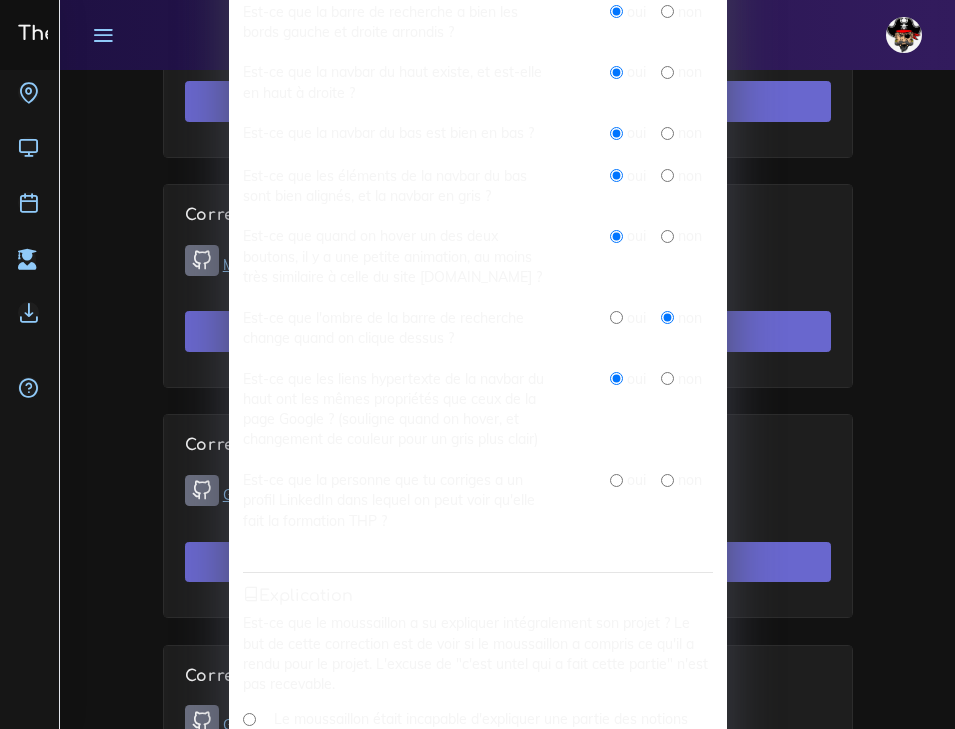 click at bounding box center (616, 480) 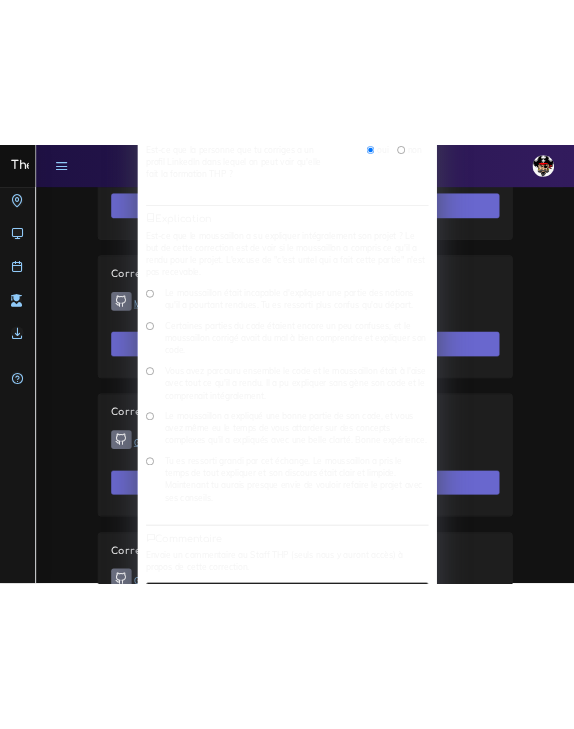 scroll, scrollTop: 1257, scrollLeft: 0, axis: vertical 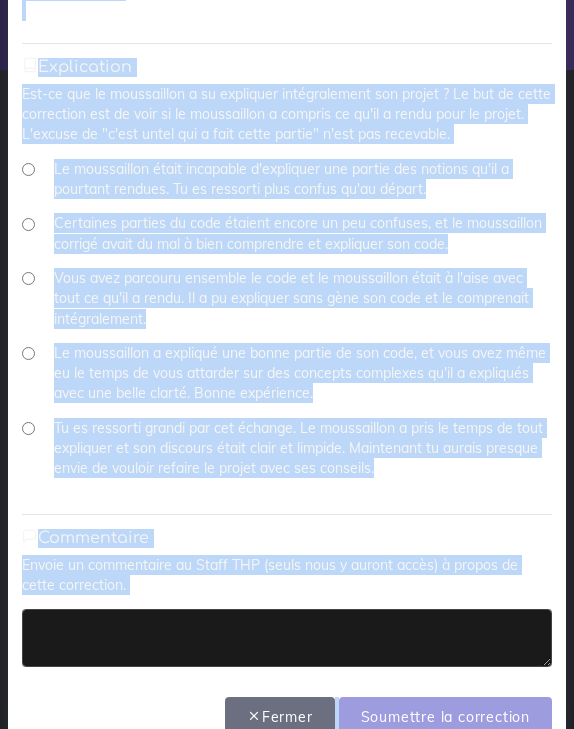 click on "Tu es ressorti grandi par cet échange. Le moussaillon a pris le temps de tout expliquer et son discours était clair et limpide. Maintenant tu aurais presque envie de vouloir refaire le projet avec ses conseils." at bounding box center (28, 428) 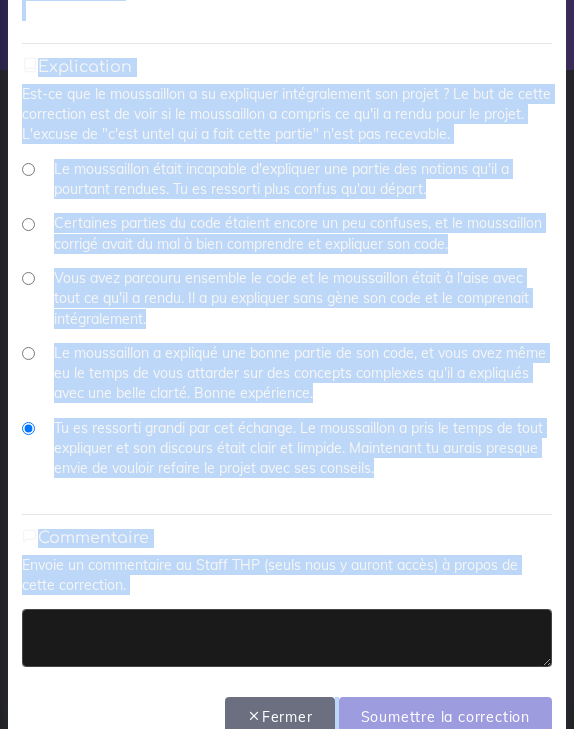 click at bounding box center [287, 638] 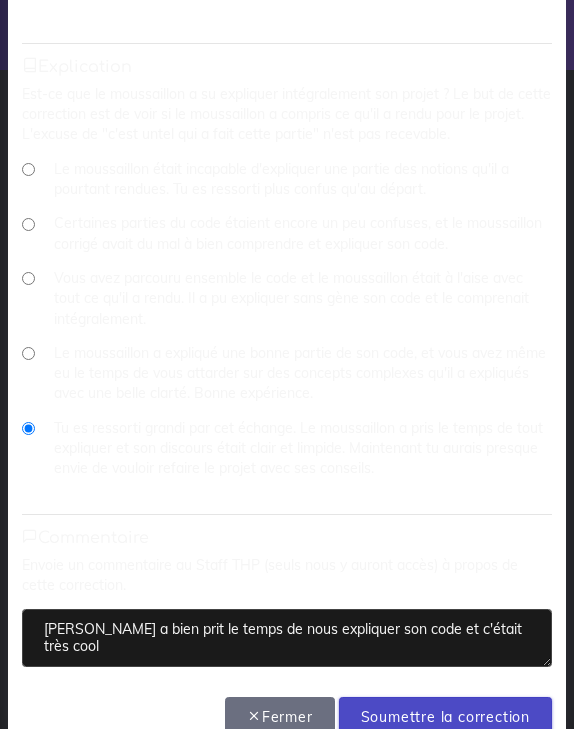 type on "[PERSON_NAME] a bien prit le temps de nous expliquer son code et c'était très cool" 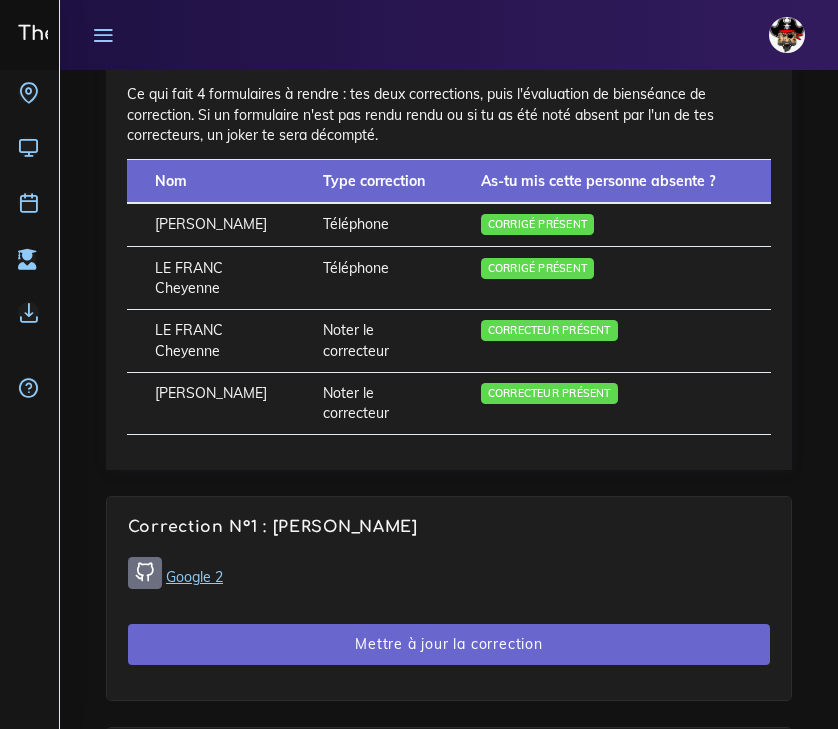 scroll, scrollTop: 1395, scrollLeft: 0, axis: vertical 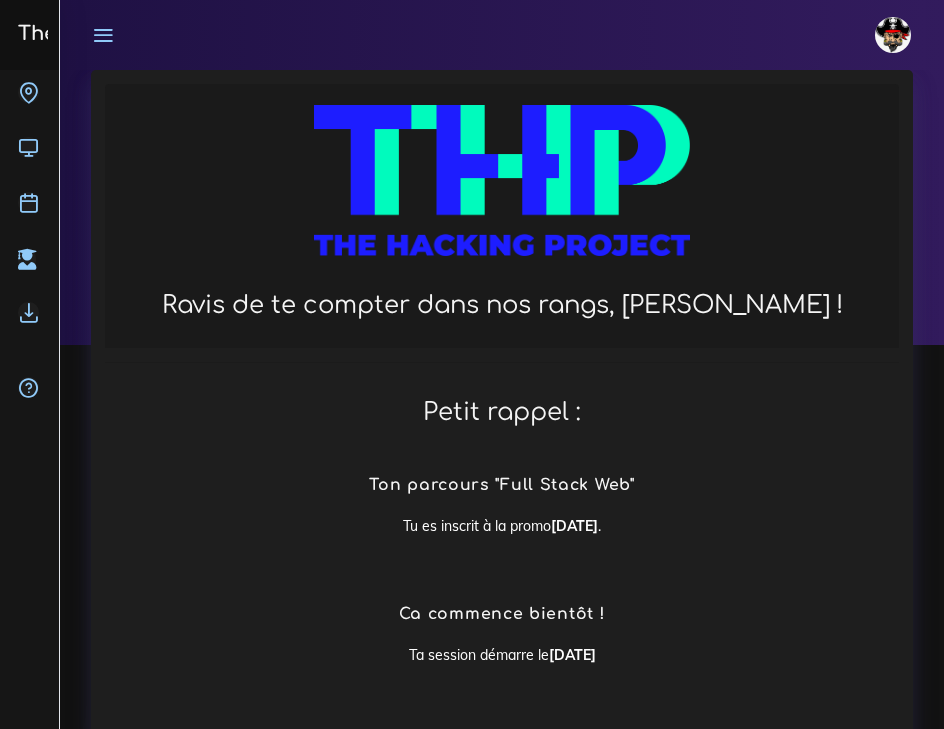 click at bounding box center [28, 92] 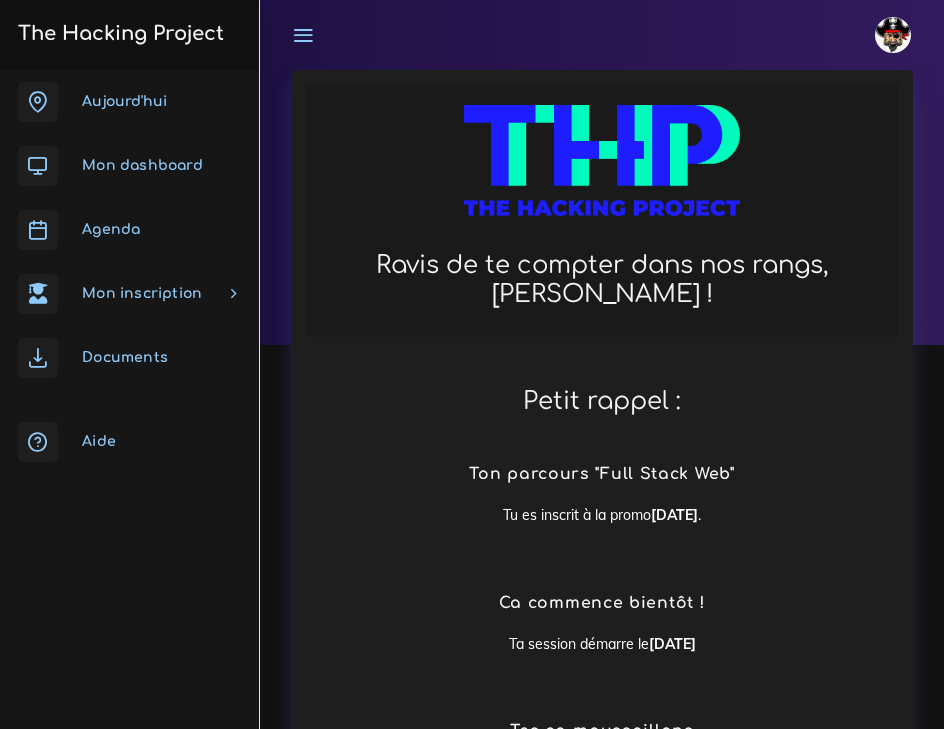 click on "Aujourd'hui" at bounding box center (124, 101) 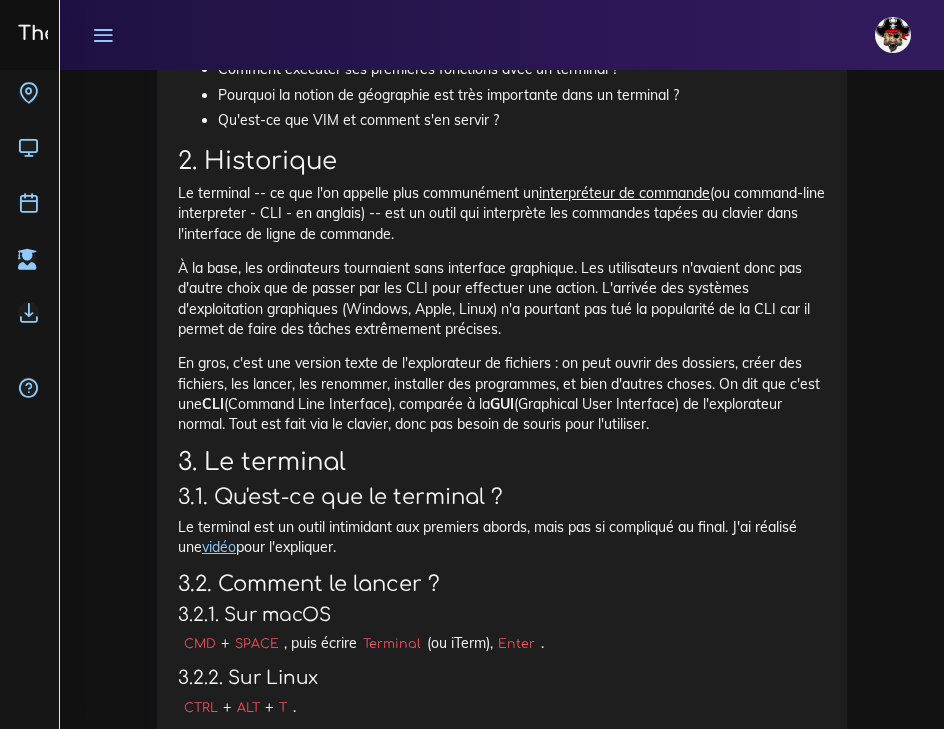scroll, scrollTop: 5180, scrollLeft: 0, axis: vertical 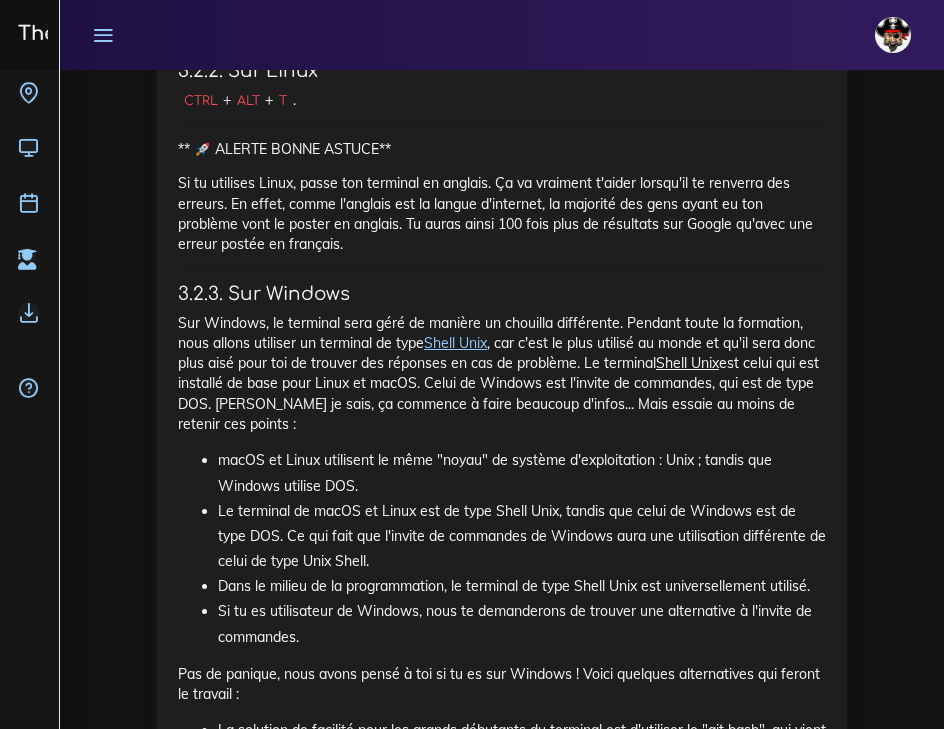 click on "Dashboard
Semaine d'introduction
Semaine d'introduction au code
Git, GitHub, le terminal, les réseaux : mettre son projet en ligne
Semaine d'introduction au code
Git, GitHub, le terminal, les réseaux : mettre son projet en ligne
C'est bien de coder, mais c'est encore mieux si toute la terre entière pouvait voir tes fantastiques réalisations. Après une première matinée de corrections entre pairs, nous te montrerons le célèbre terminal, ainsi que [PERSON_NAME] et GitHub. Enfin nous te demanderons de mettre en ligne ton projet de la veille.
[DATE]
Ta première page web
C'est le premier jour ! Après quelques introductions, nous allons voir comment réaliser sa première page web. Tu vas voir comment le web marche, comment coder, puis tu verras HTML et CSS, des langages qui te permettent de coder des pages web.
[DATE]
Refaire Google : à toi les milliards" at bounding box center (502, 13268) 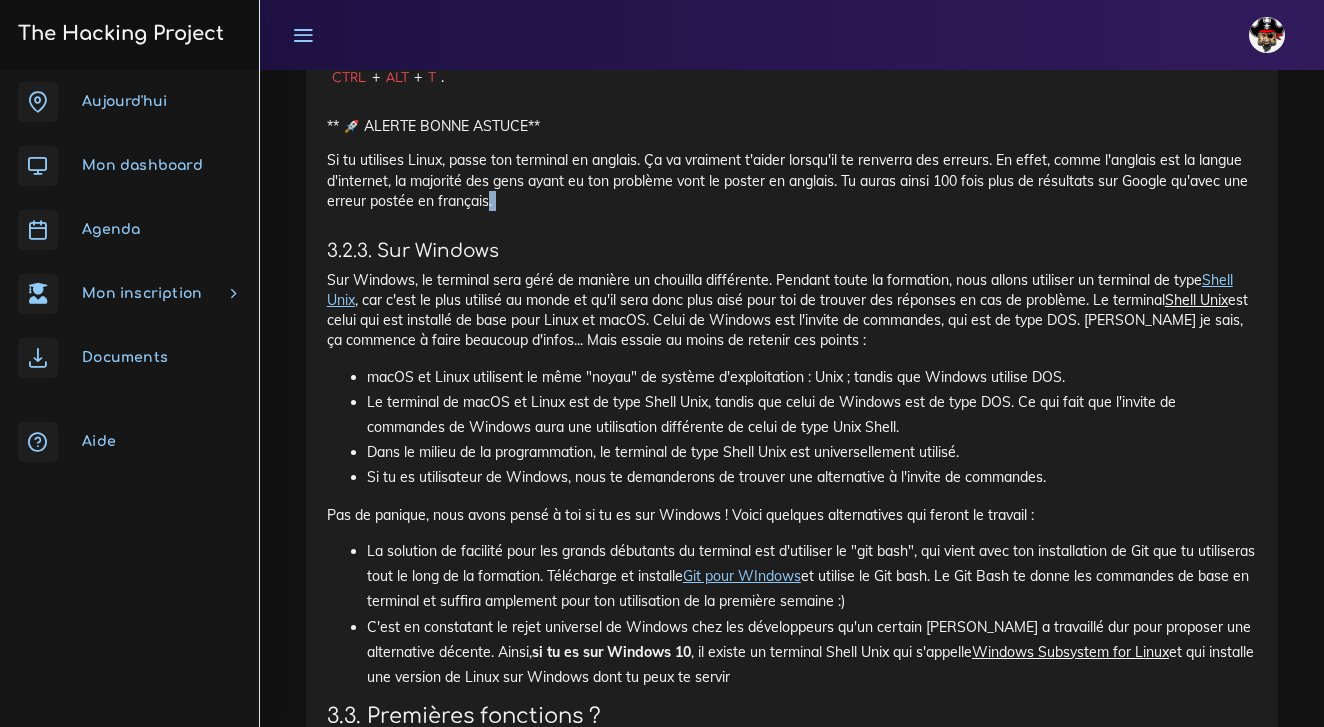 scroll, scrollTop: 4501, scrollLeft: 0, axis: vertical 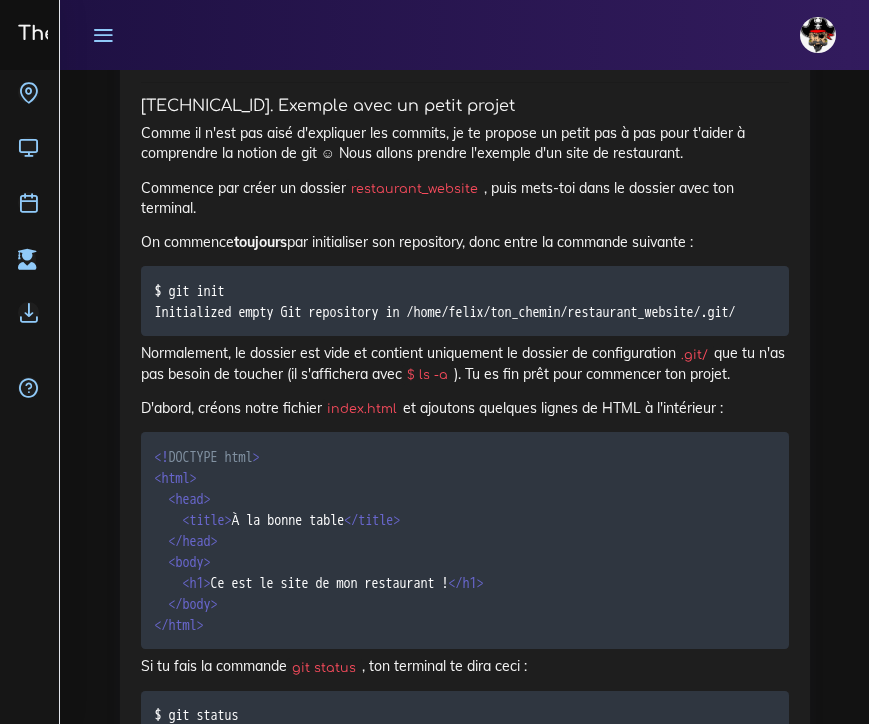 click at bounding box center (103, 35) 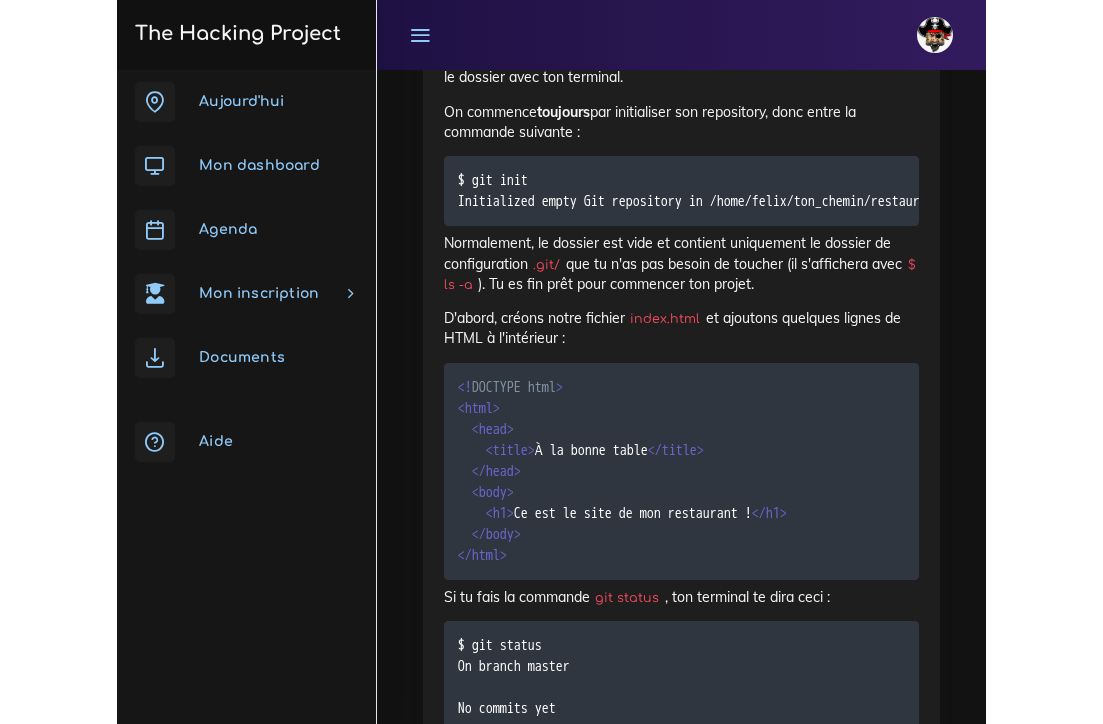 scroll, scrollTop: 17775, scrollLeft: 0, axis: vertical 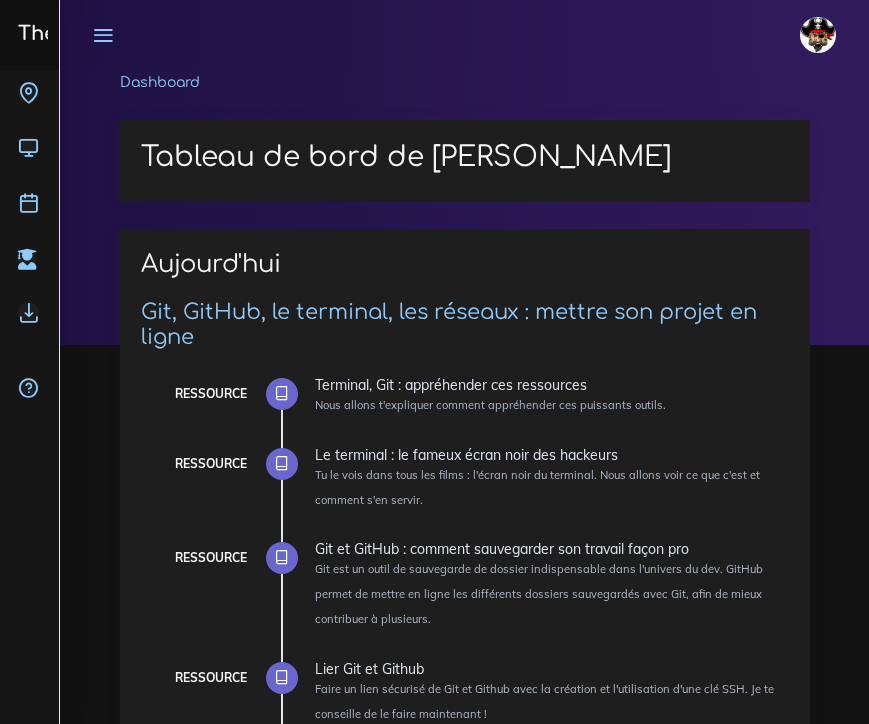 click at bounding box center [103, 35] 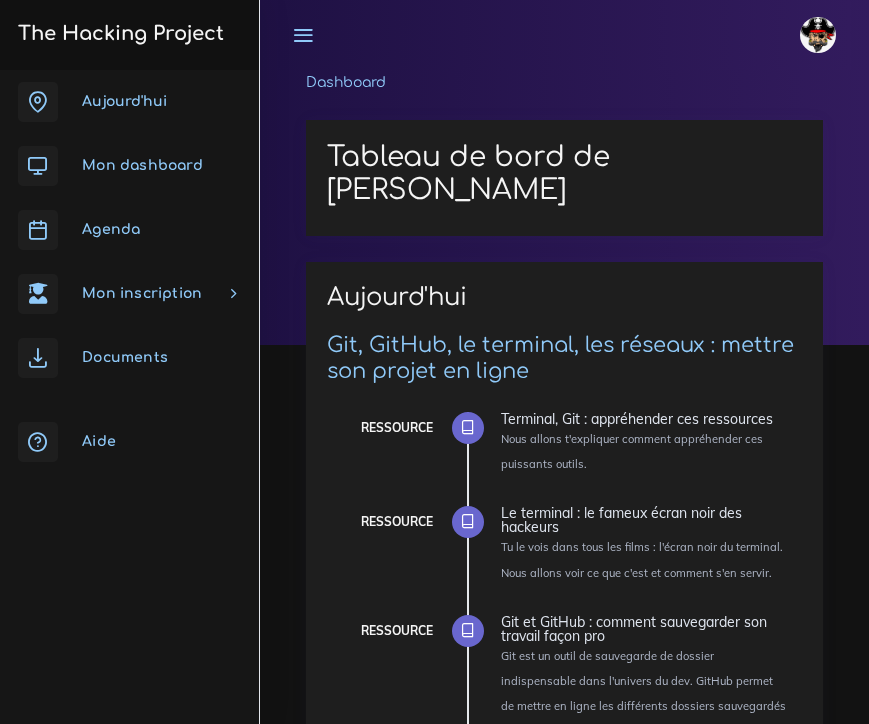 click on "Agenda" at bounding box center [111, 229] 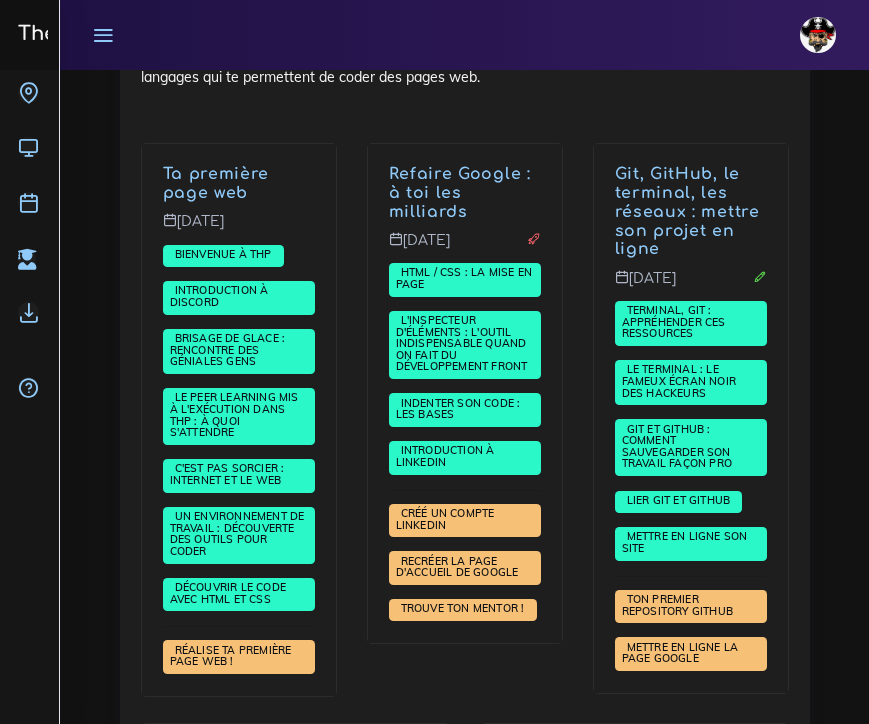 scroll, scrollTop: 529, scrollLeft: 0, axis: vertical 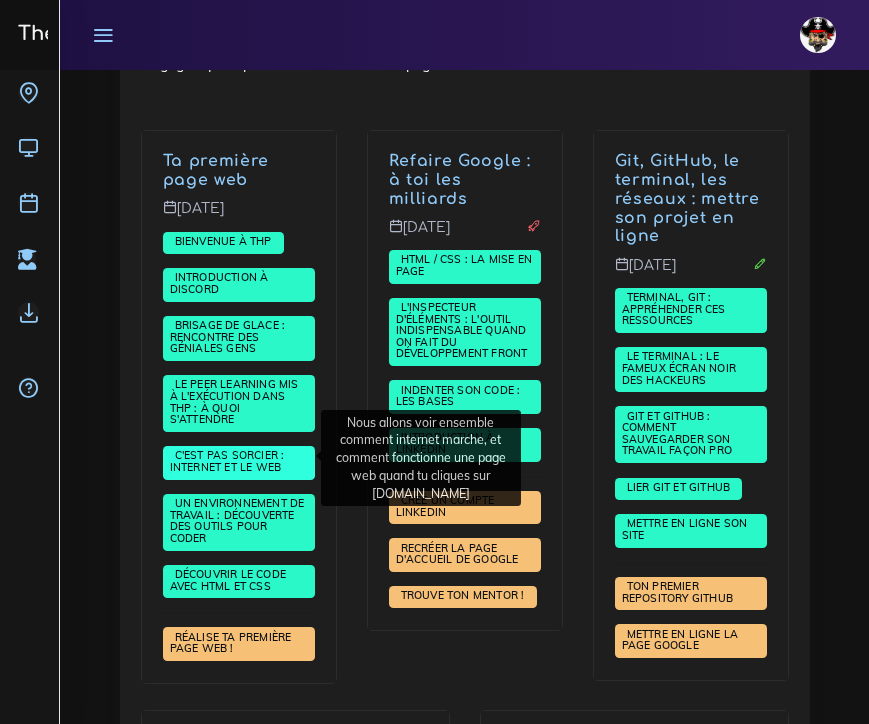 click on "C'est pas sorcier : internet et le web" at bounding box center [228, 461] 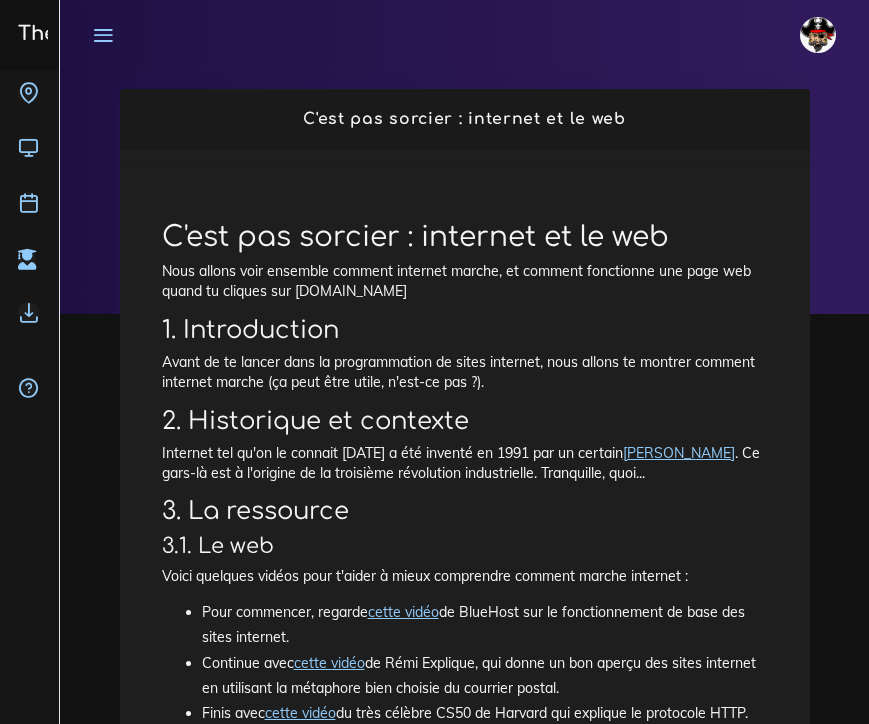 scroll, scrollTop: 29, scrollLeft: 0, axis: vertical 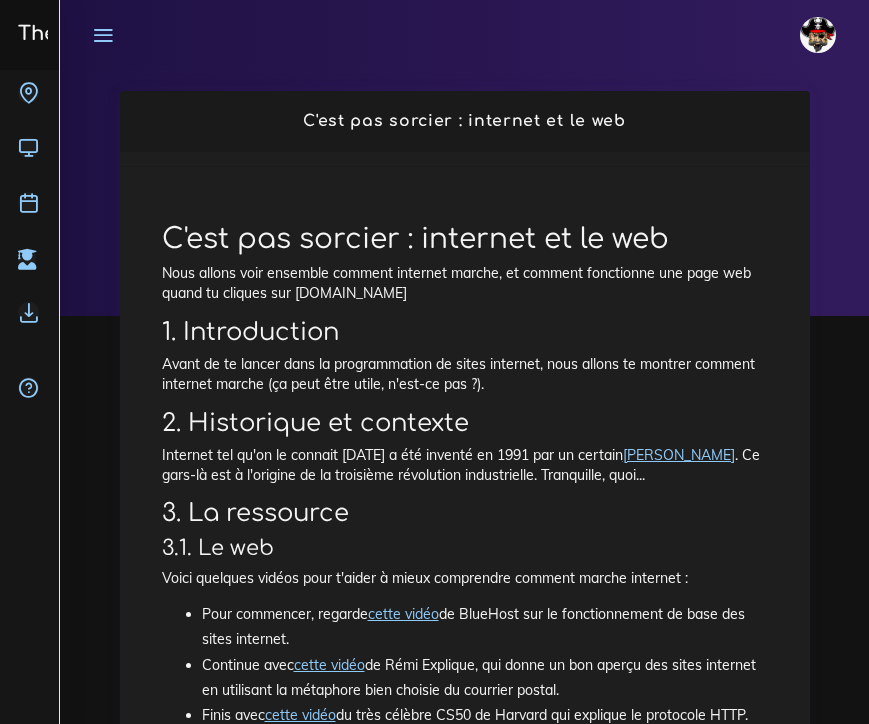 click at bounding box center (103, 35) 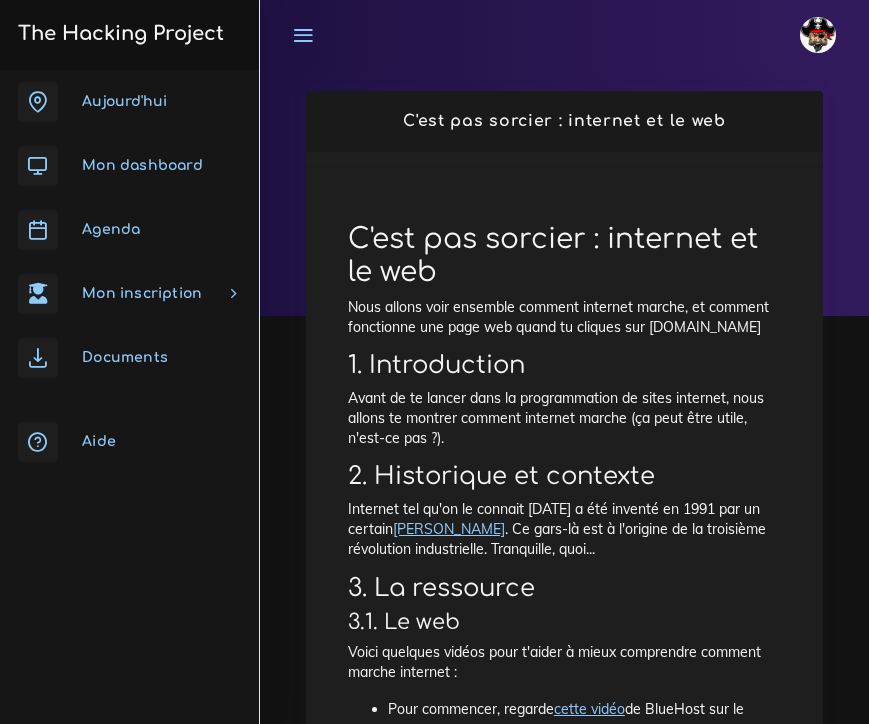 click on "Agenda" at bounding box center (111, 229) 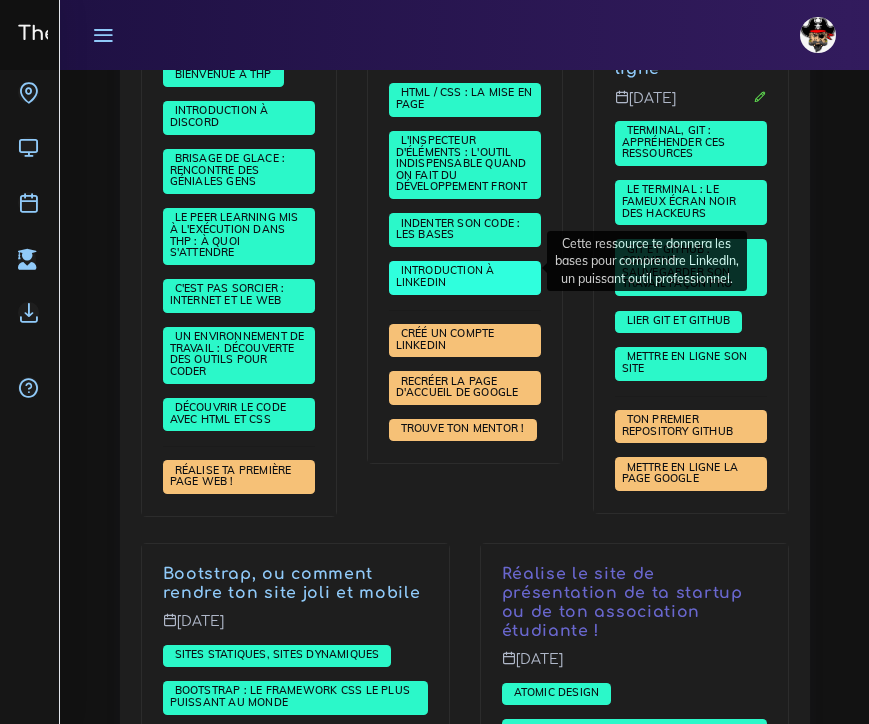 scroll, scrollTop: 673, scrollLeft: 0, axis: vertical 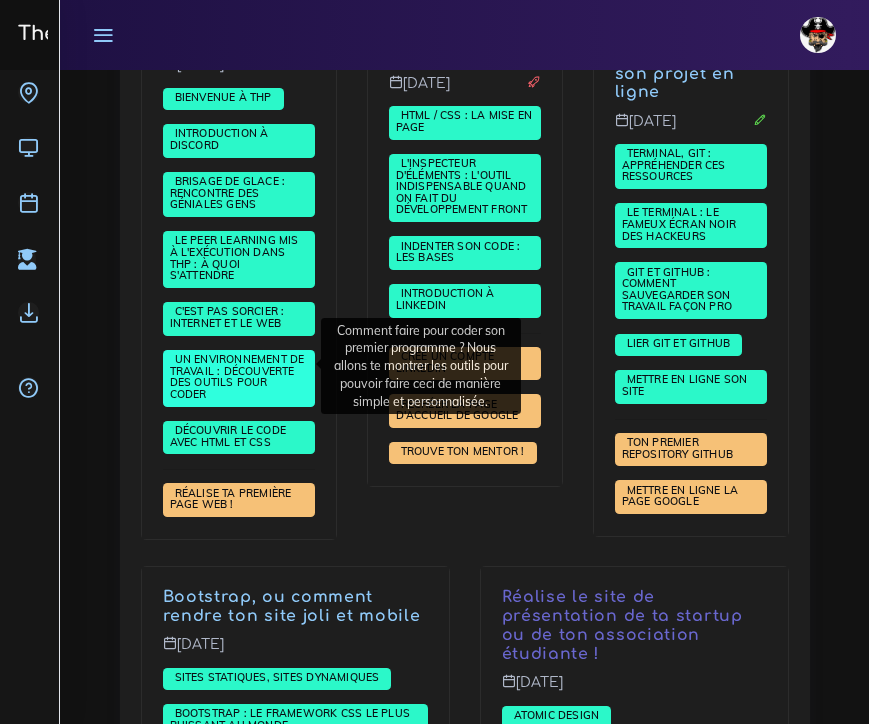 click on "Un environnement de travail : découverte des outils pour coder" at bounding box center [237, 376] 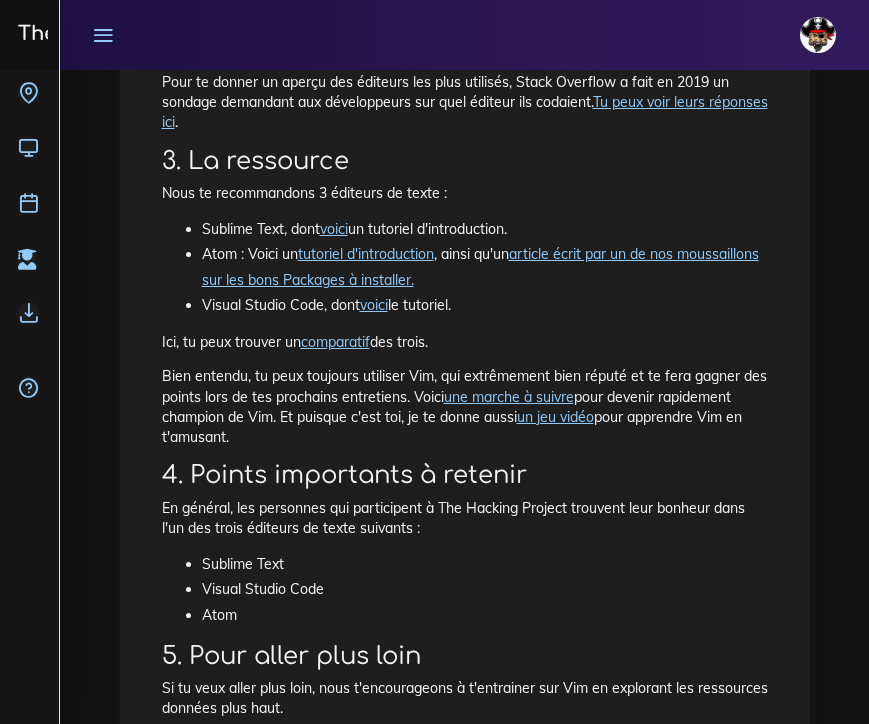 scroll, scrollTop: 921, scrollLeft: 0, axis: vertical 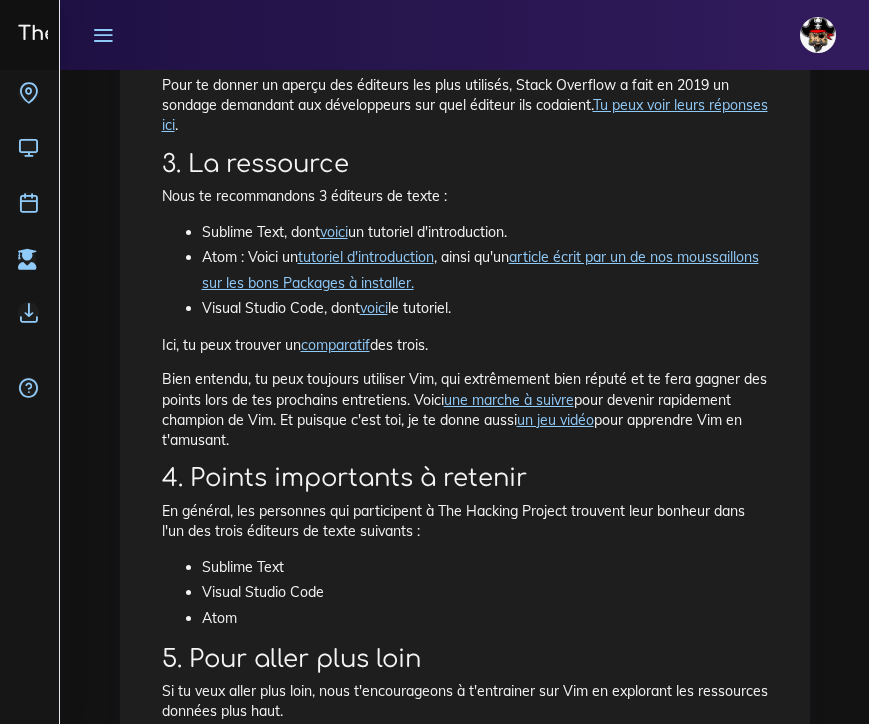 click on "voici" at bounding box center [374, 308] 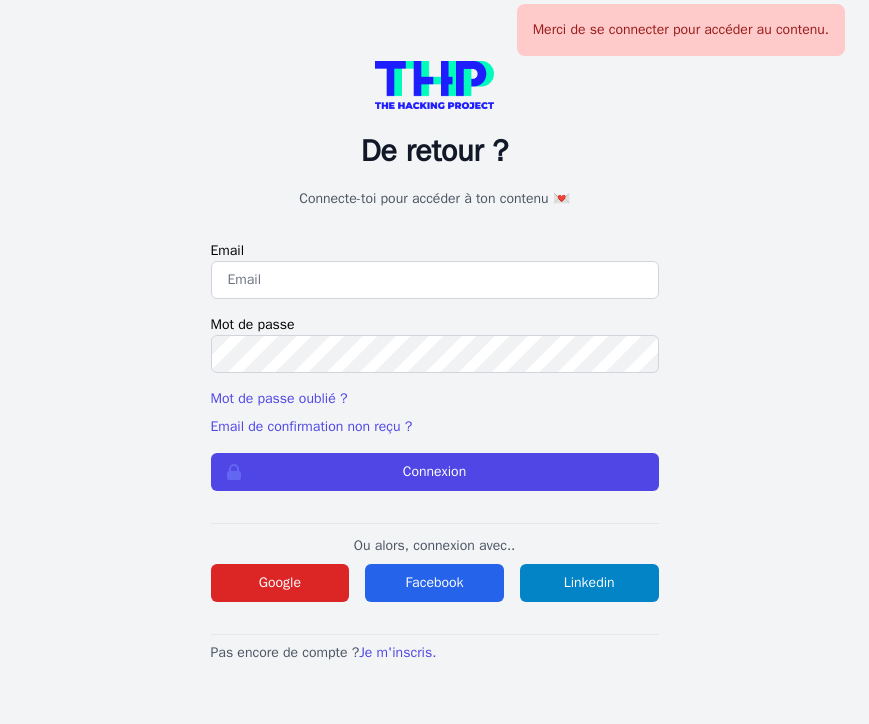 scroll, scrollTop: 0, scrollLeft: 0, axis: both 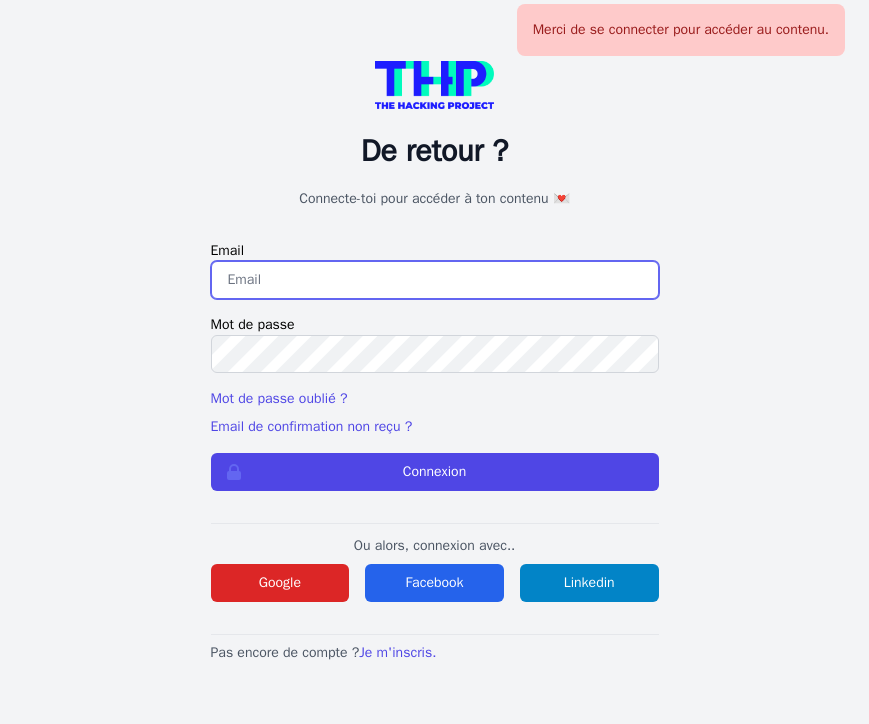 type on "[EMAIL_ADDRESS][DOMAIN_NAME]" 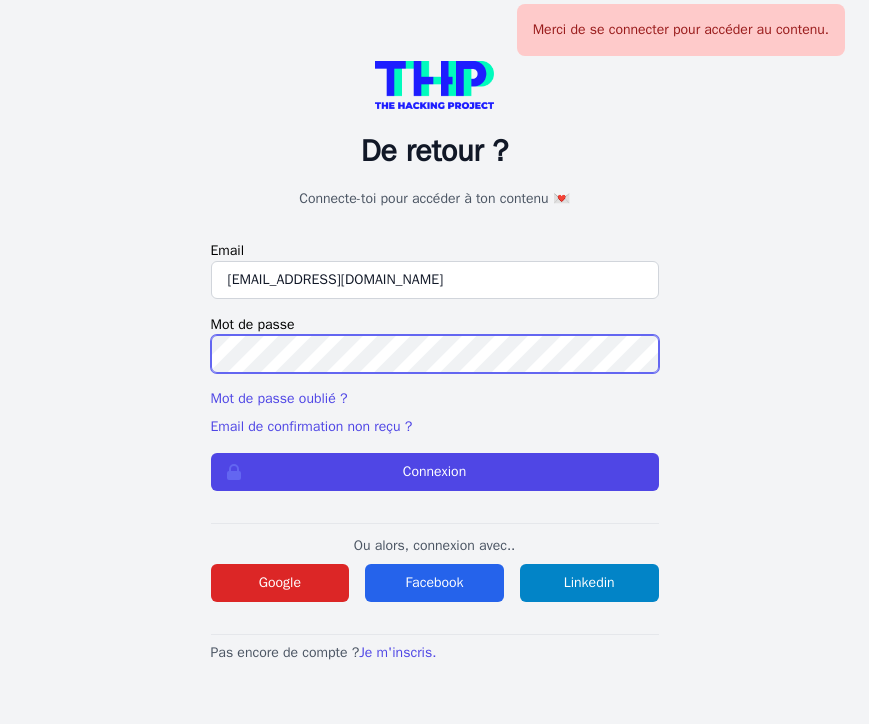 click on "Connexion" at bounding box center (435, 472) 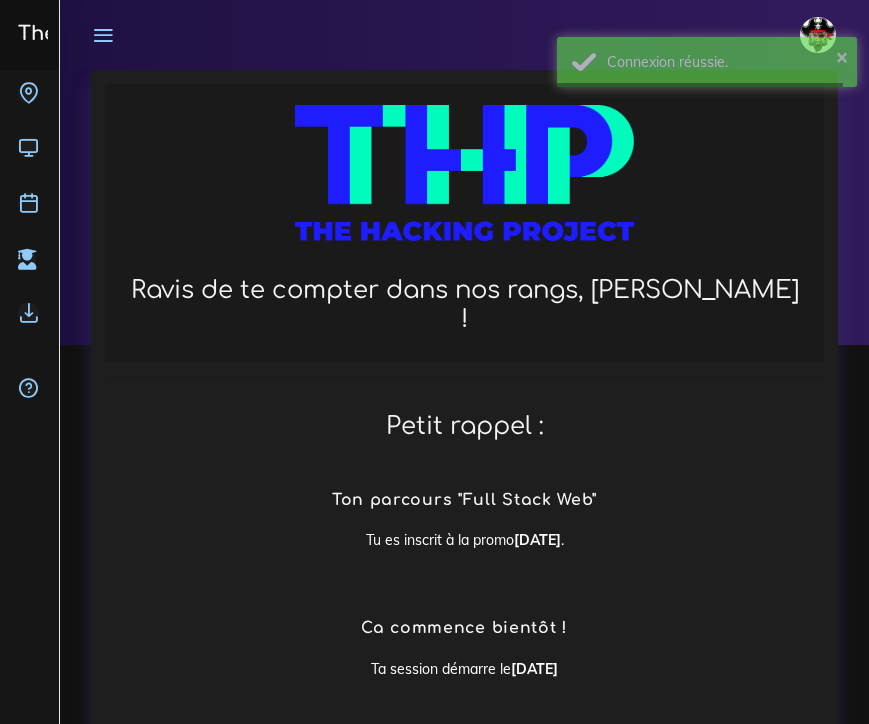 scroll, scrollTop: 0, scrollLeft: 0, axis: both 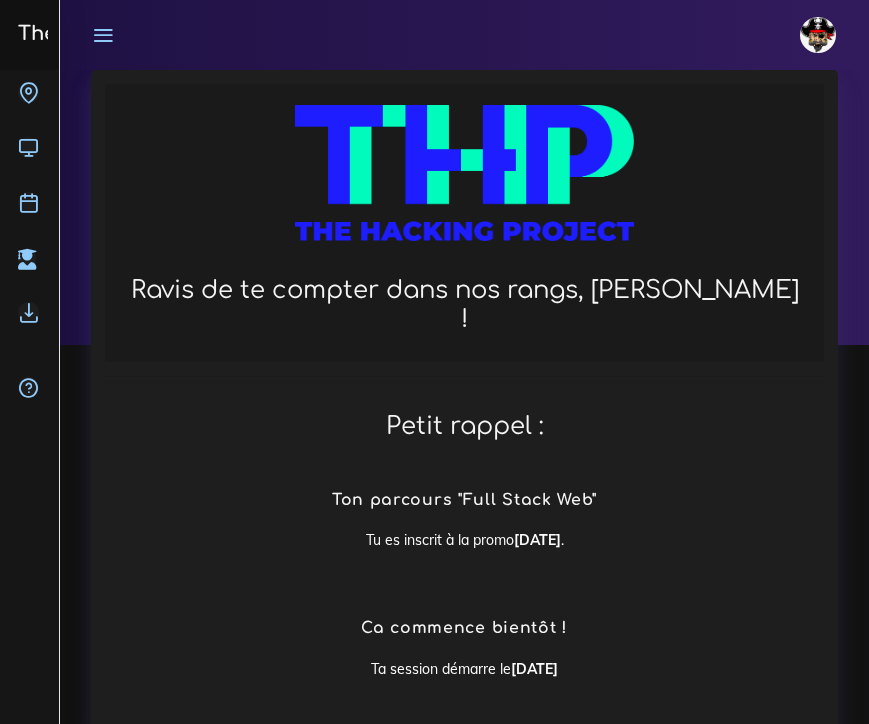 click at bounding box center [28, 92] 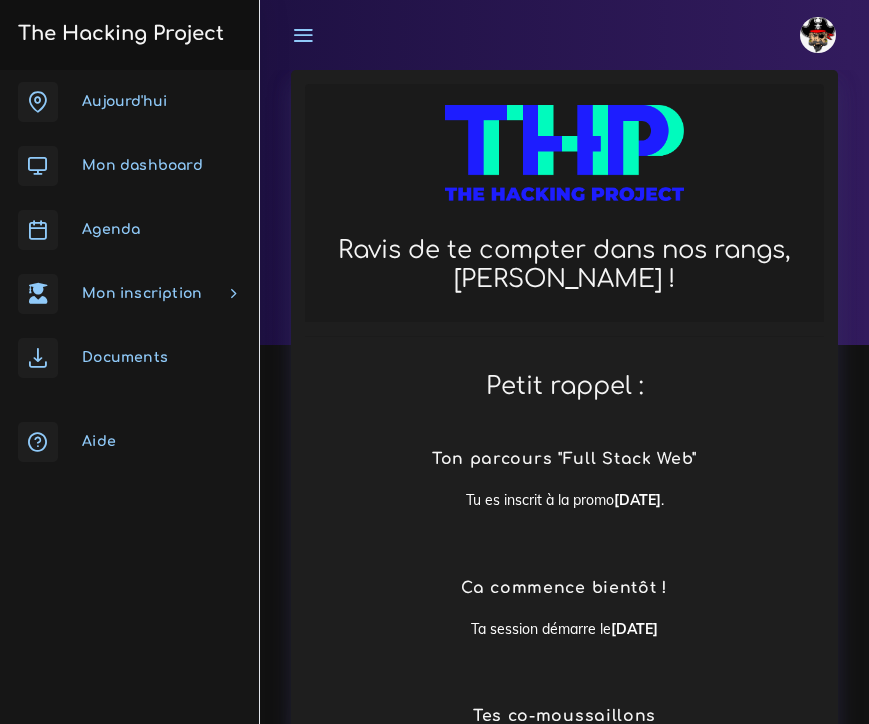 click on "Aujourd'hui" at bounding box center (124, 101) 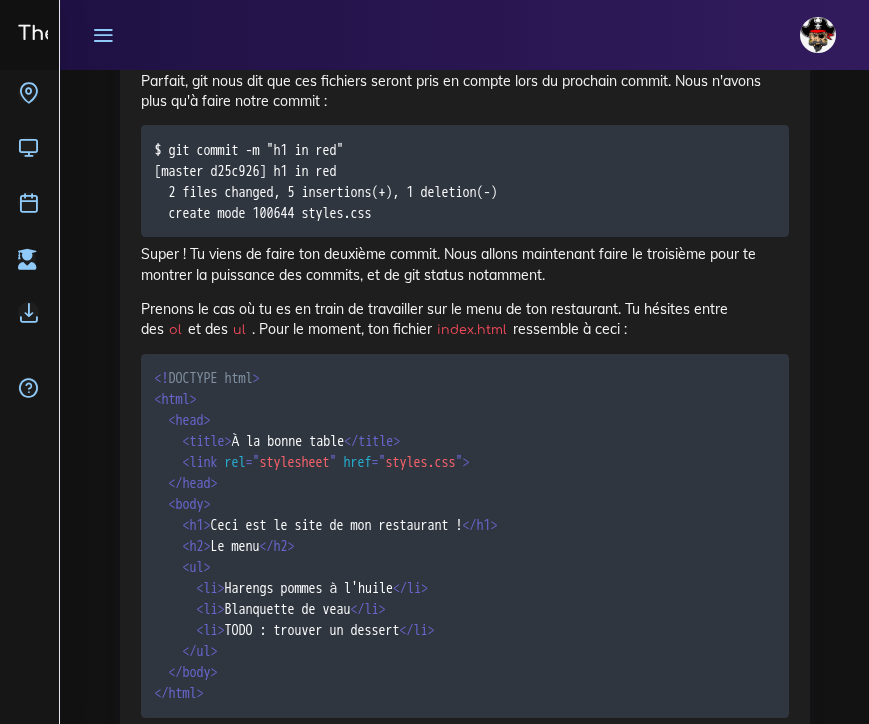 scroll, scrollTop: 17952, scrollLeft: 0, axis: vertical 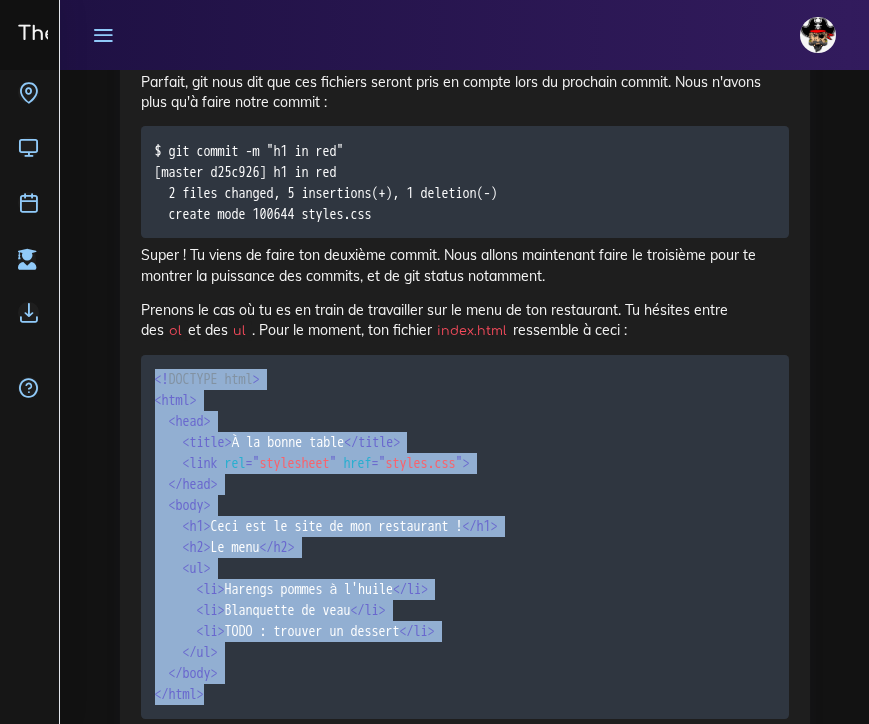 drag, startPoint x: 156, startPoint y: 205, endPoint x: 385, endPoint y: 536, distance: 402.49472 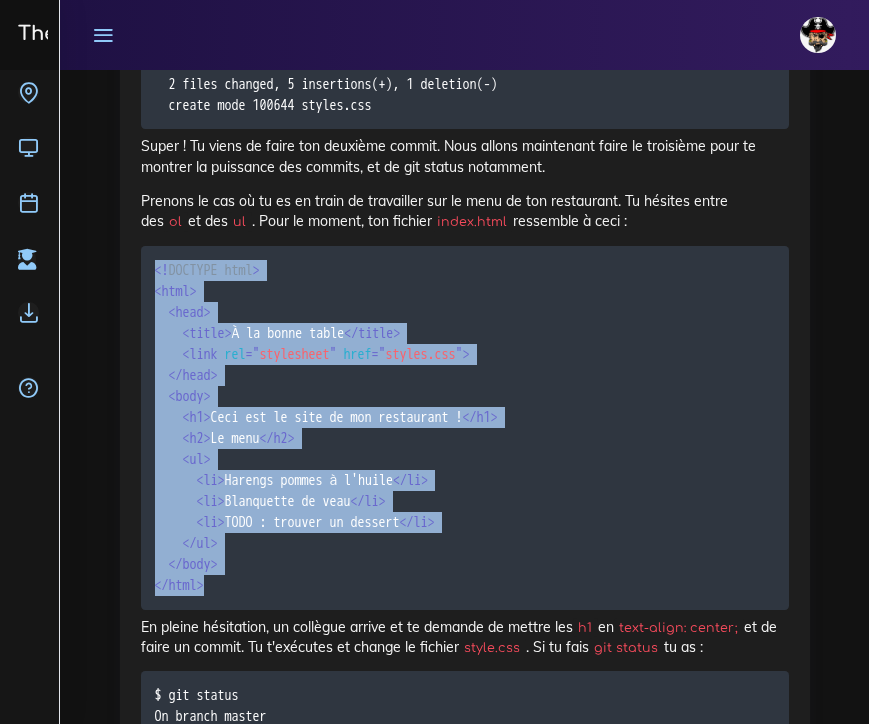 scroll, scrollTop: 18059, scrollLeft: 0, axis: vertical 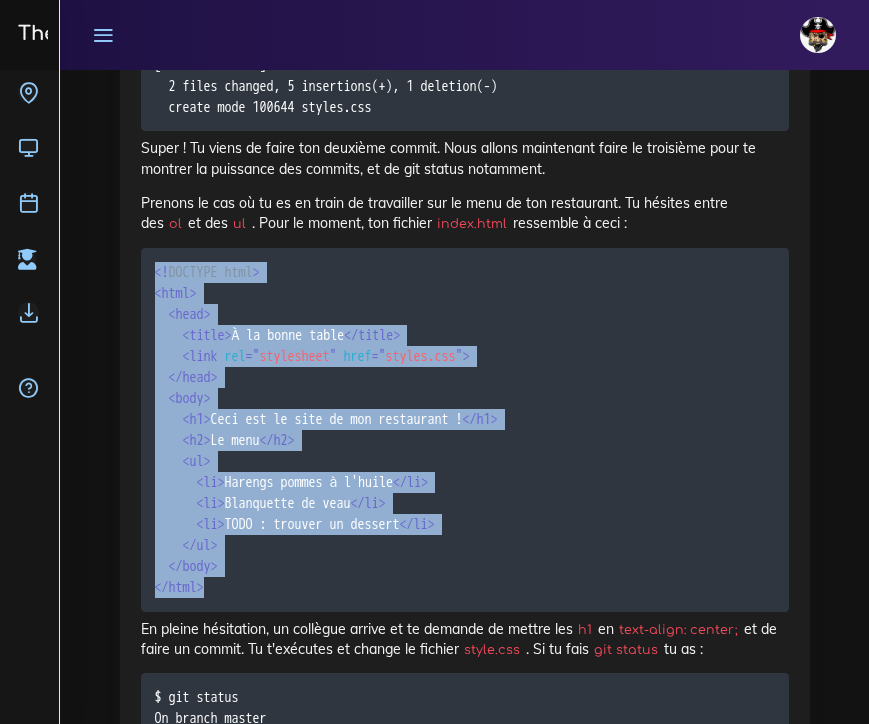 click on "<! DOCTYPE   html >
< html >
< head >
< title > À la bonne table </ title >
< link   rel = " stylesheet "   href = " styles.css " >
</ head >
< body >
< h1 > Ceci est le site de mon restaurant ! </ h1 >
< h2 > Le menu </ h2 >
< ul >
< li > Harengs pommes à l'huile </ li >
< li > Blanquette de veau </ li >
< li > TODO : trouver un dessert </ li >
</ ul >
</ body >
</ html >" at bounding box center [465, 430] 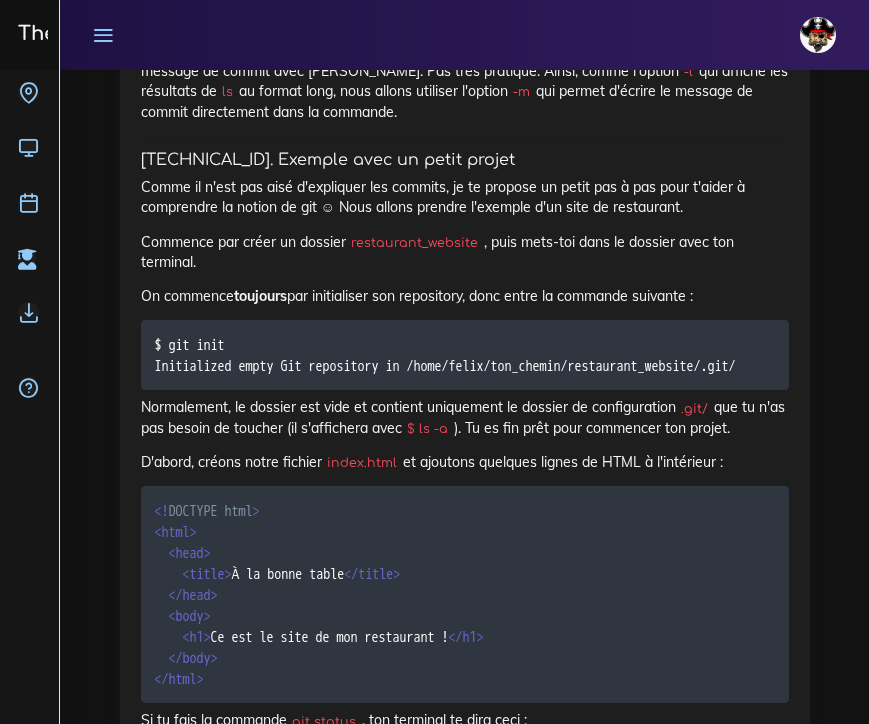 scroll, scrollTop: 15350, scrollLeft: 0, axis: vertical 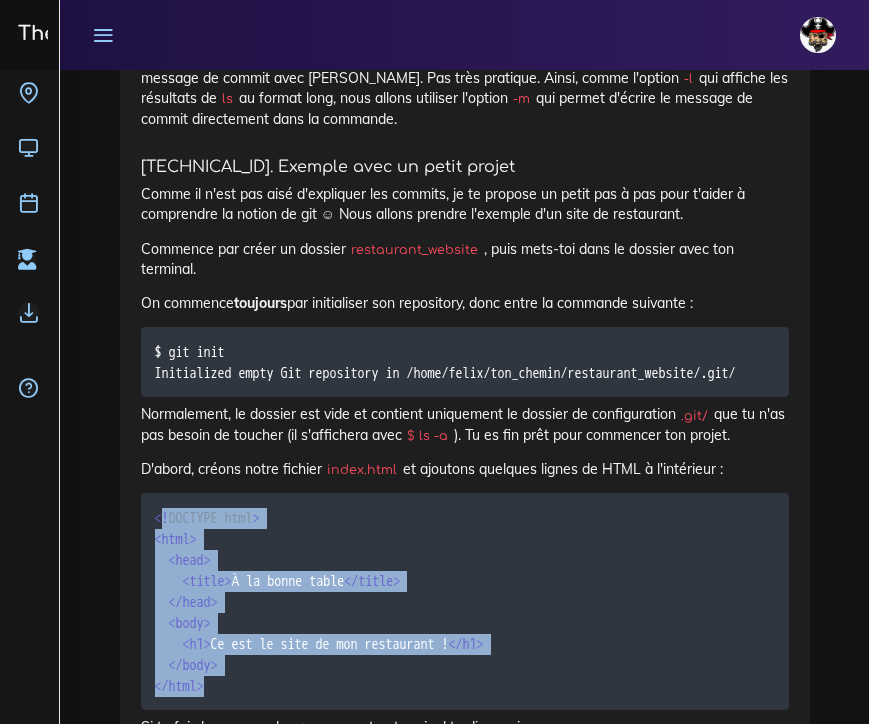 drag, startPoint x: 162, startPoint y: 356, endPoint x: 296, endPoint y: 540, distance: 227.6225 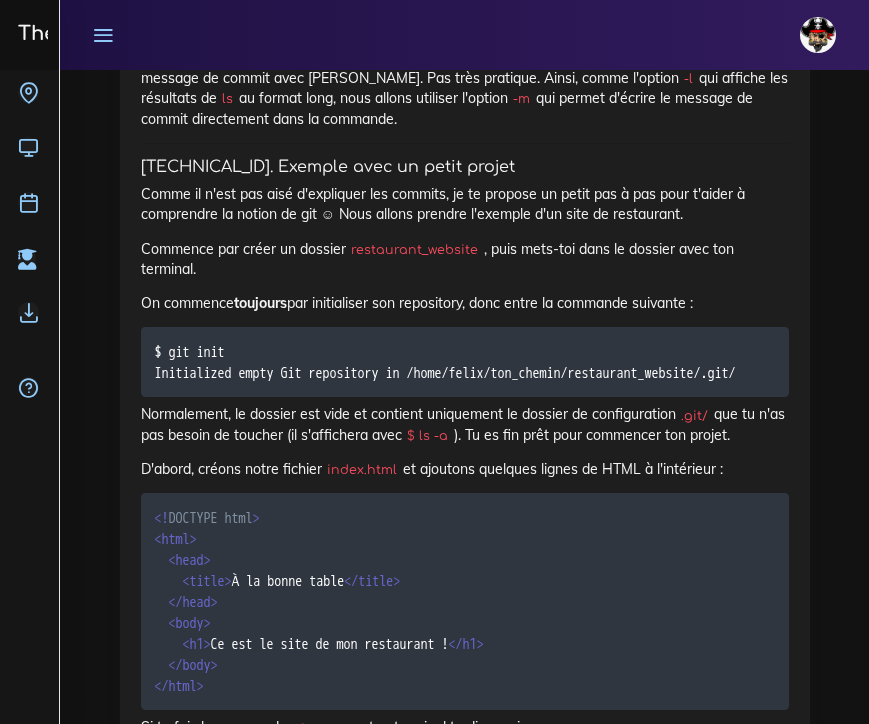 click on "<! DOCTYPE   html >
< html >
< head >
< title > À la bonne table </ title >
</ head >
< body >
< h1 > Ce est le site de mon restaurant ! </ h1 >
</ body >
</ html >" at bounding box center (465, 601) 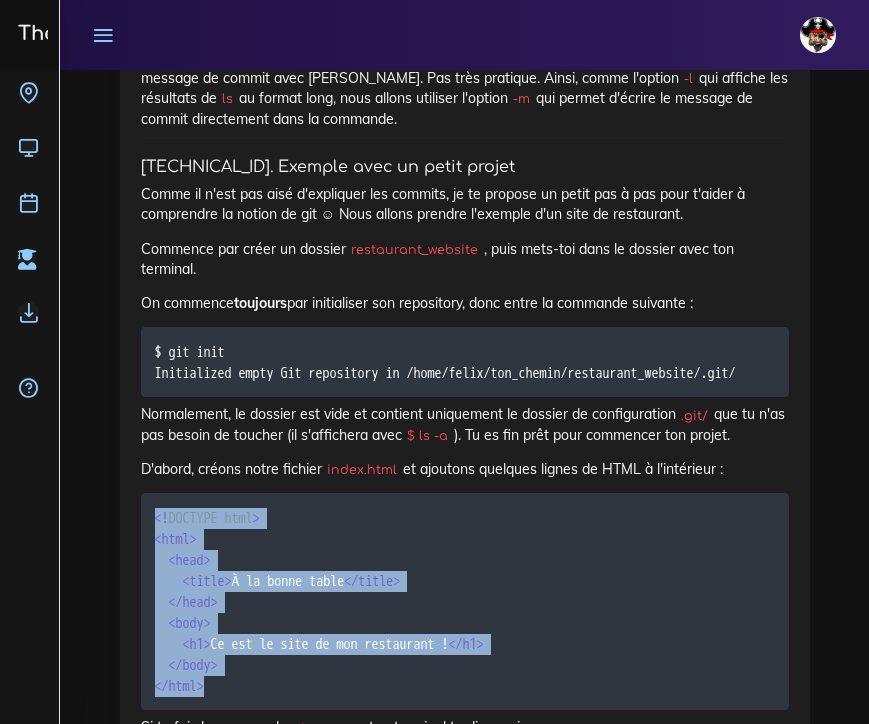 drag, startPoint x: 227, startPoint y: 527, endPoint x: 136, endPoint y: 333, distance: 214.28252 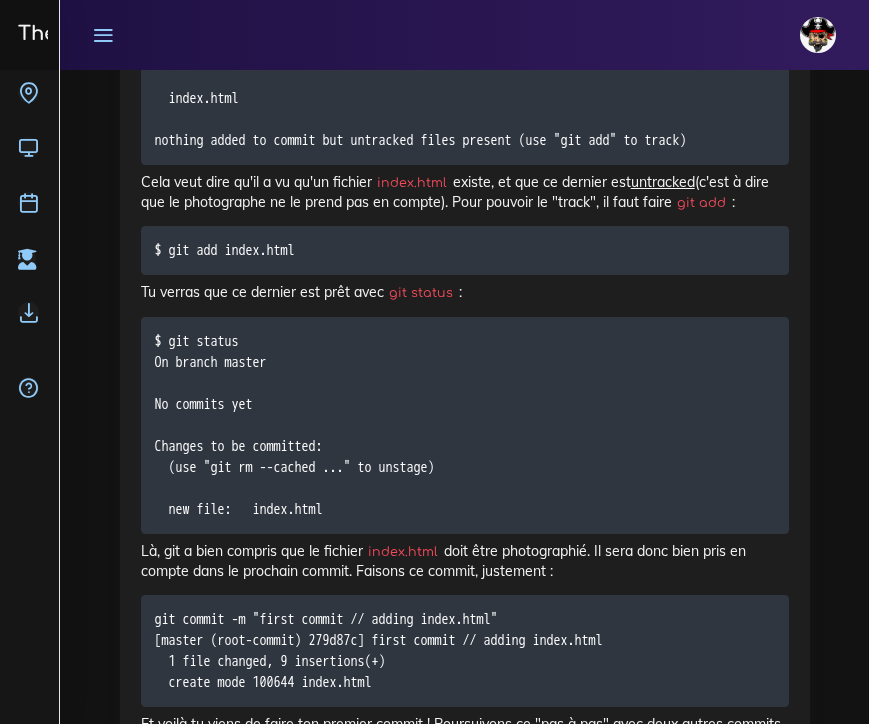 scroll, scrollTop: 16197, scrollLeft: 0, axis: vertical 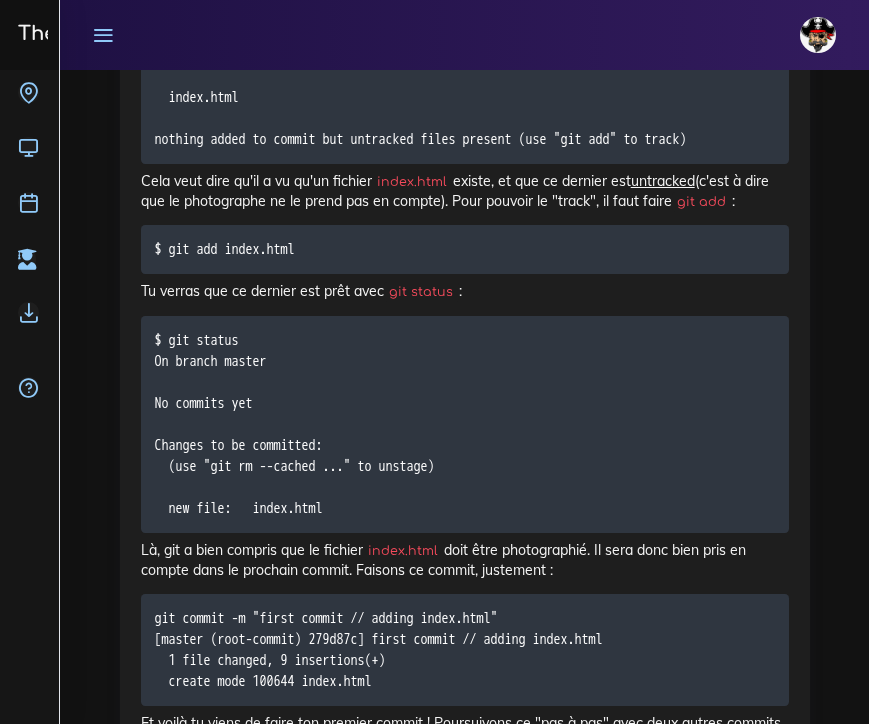 click on "git commit -m "first commit // adding index.html"
[master (root-commit) 279d87c] first commit // adding index.html
1 file changed, 9 insertions(+)
create mode 100644 index.html" at bounding box center (228, -6695) 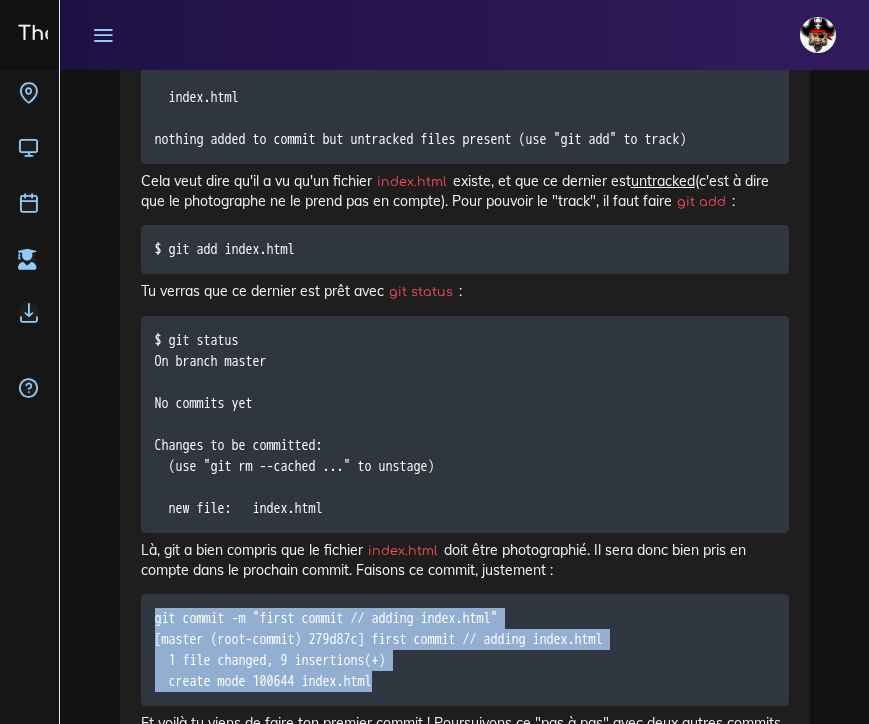 drag, startPoint x: 414, startPoint y: 519, endPoint x: 172, endPoint y: 435, distance: 256.164 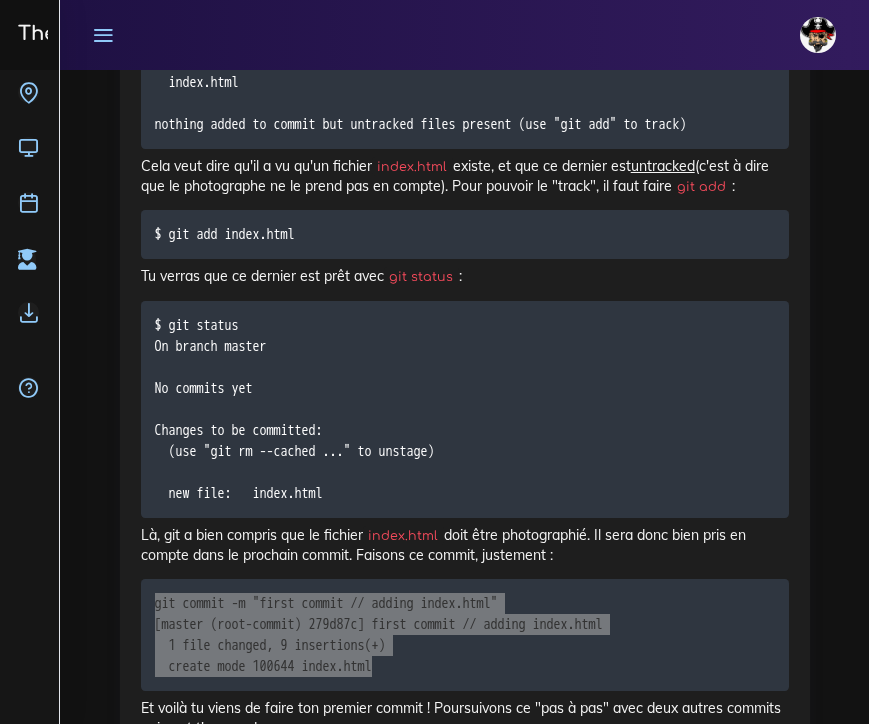 scroll, scrollTop: 16218, scrollLeft: 0, axis: vertical 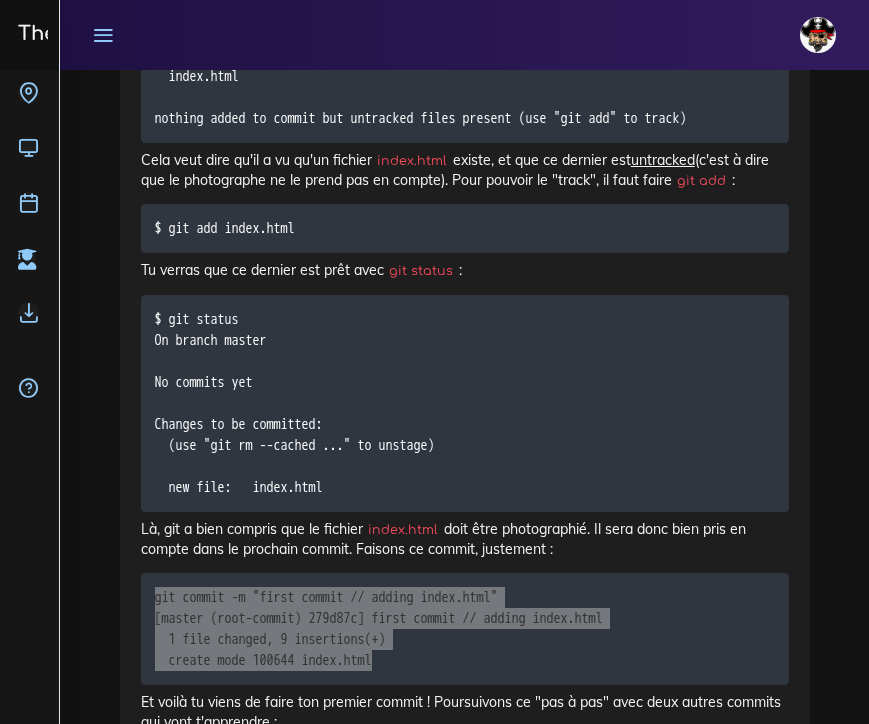 drag, startPoint x: 866, startPoint y: 698, endPoint x: 492, endPoint y: 497, distance: 424.5904 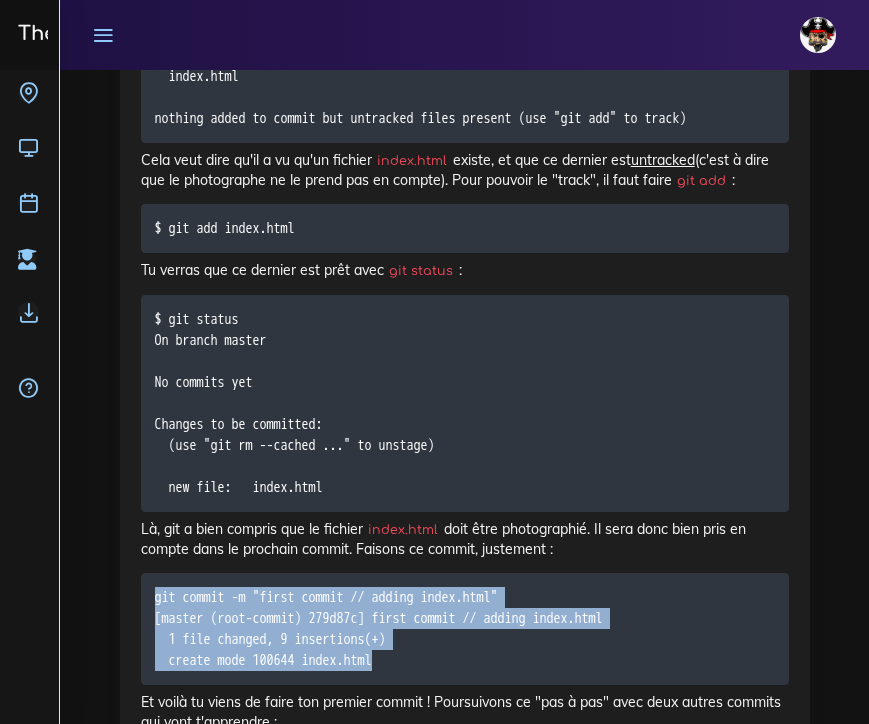 click on "git commit -m "first commit // adding index.html"
[master (root-commit) 279d87c] first commit // adding index.html
1 file changed, 9 insertions(+)
create mode 100644 index.html" at bounding box center [465, 629] 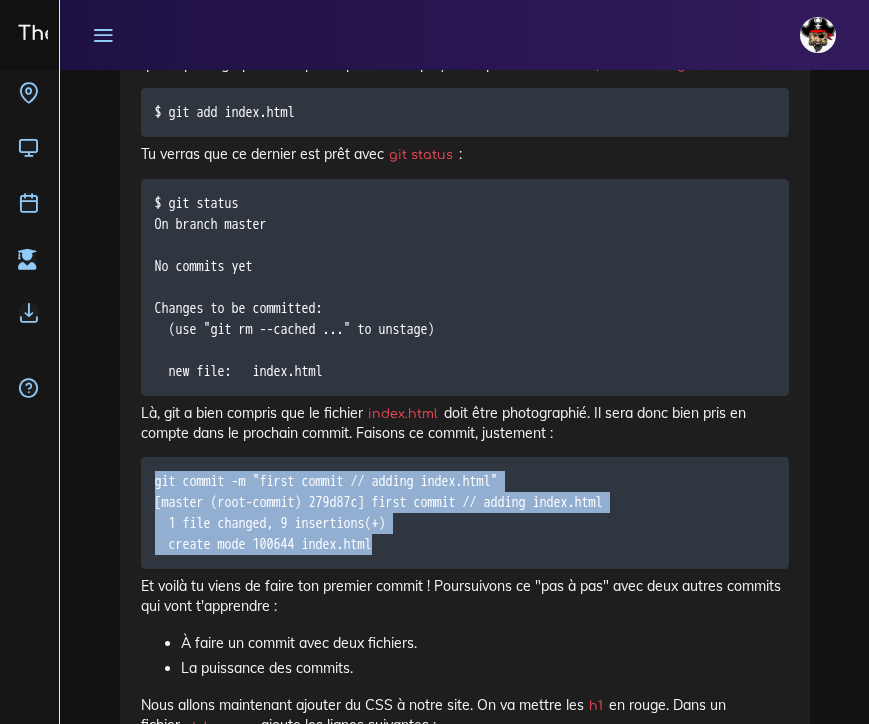 scroll, scrollTop: 16341, scrollLeft: 0, axis: vertical 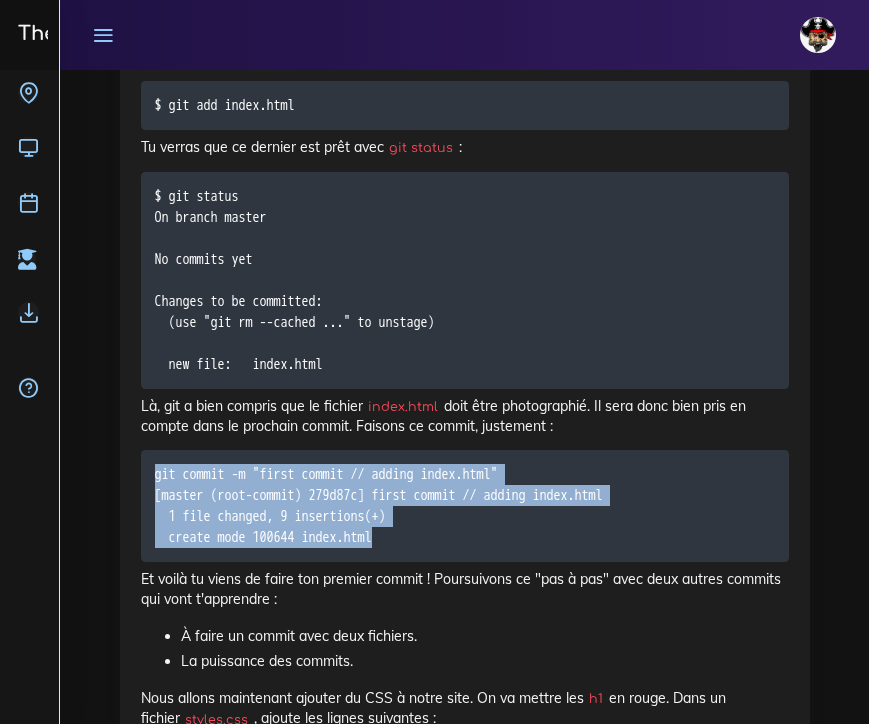 copy on "git commit -m "first commit // adding index.html"
[master (root-commit) 279d87c] first commit // adding index.html
1 file changed, 9 insertions(+)
create mode 100644 index.html" 